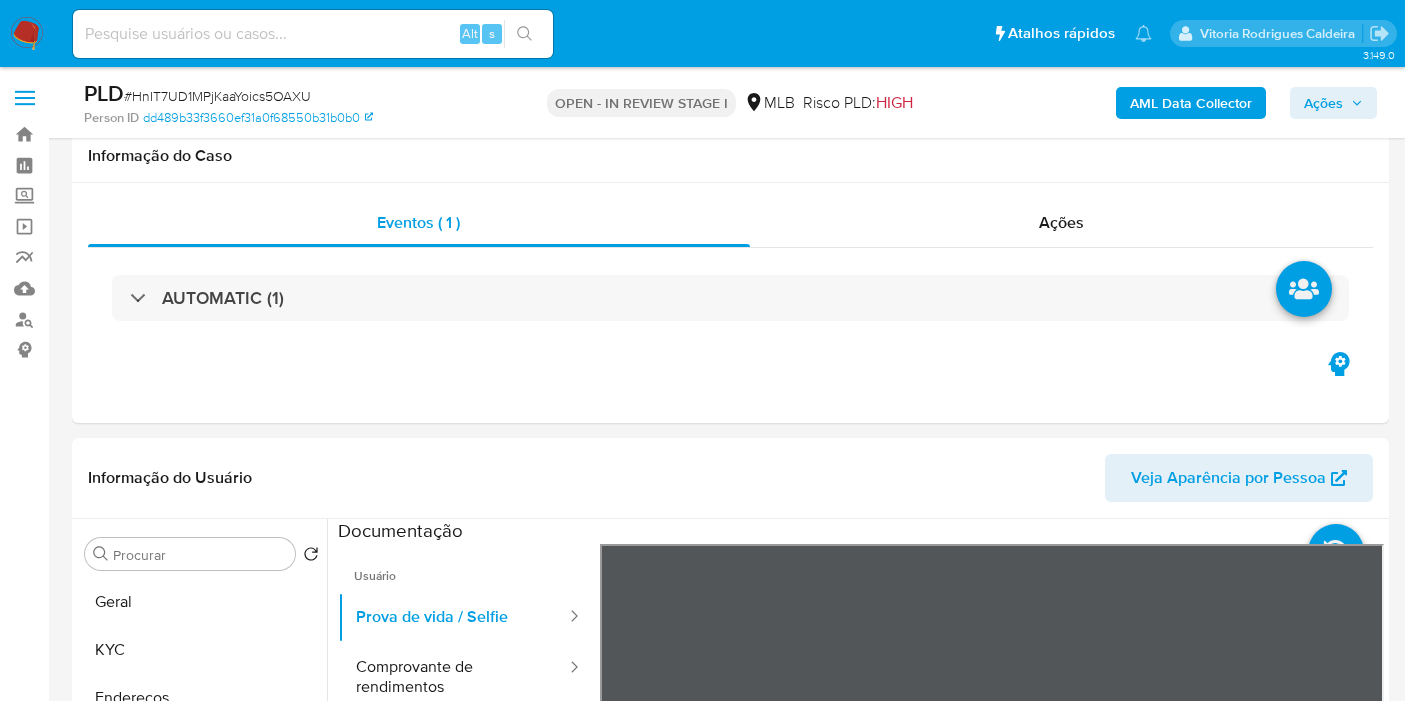 select on "10" 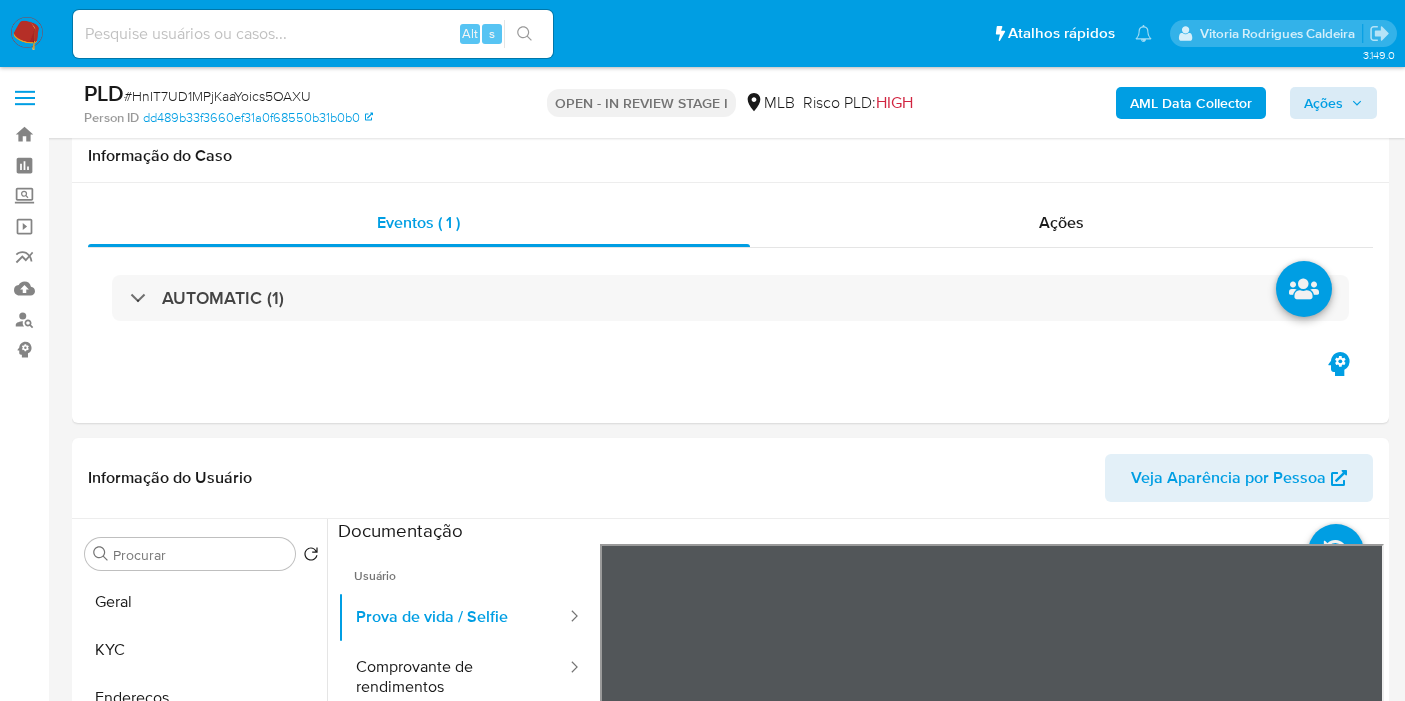 scroll, scrollTop: 394, scrollLeft: 0, axis: vertical 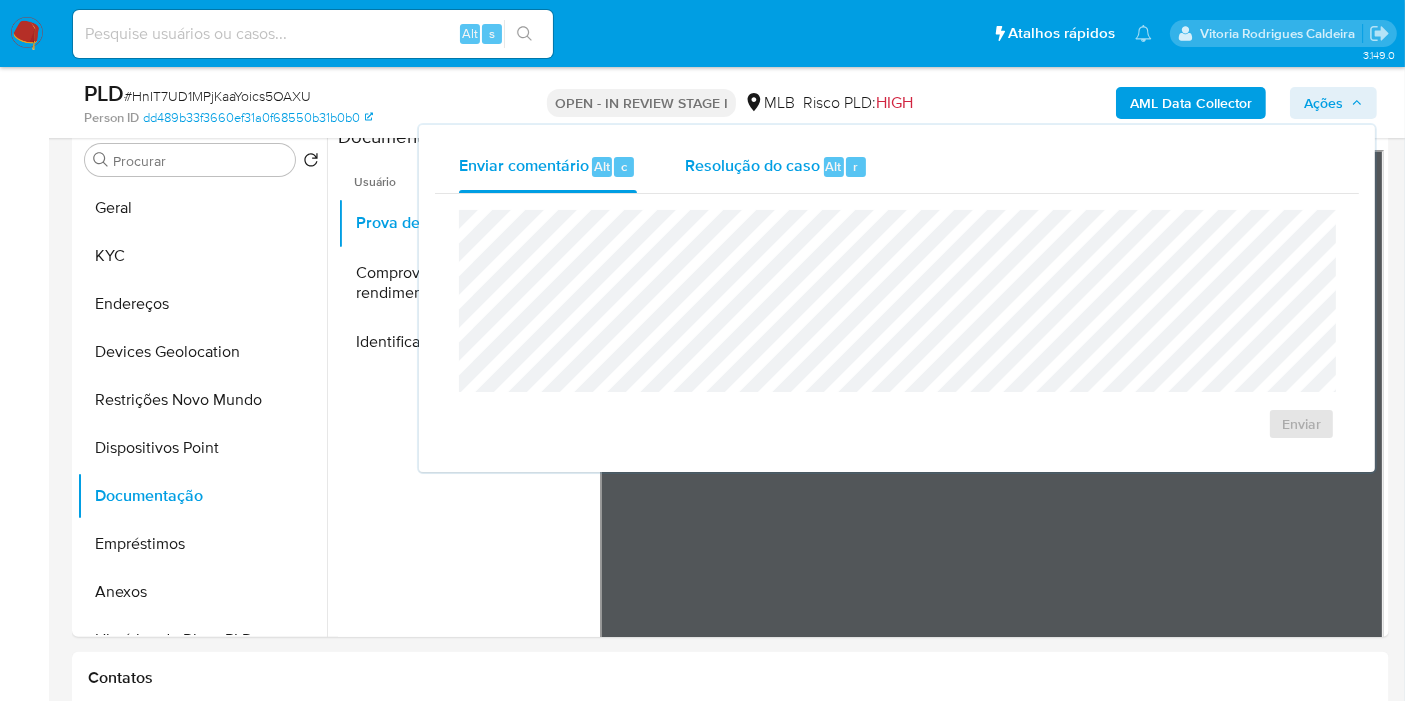 click on "Resolução do caso" at bounding box center [752, 165] 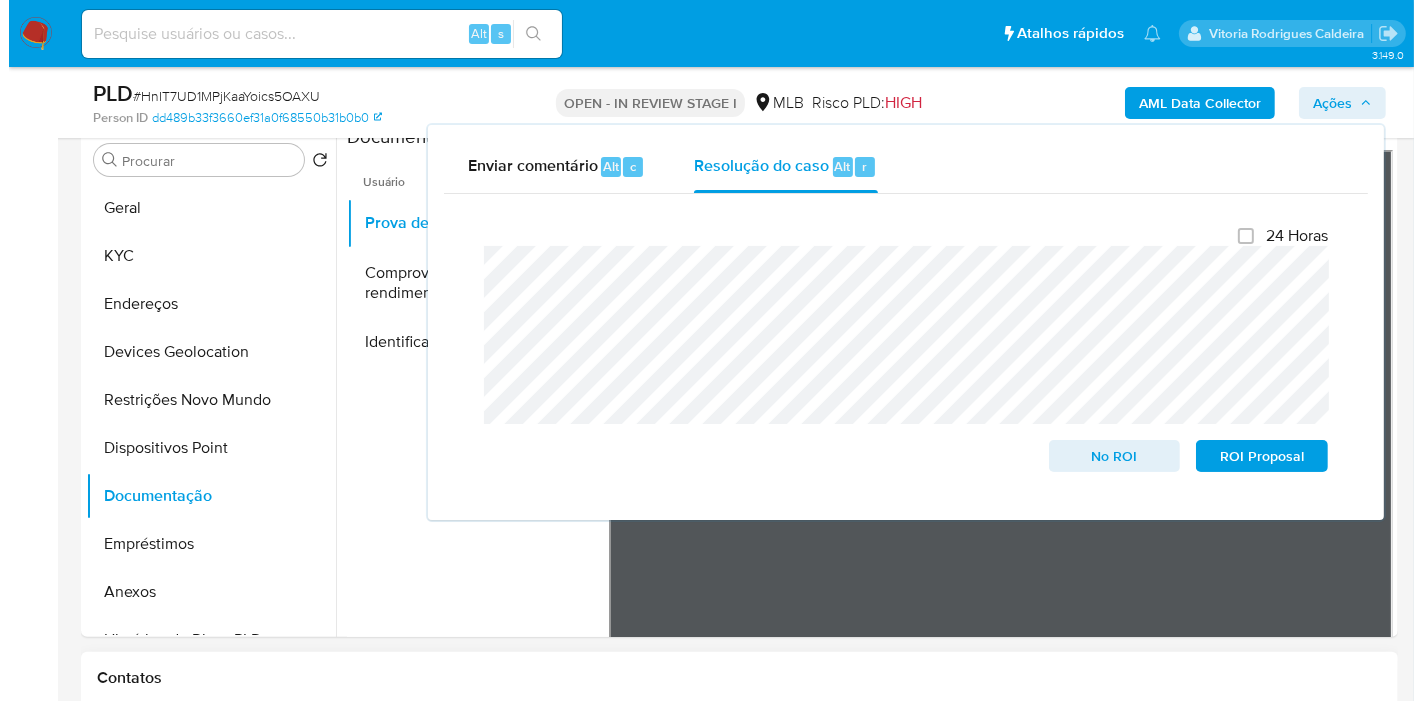 scroll, scrollTop: 382, scrollLeft: 0, axis: vertical 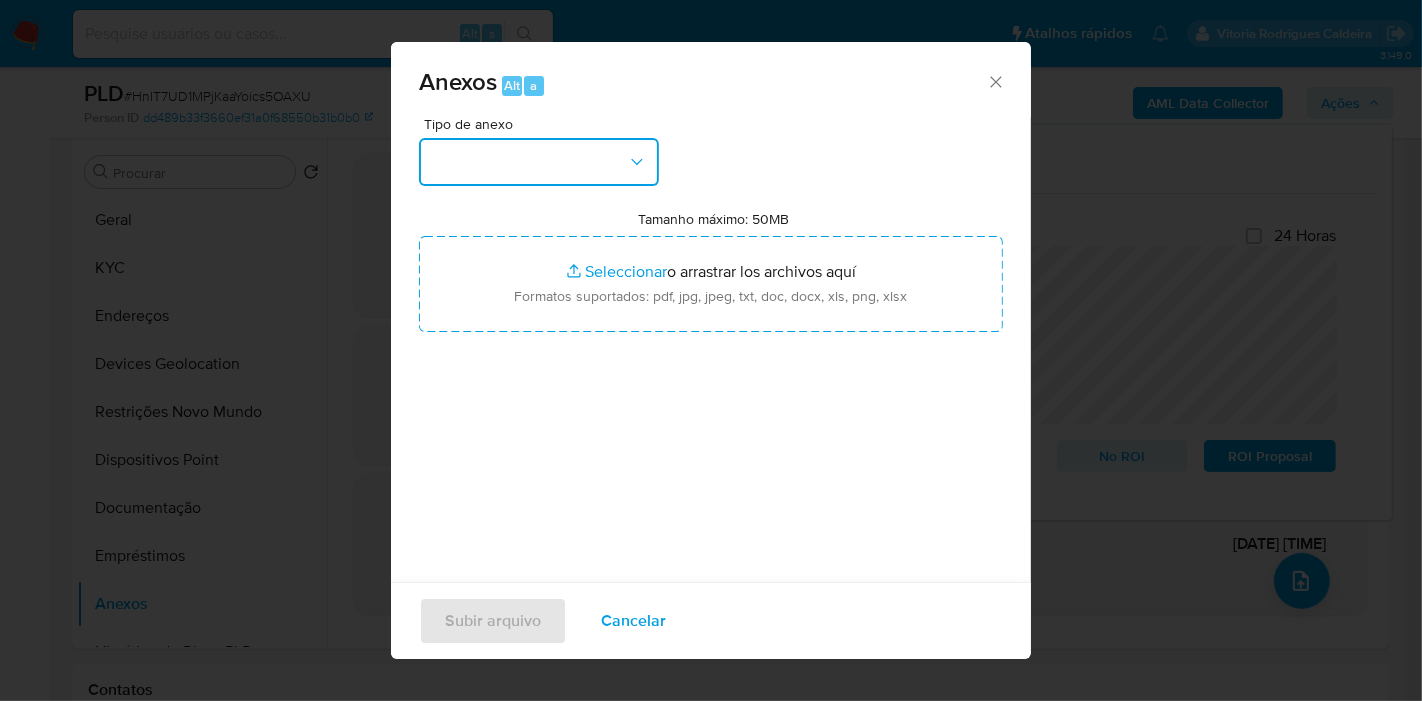 click at bounding box center (539, 162) 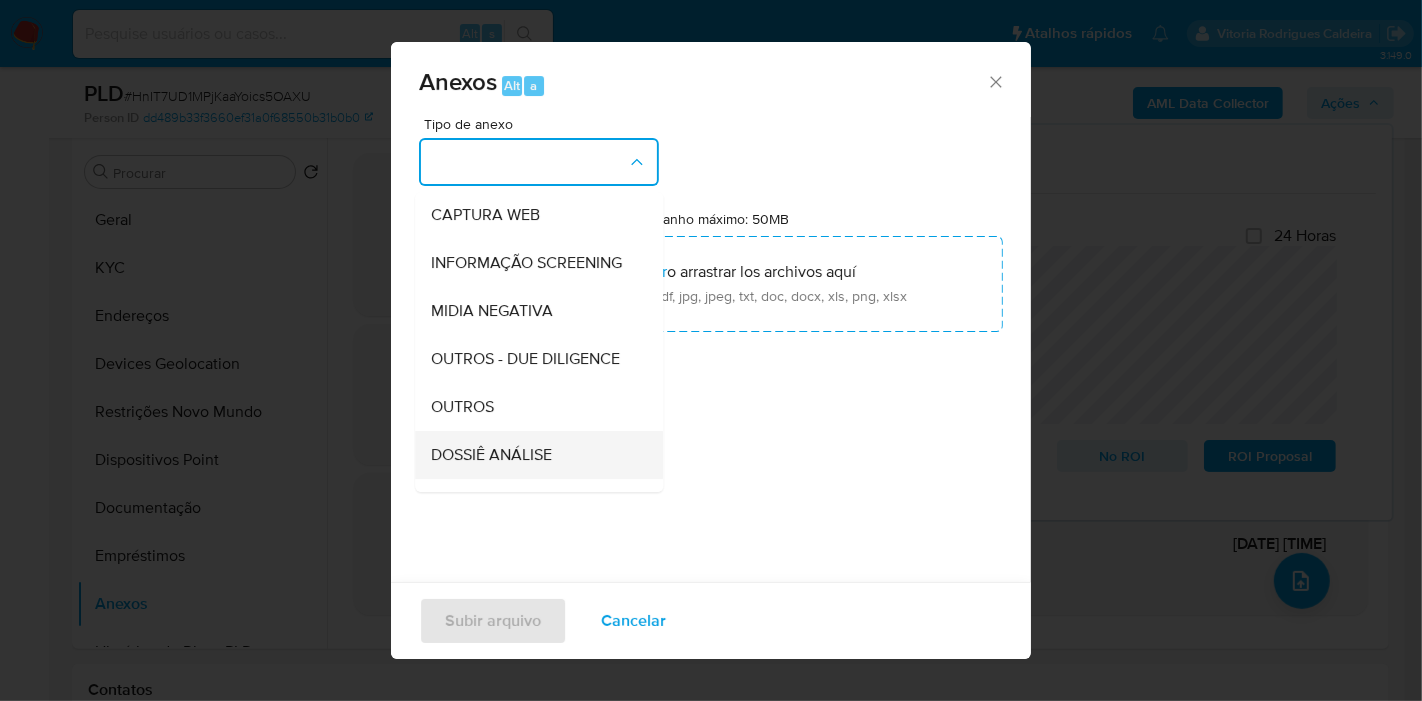 scroll, scrollTop: 307, scrollLeft: 0, axis: vertical 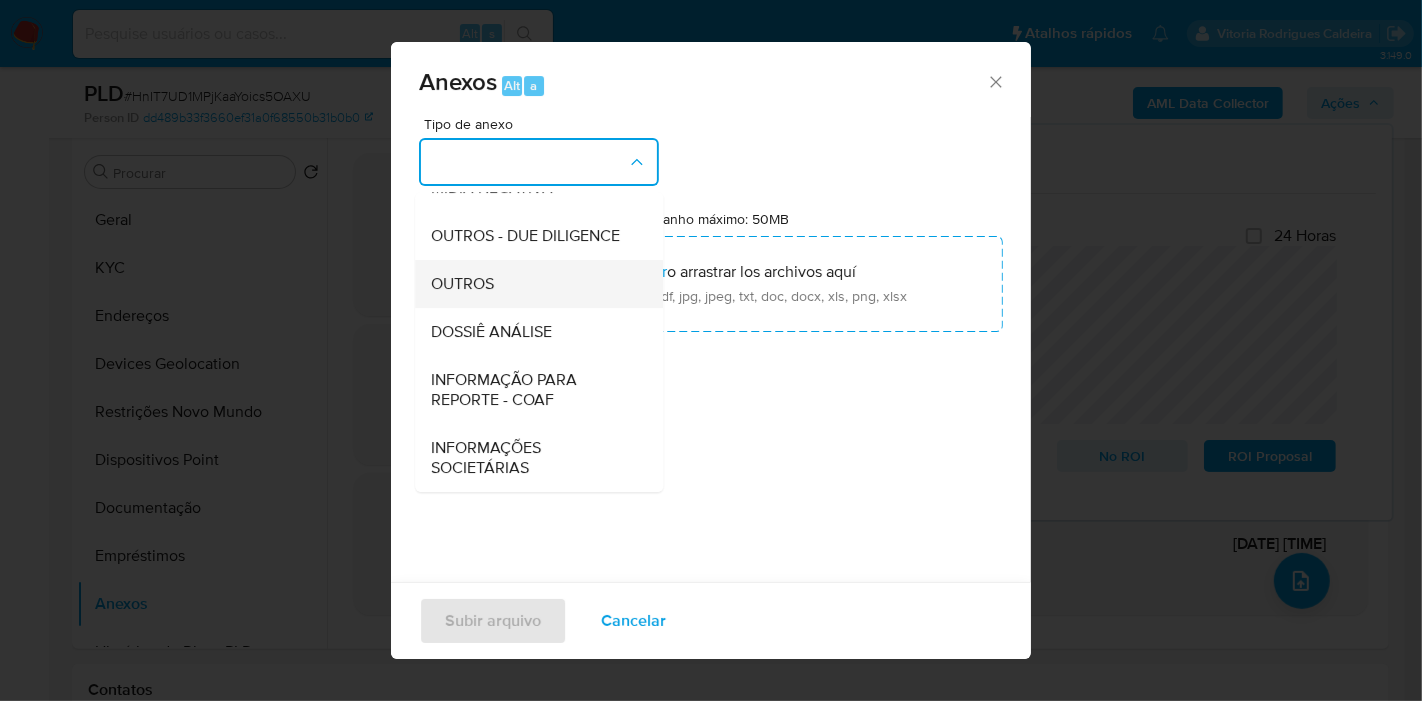 click on "OUTROS" at bounding box center (533, 284) 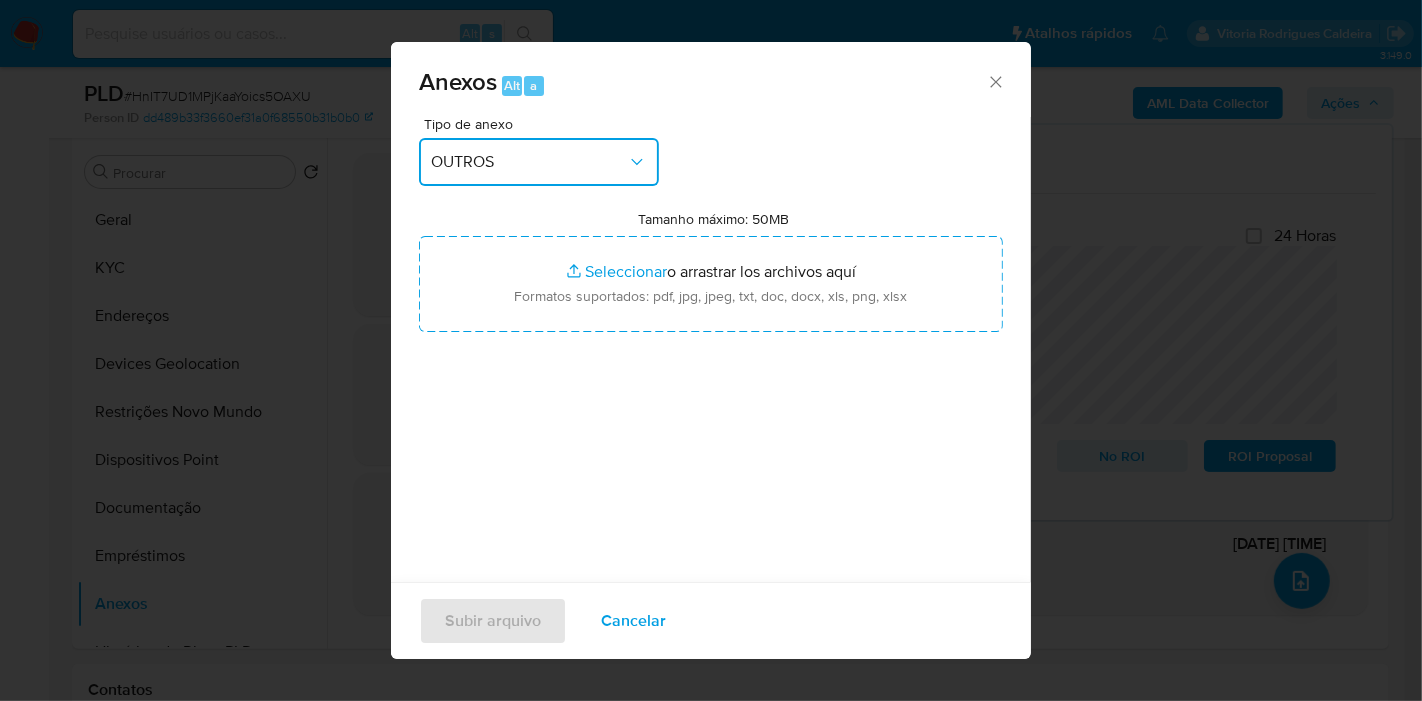 click on "OUTROS" at bounding box center [529, 162] 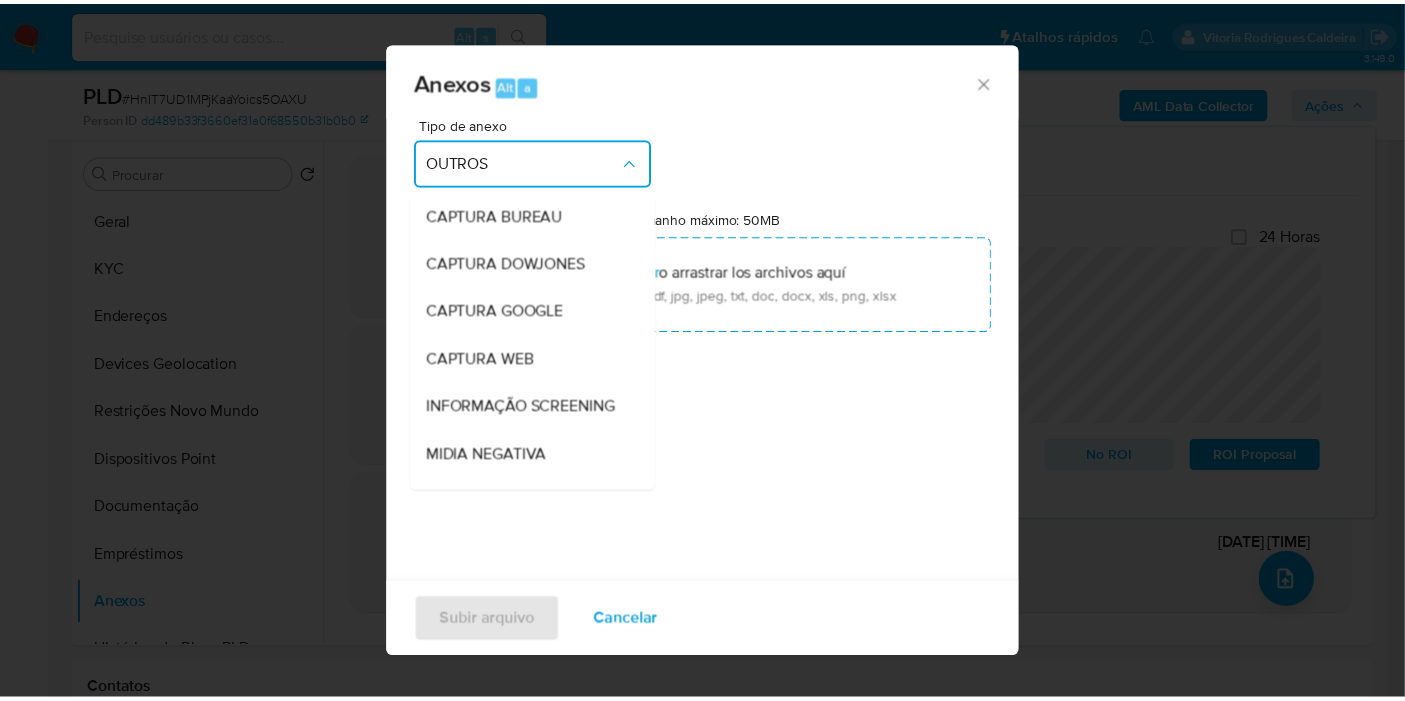 scroll, scrollTop: 249, scrollLeft: 0, axis: vertical 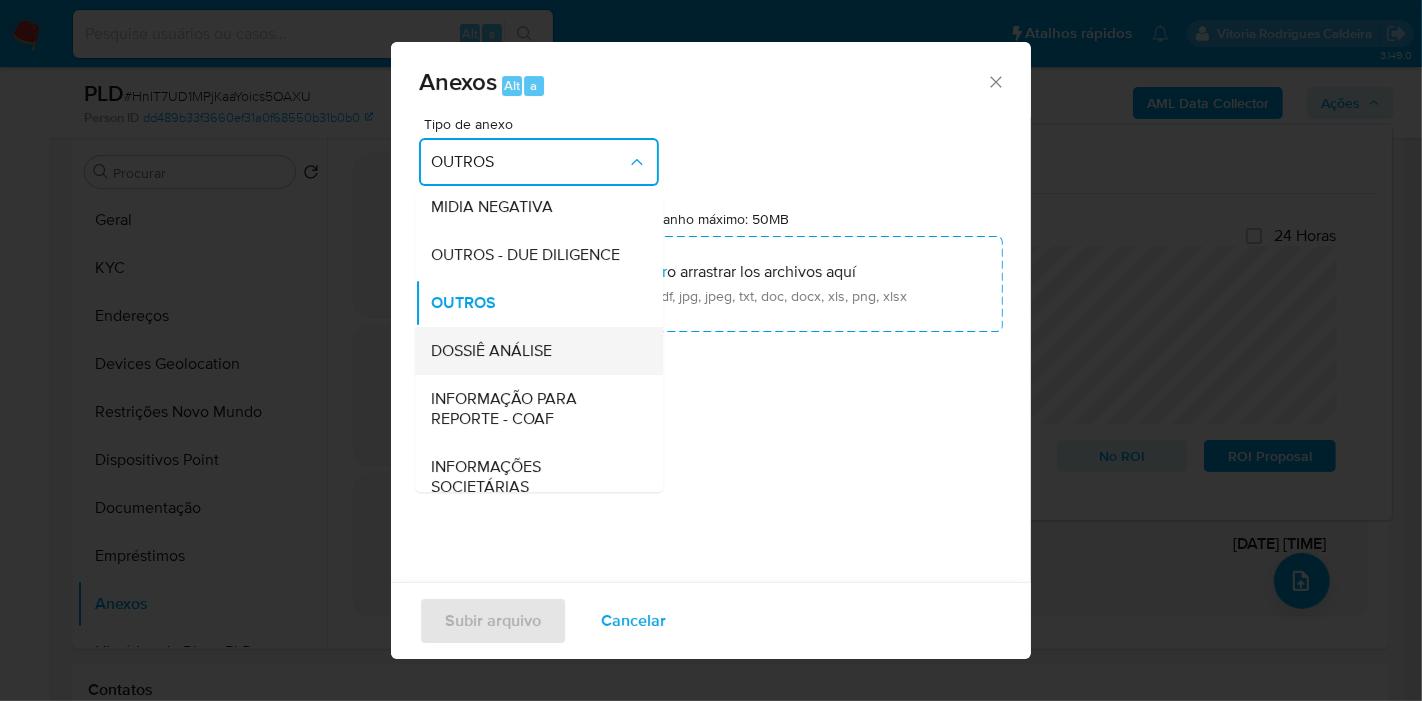click on "DOSSIÊ ANÁLISE" at bounding box center (491, 351) 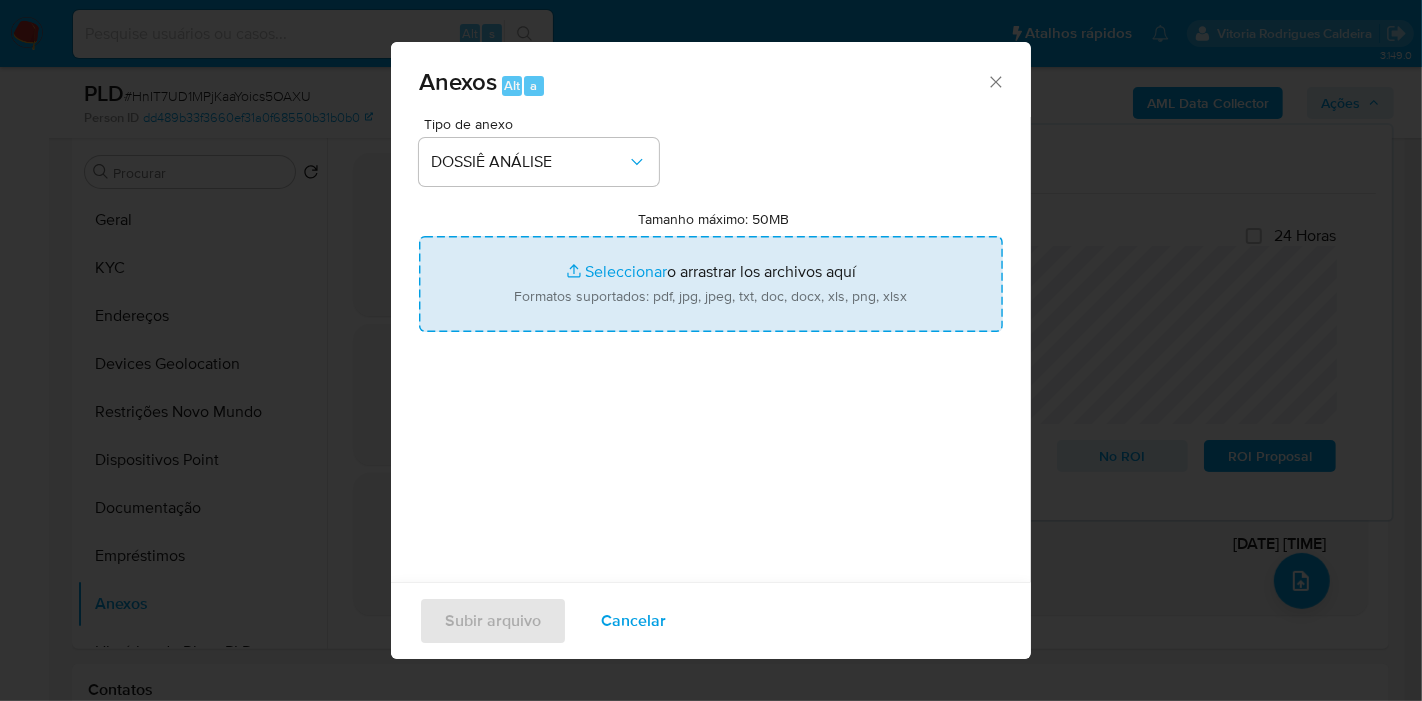 type on "C:\fakepath\Mulan 34904047_2025_08_05_07_28_47.pdf" 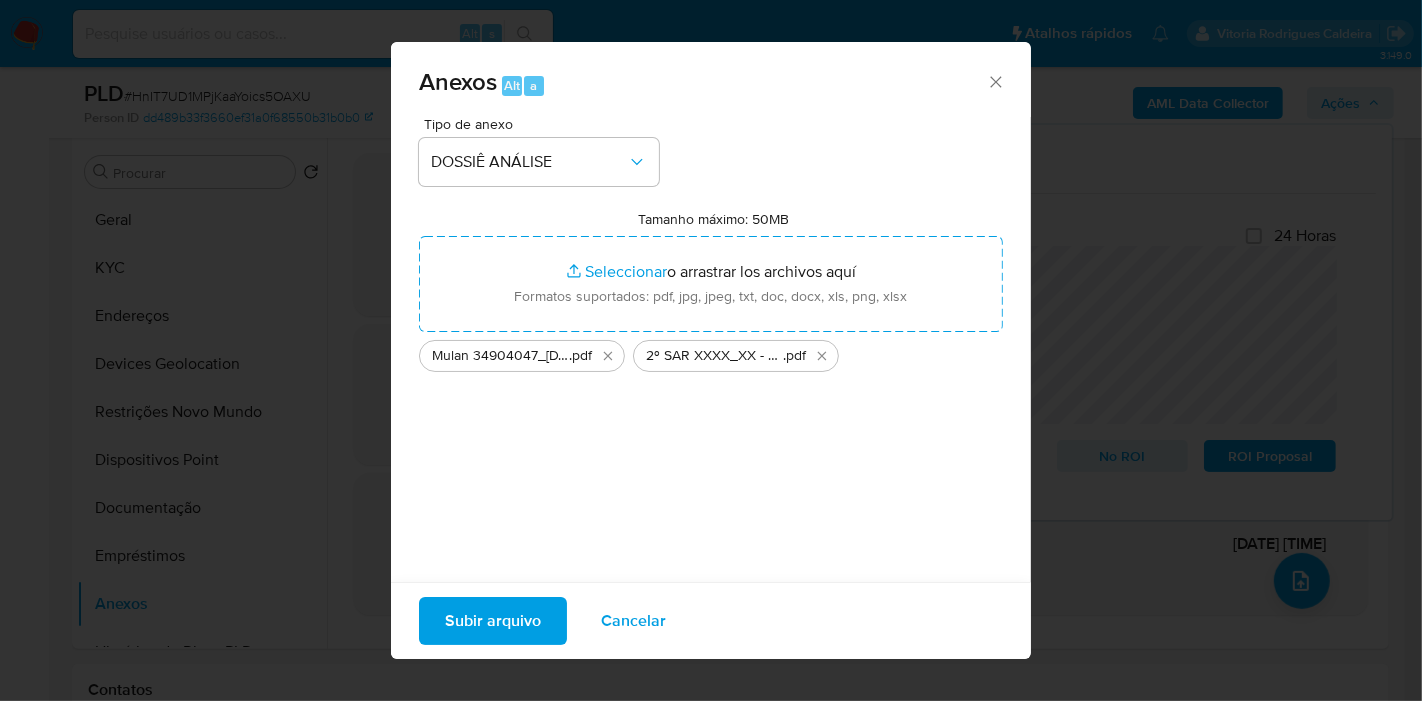 click on "Subir arquivo" at bounding box center (493, 621) 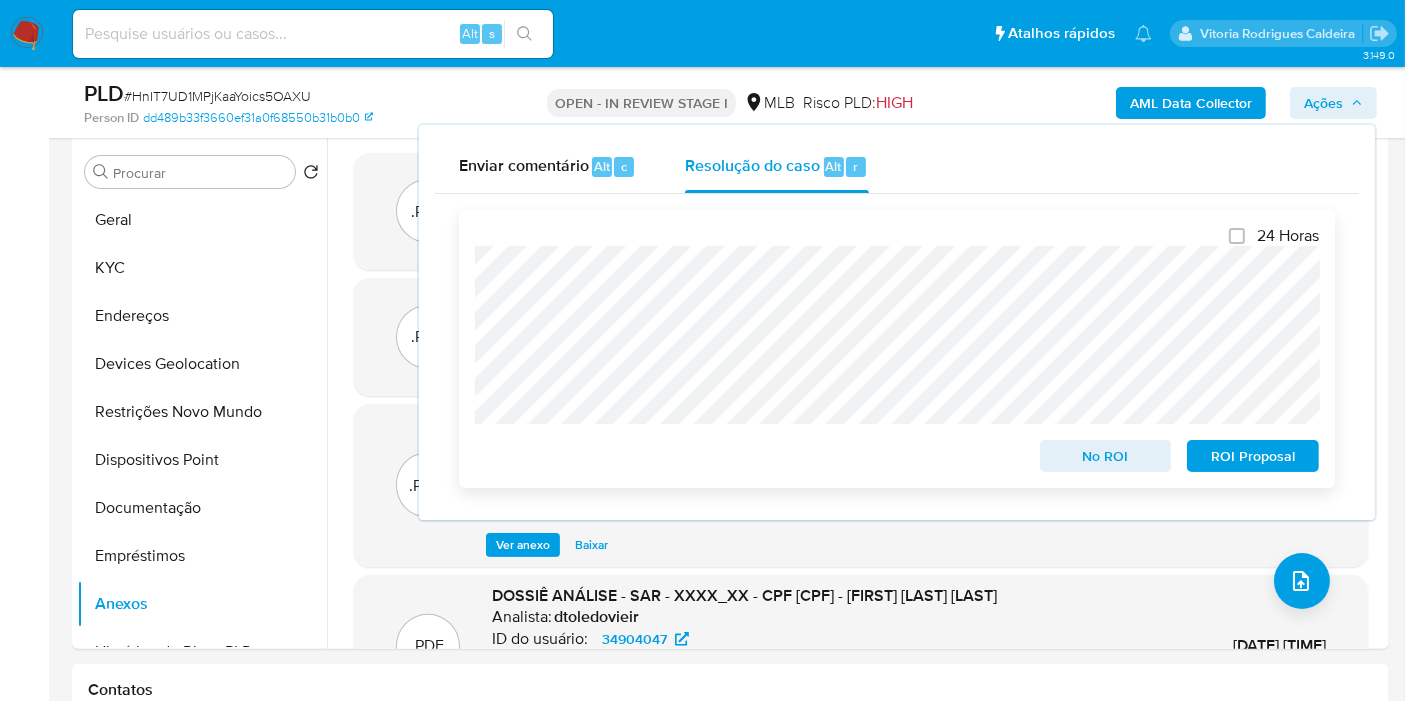 click on "ROI Proposal" at bounding box center (1253, 456) 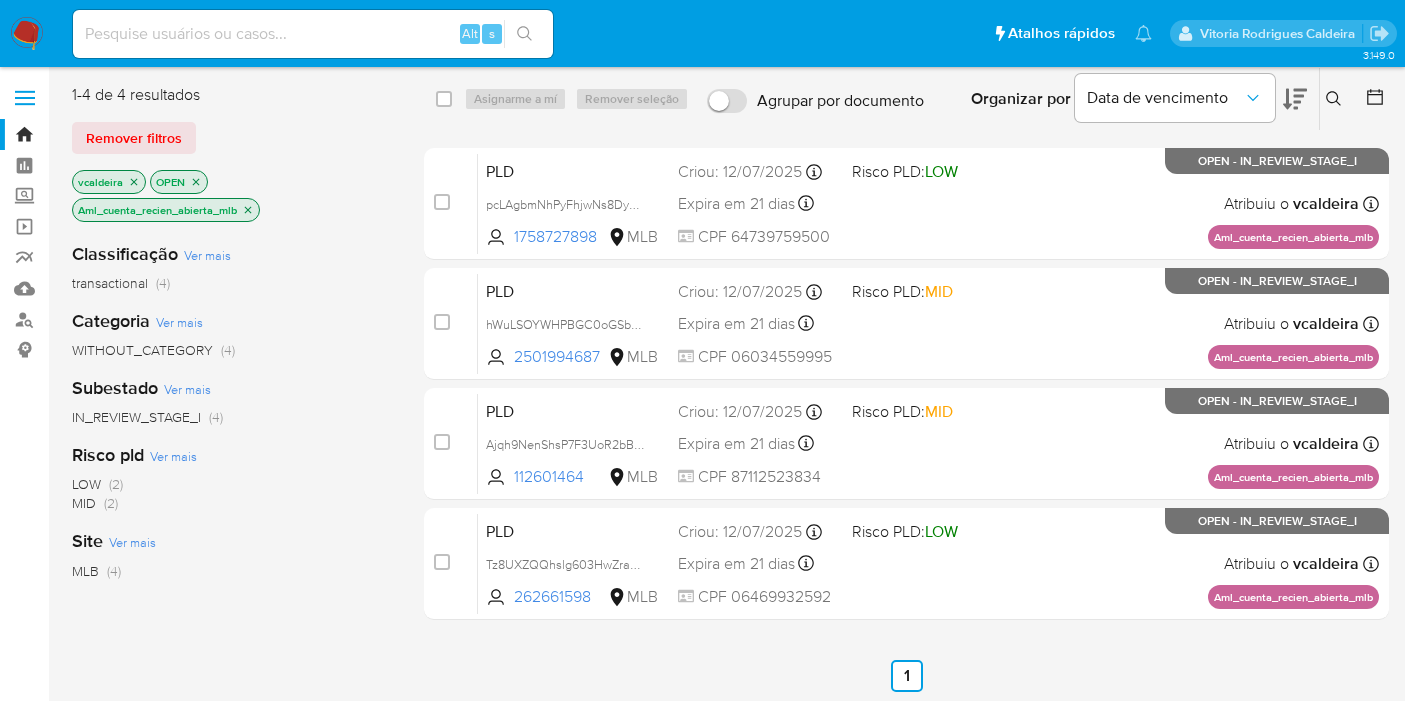 scroll, scrollTop: 0, scrollLeft: 0, axis: both 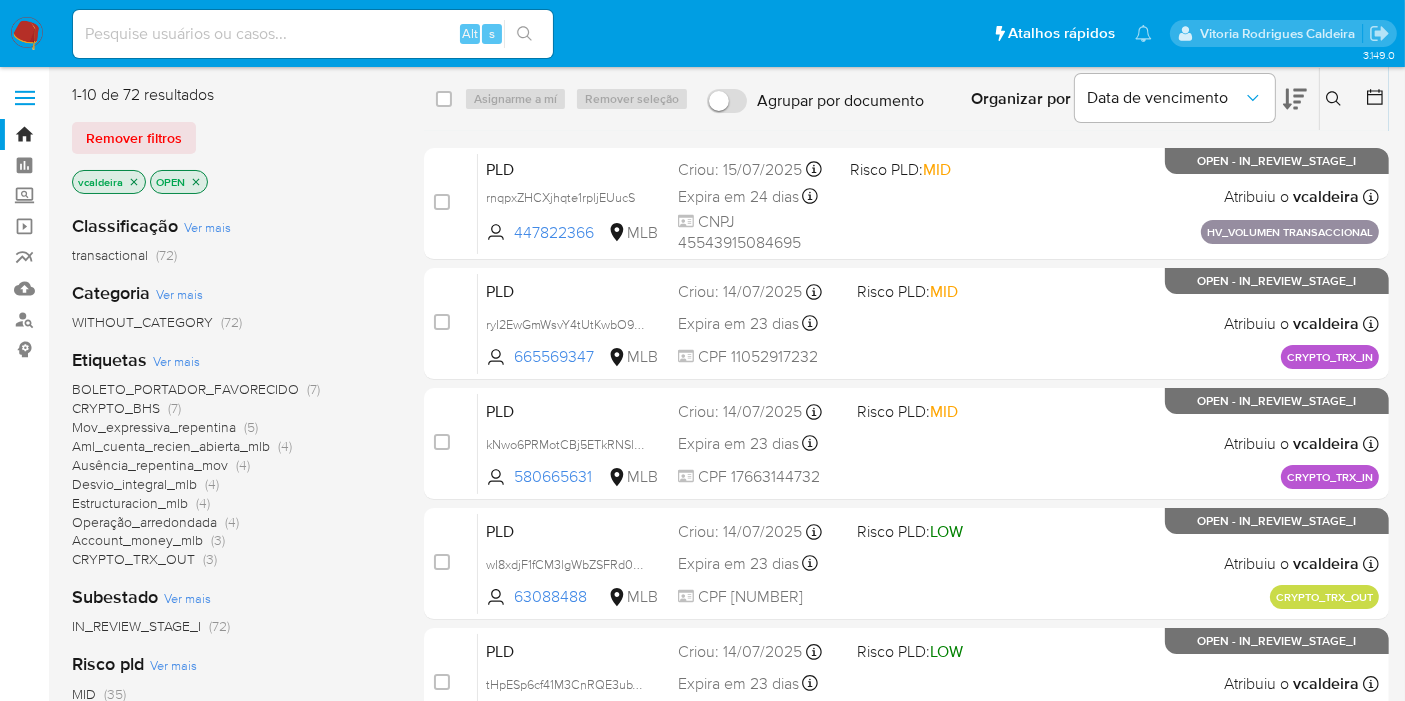 click at bounding box center [313, 34] 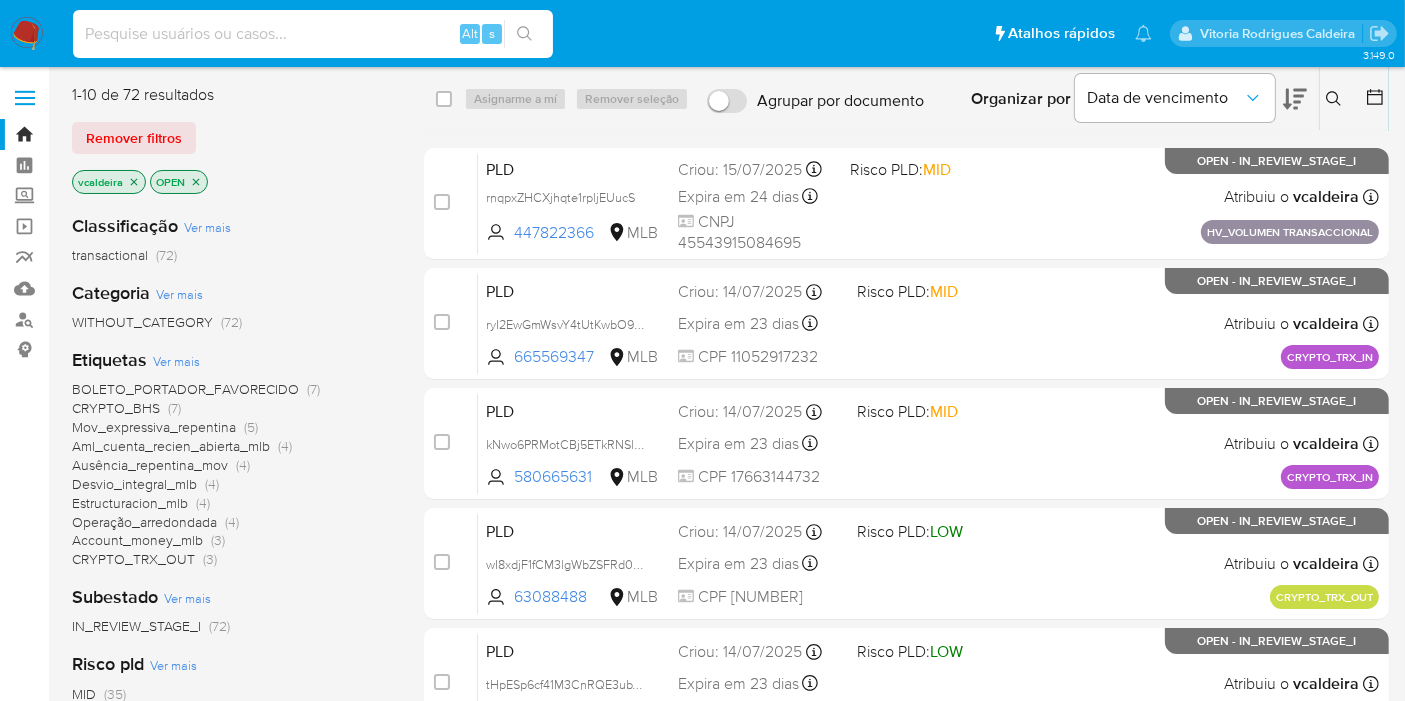 paste on "HbTEeaTLtQwXkvgMxpnf74ia" 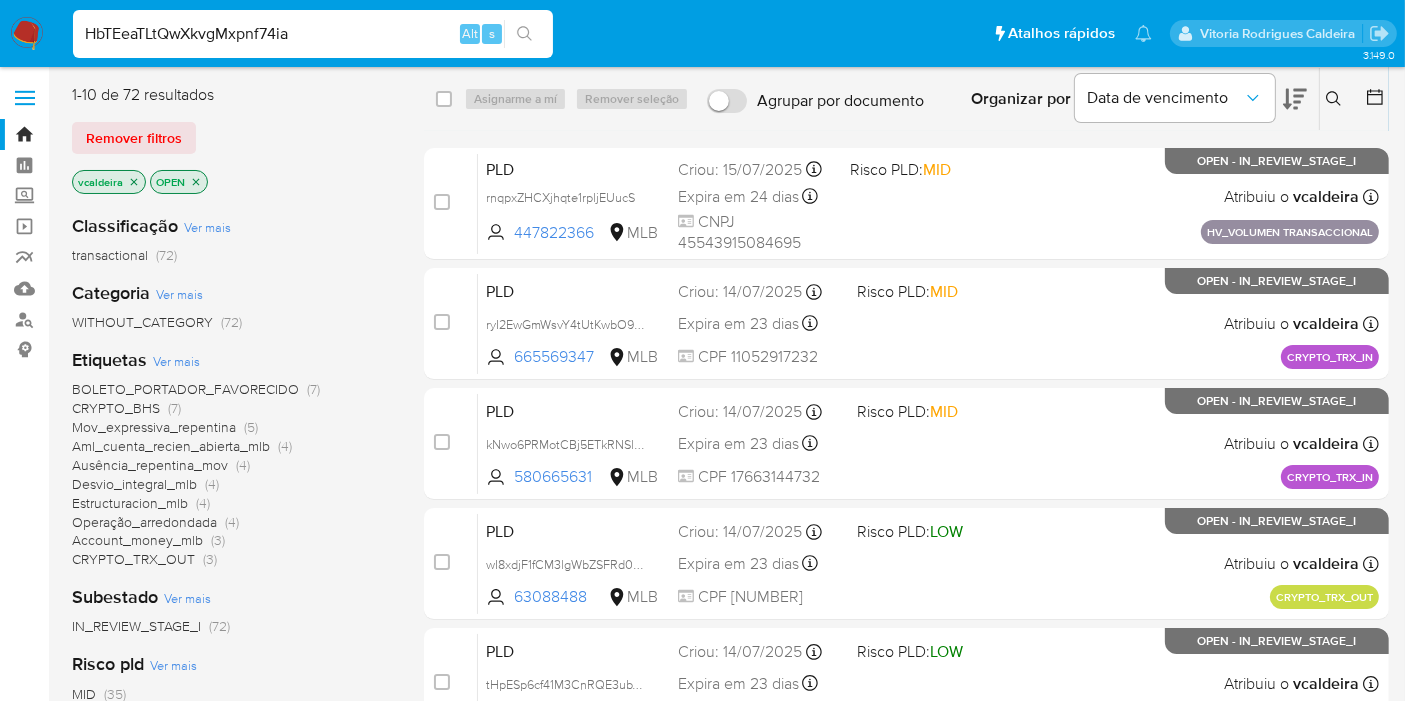 type on "HbTEeaTLtQwXkvgMxpnf74ia" 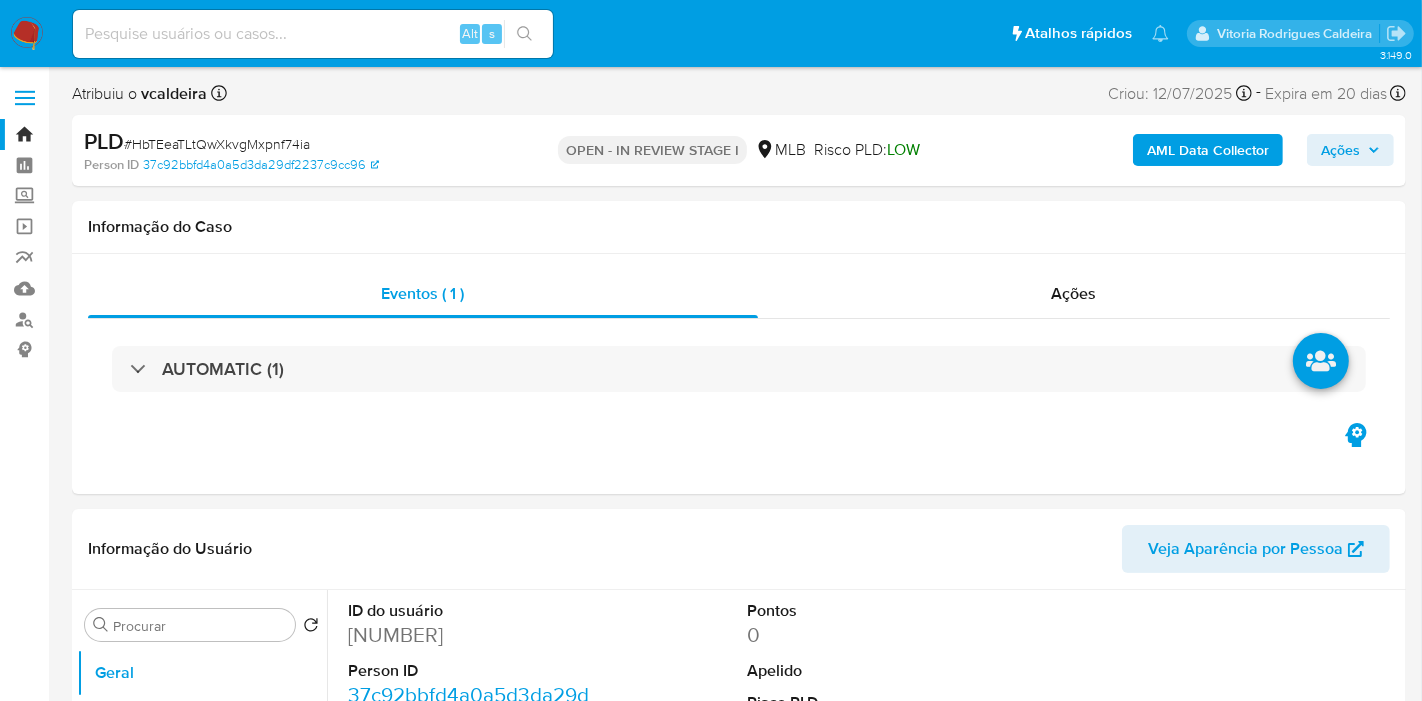 select on "10" 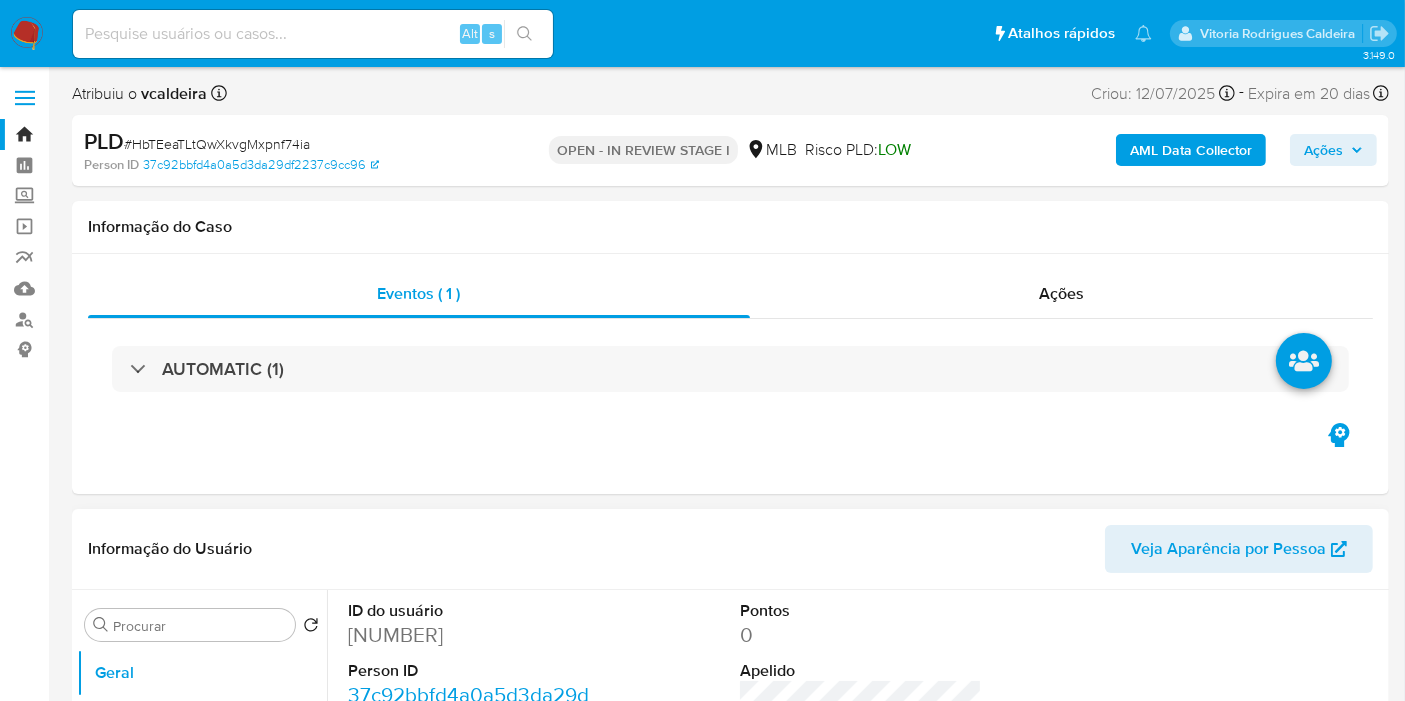 click on "[NUMBER]" at bounding box center [469, 635] 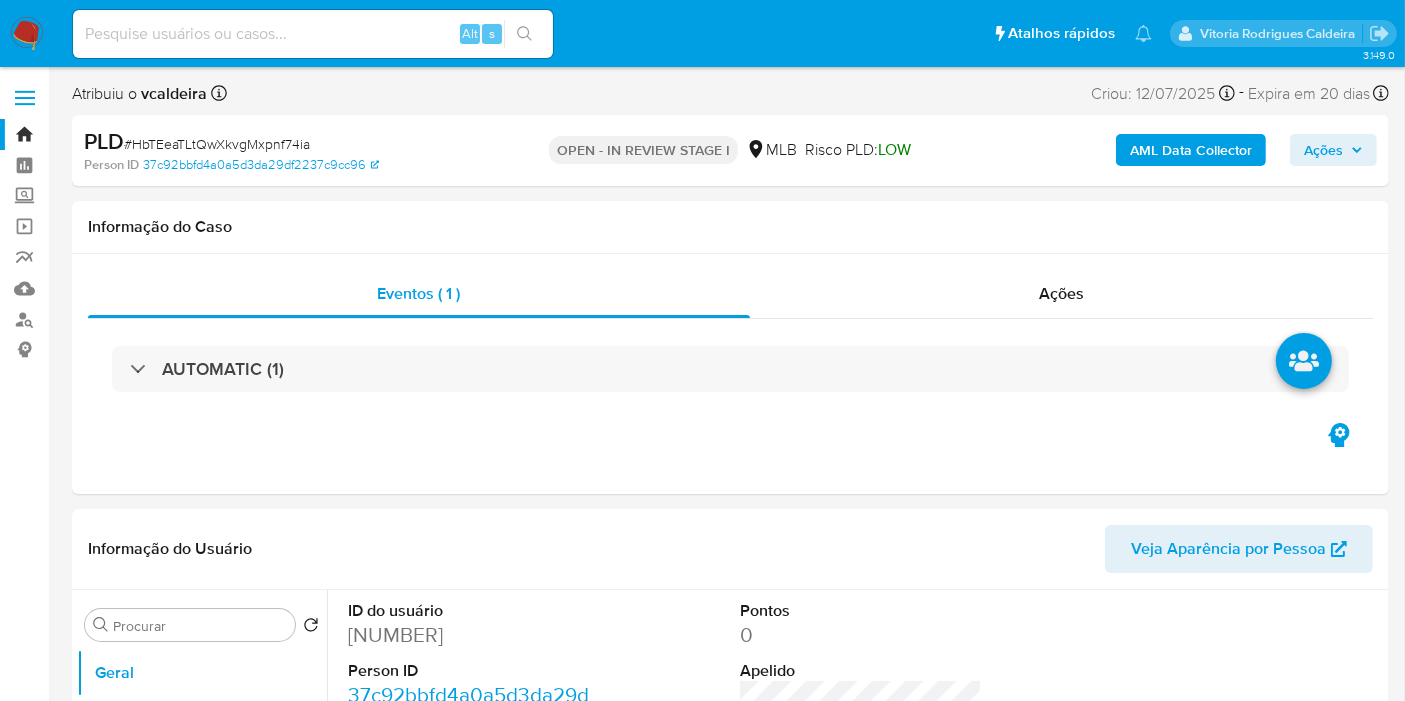copy on "[NUMBER]" 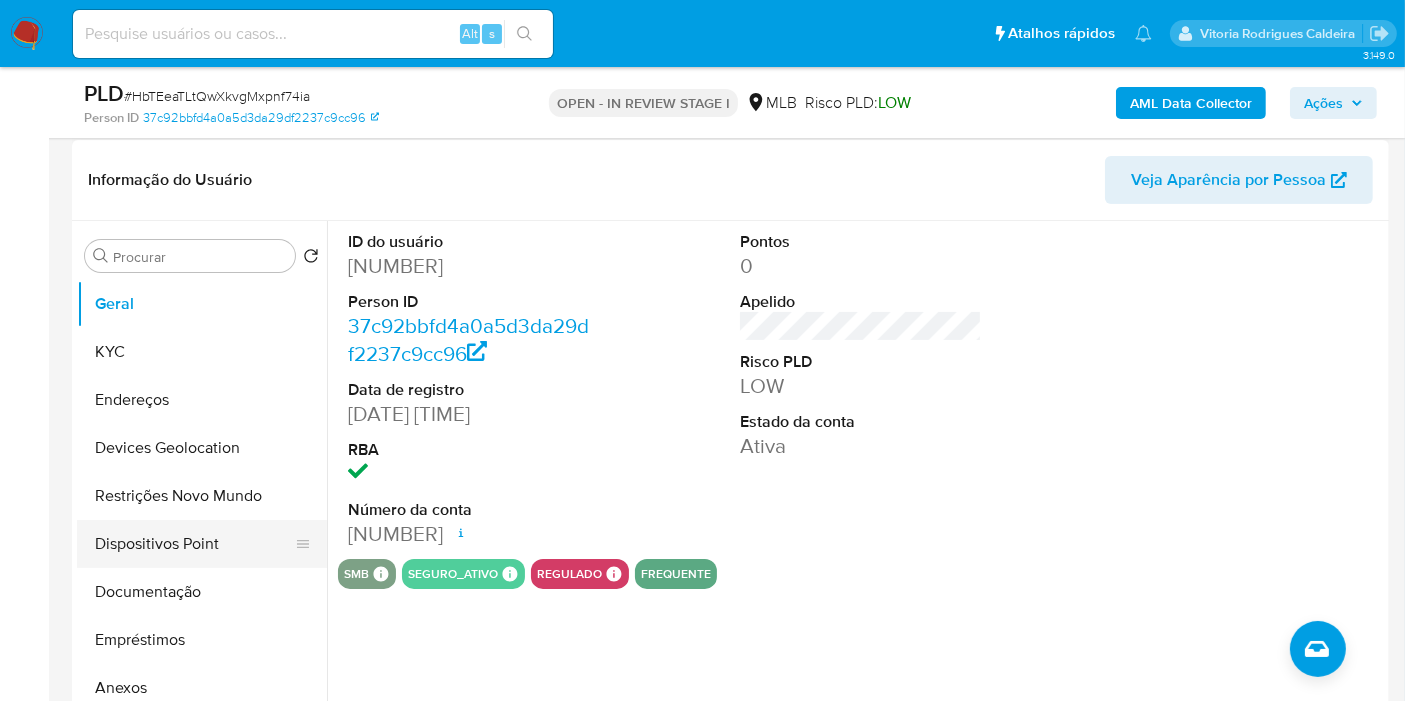 scroll, scrollTop: 333, scrollLeft: 0, axis: vertical 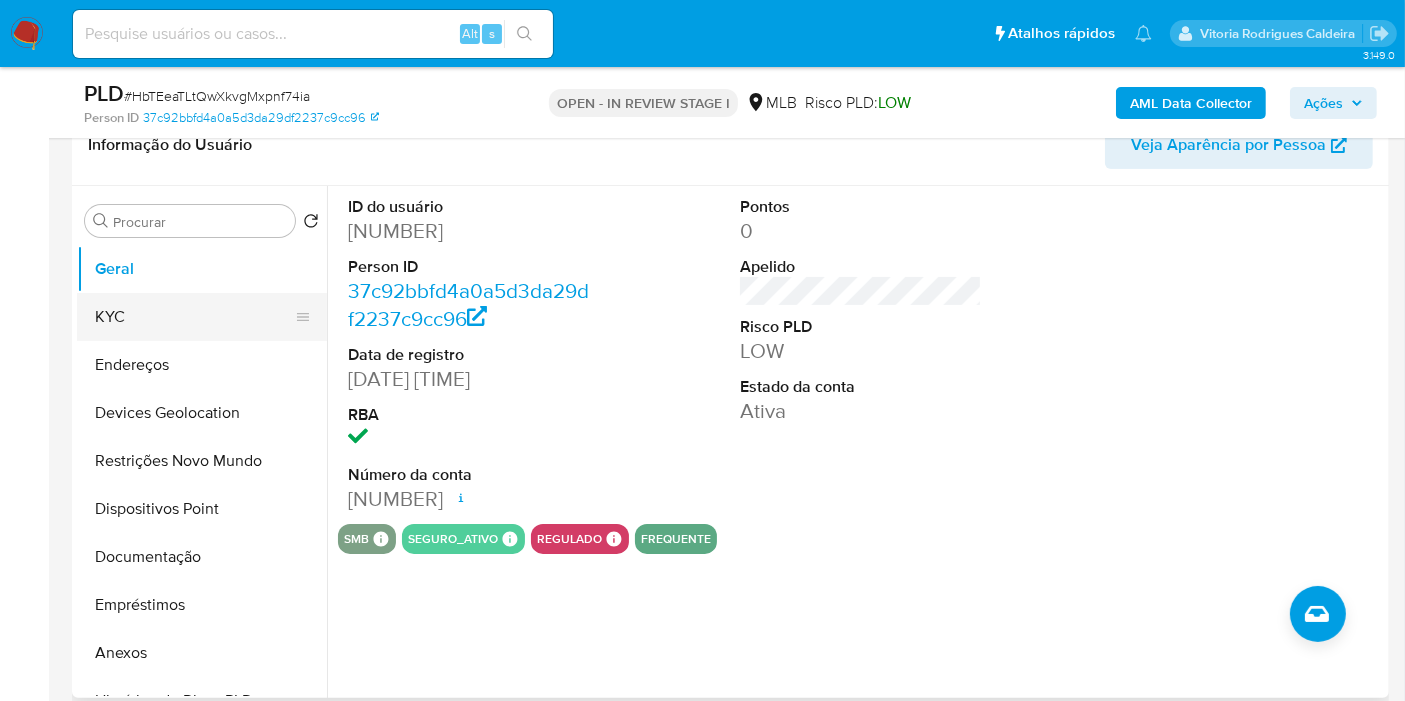 click on "KYC" at bounding box center [194, 317] 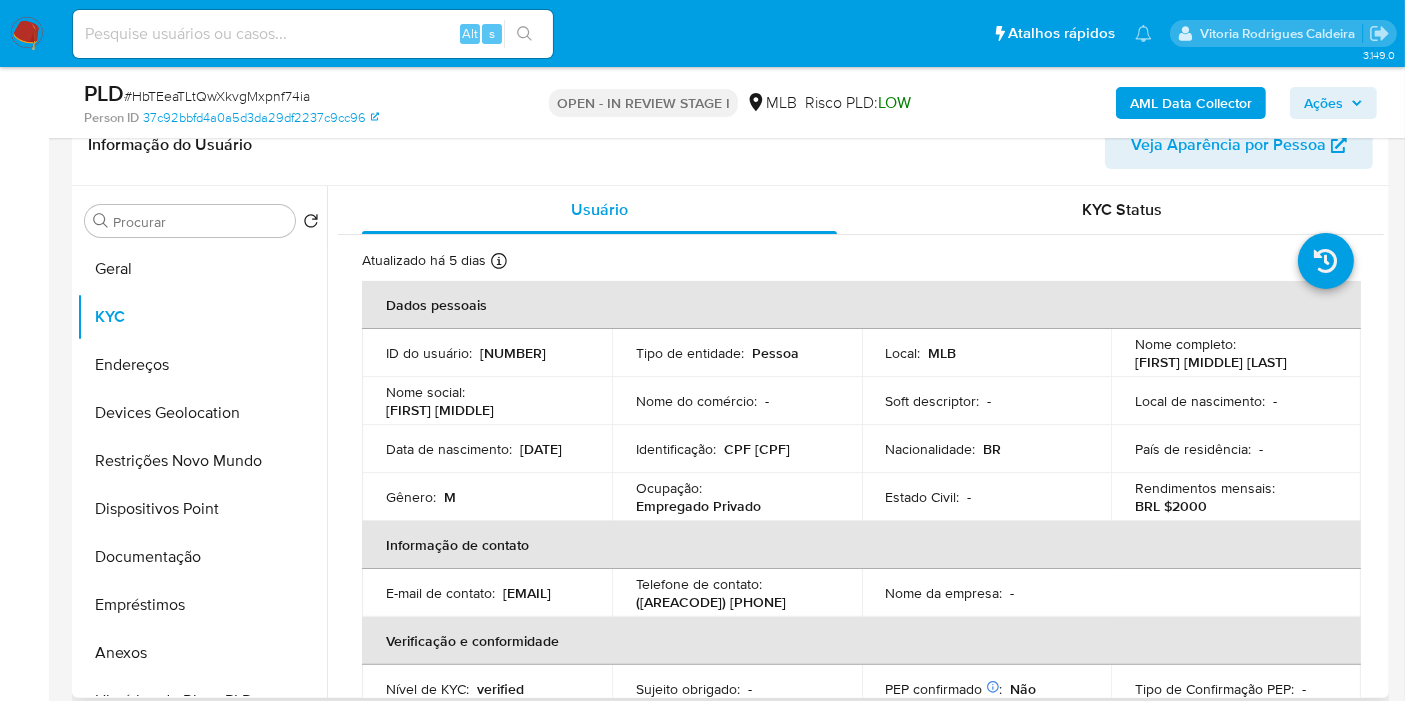 click on "ID do usuário :    1169696225" at bounding box center (487, 353) 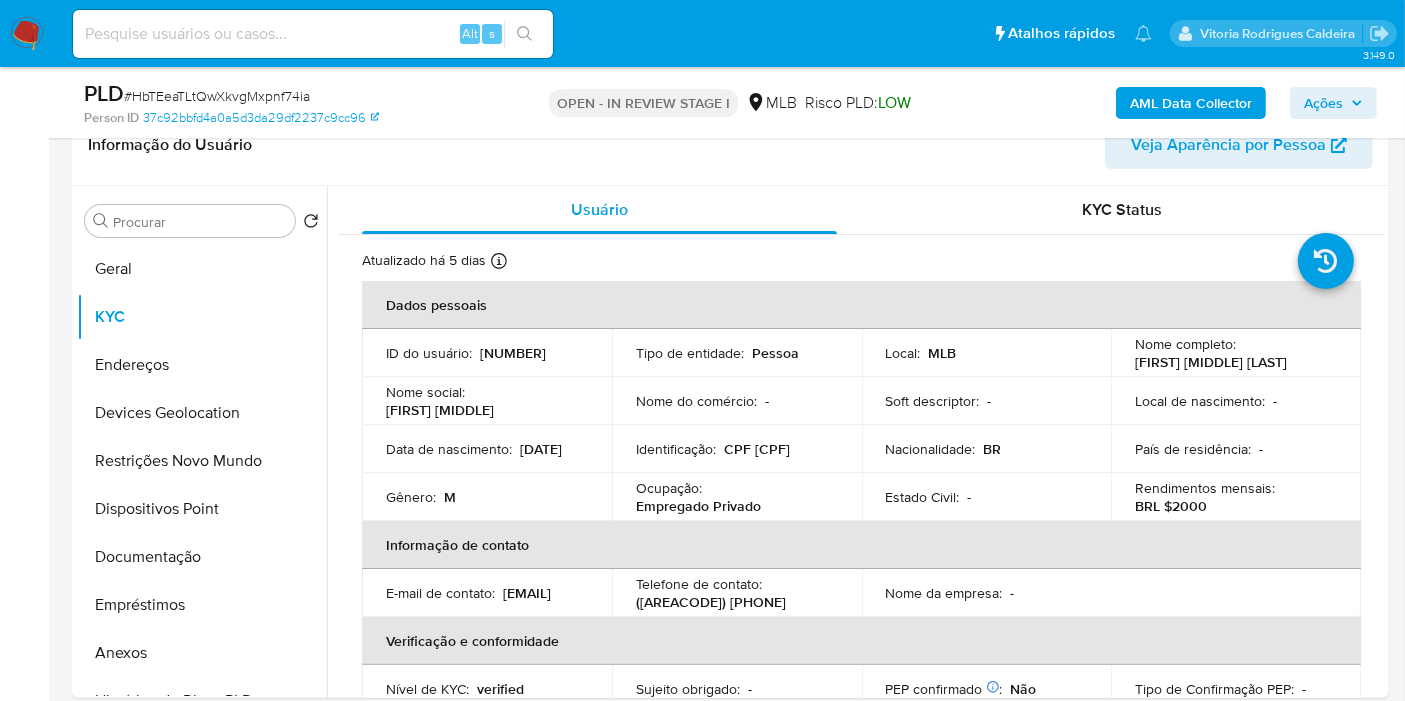 copy on "[NAME] [NAME] [NAME]" 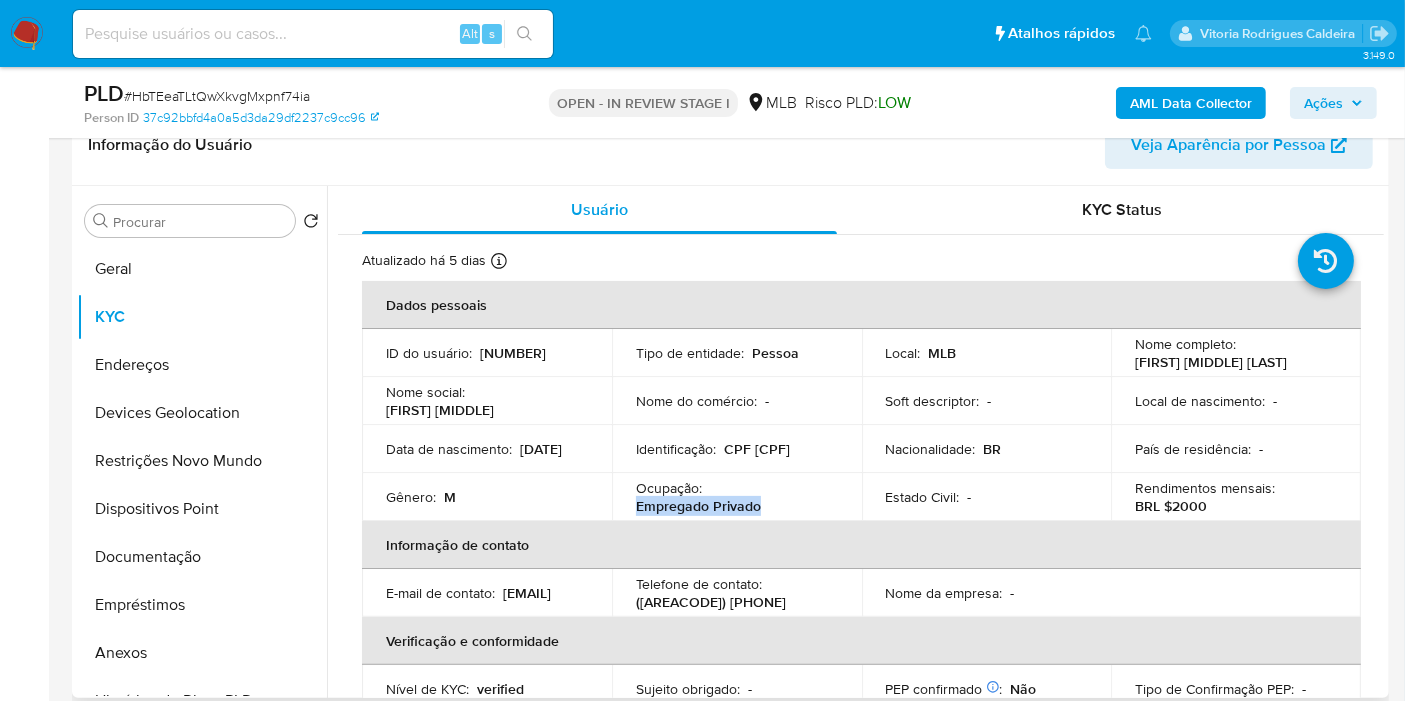 drag, startPoint x: 778, startPoint y: 508, endPoint x: 627, endPoint y: 514, distance: 151.11916 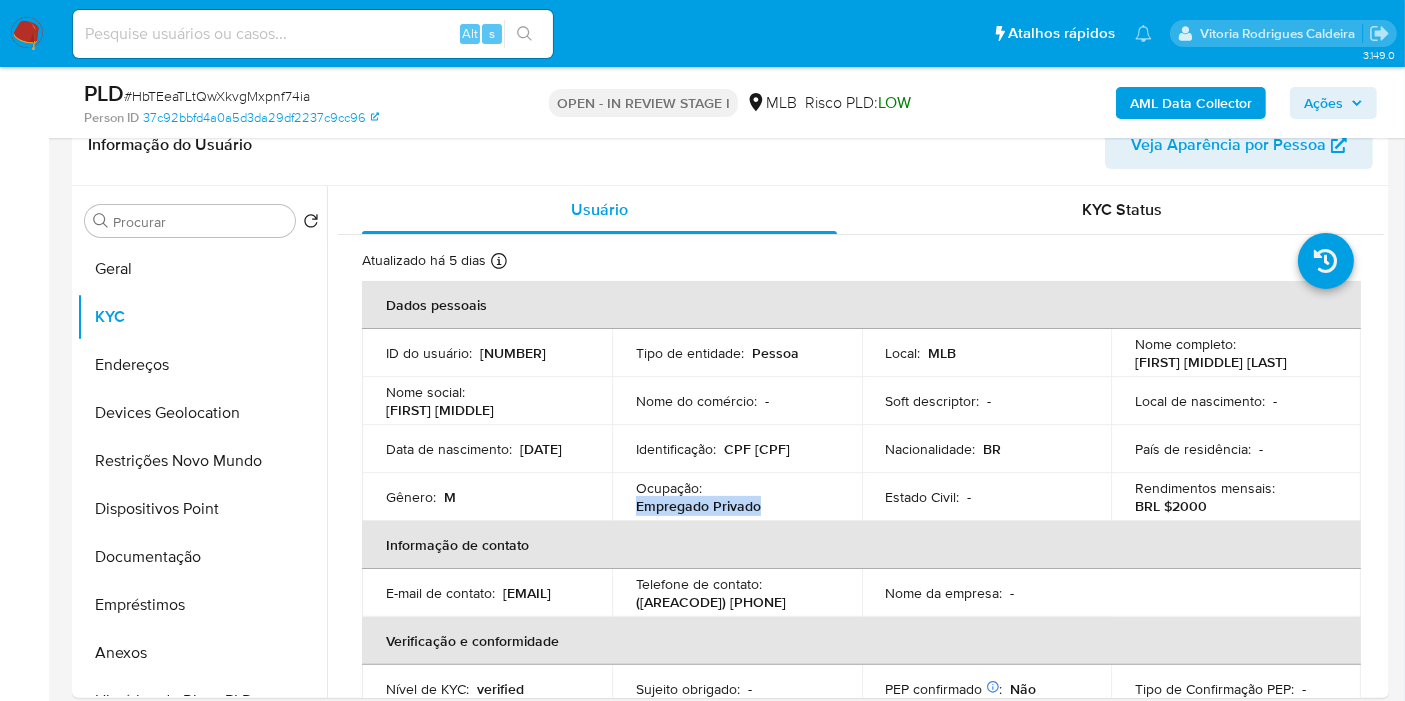 copy on "Empregado Privado" 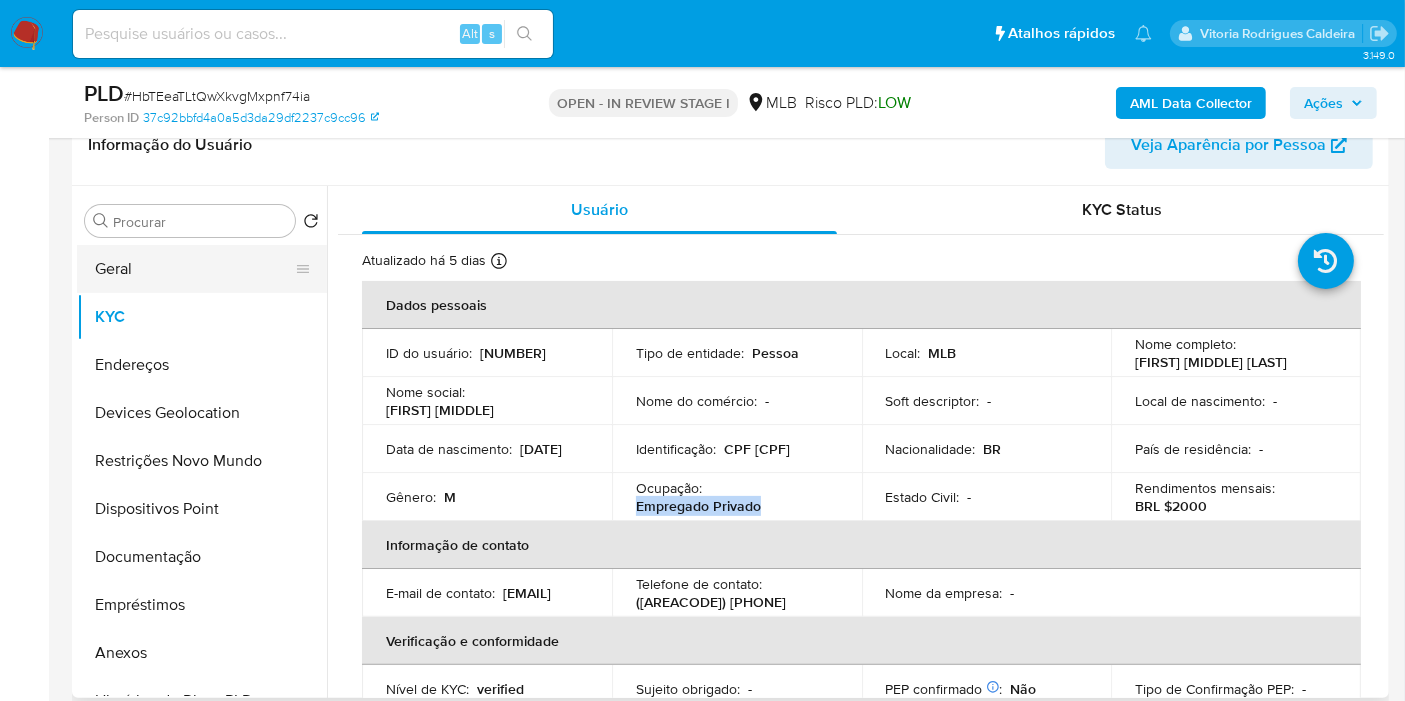 click on "Geral" at bounding box center [194, 269] 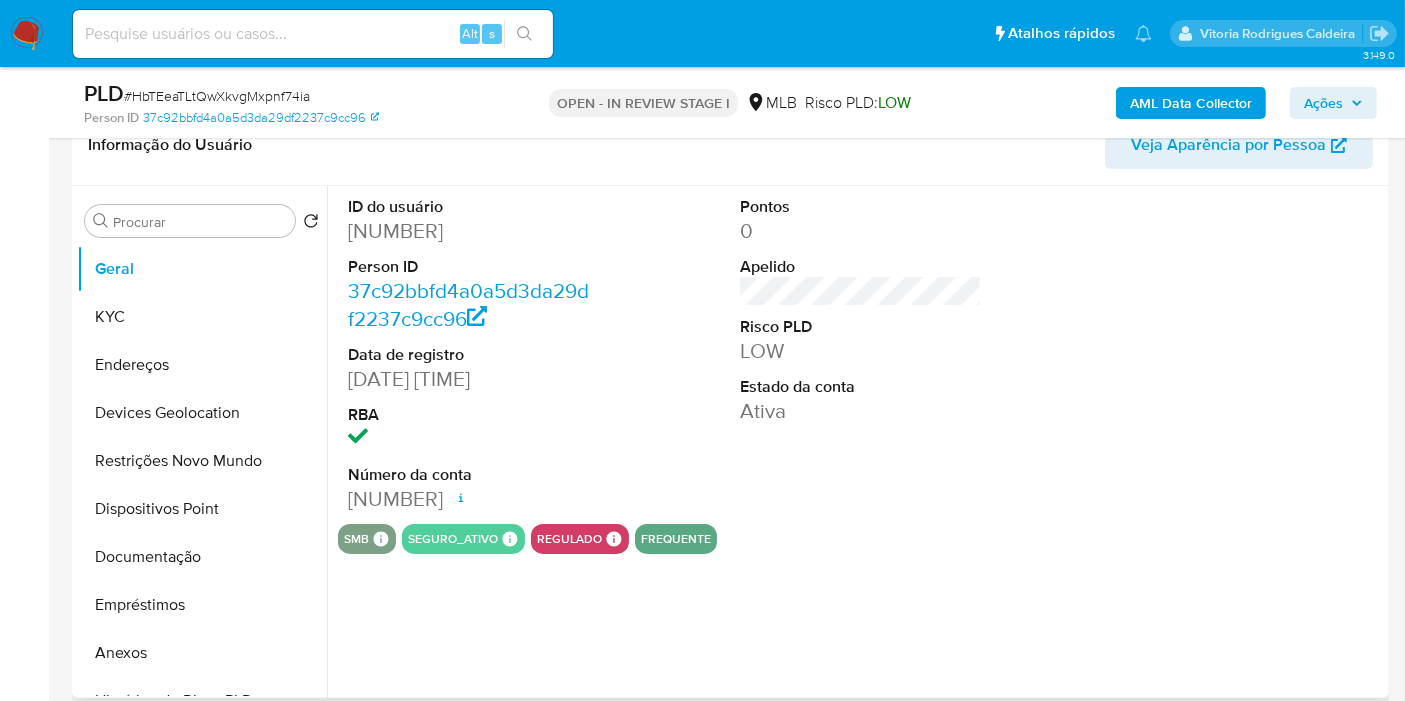 type 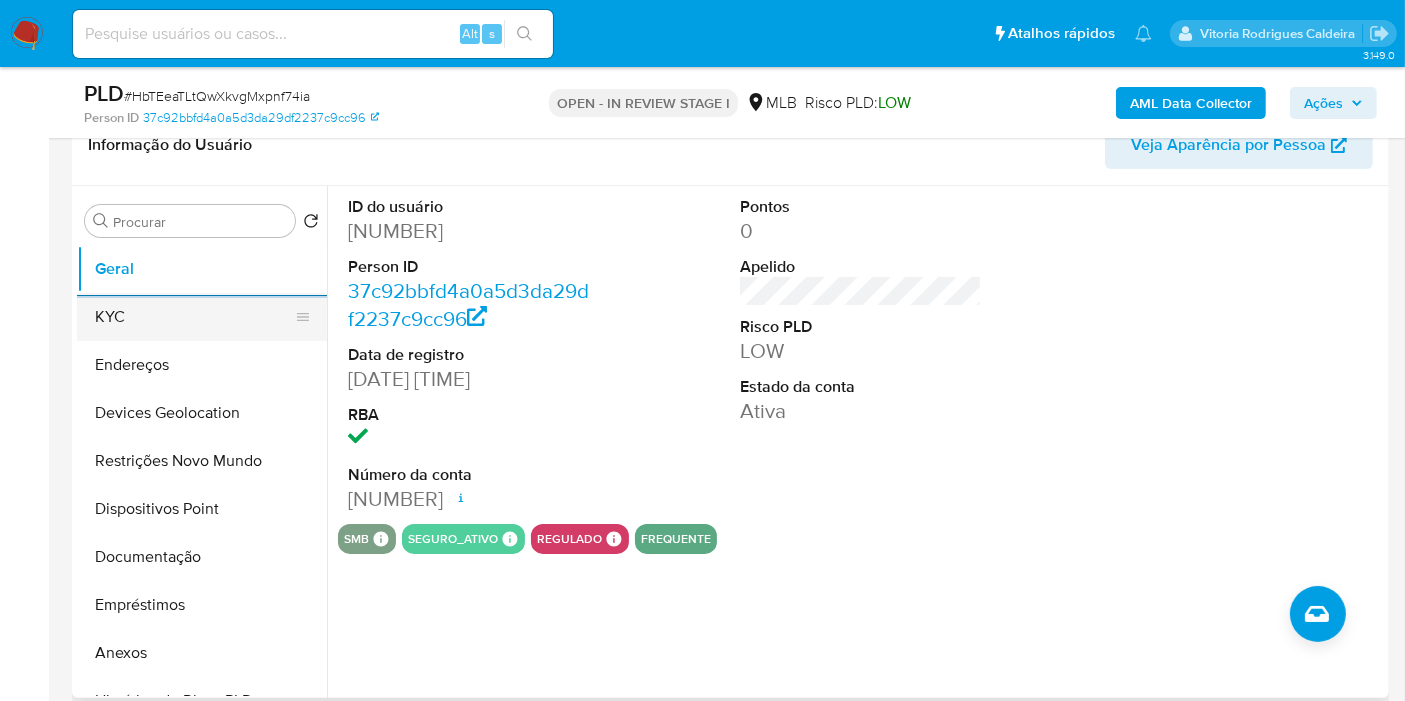 click on "KYC" at bounding box center (194, 317) 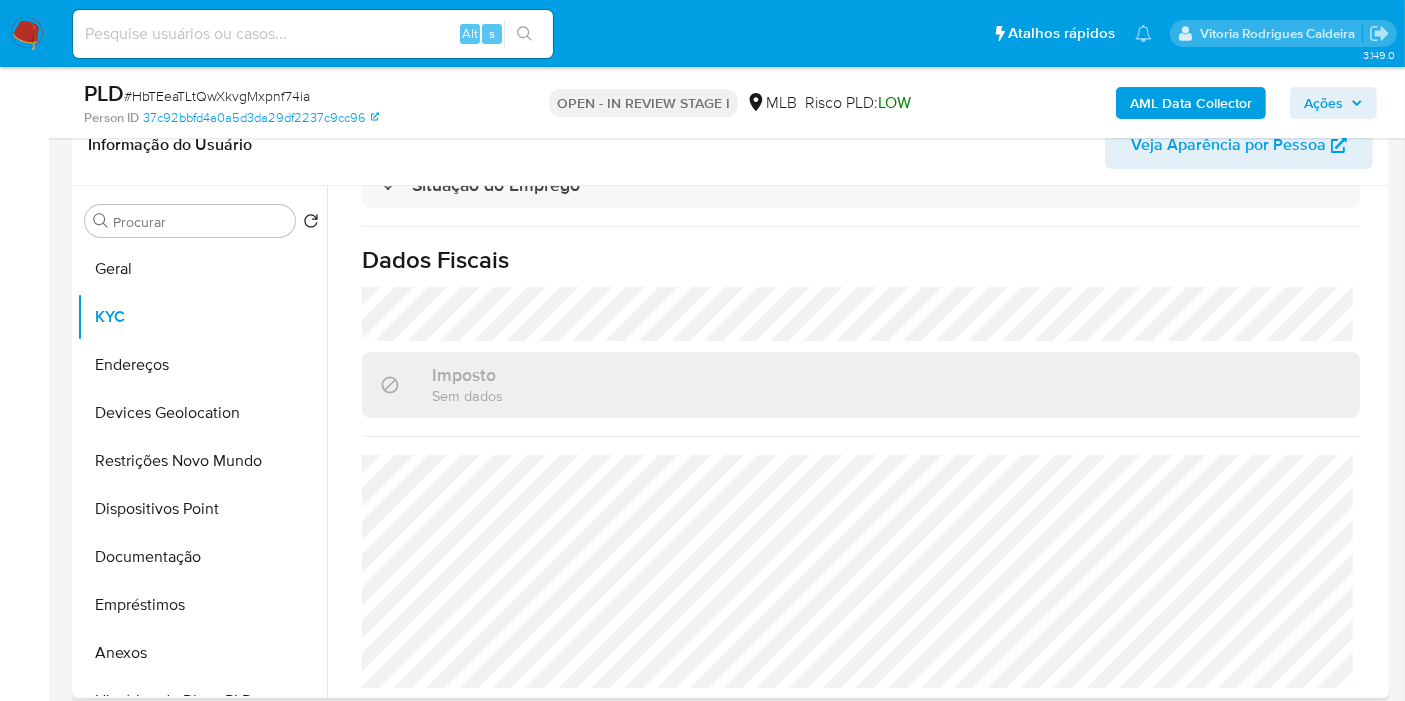 scroll, scrollTop: 914, scrollLeft: 0, axis: vertical 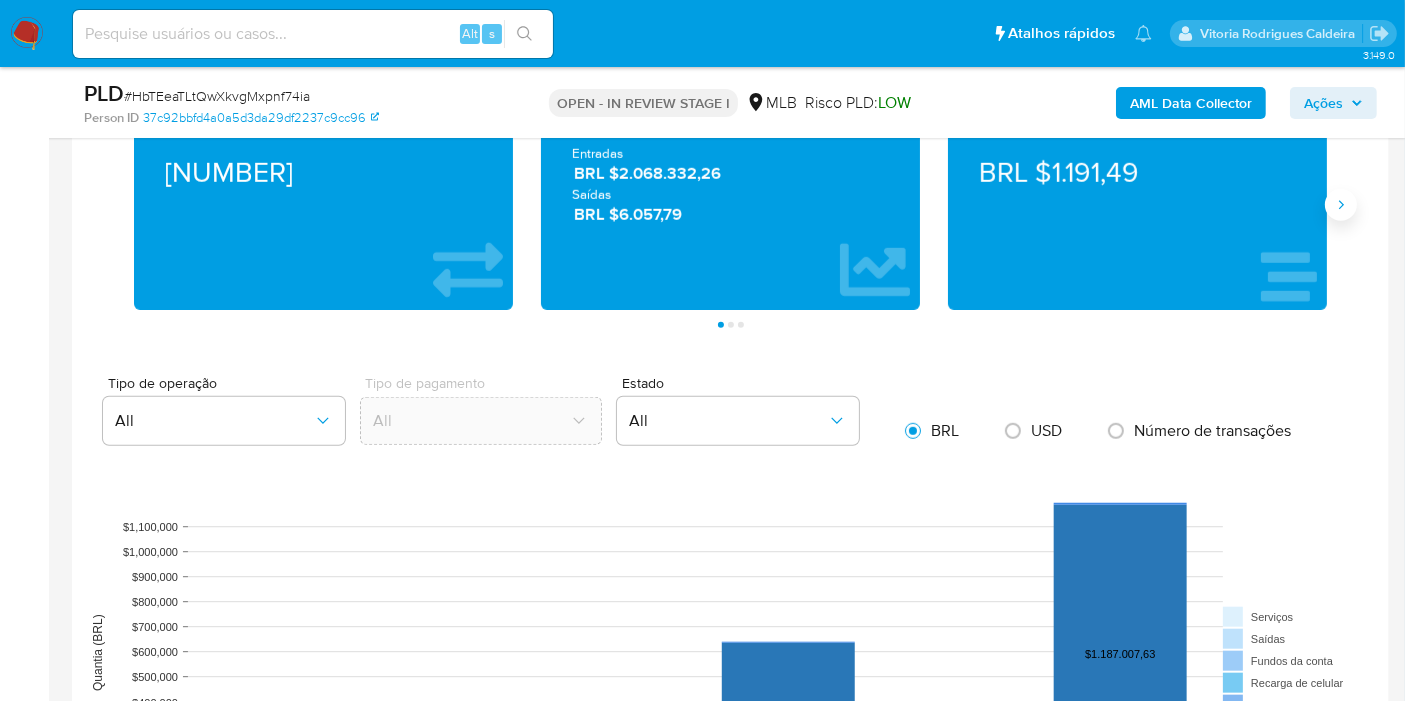 click at bounding box center [1341, 205] 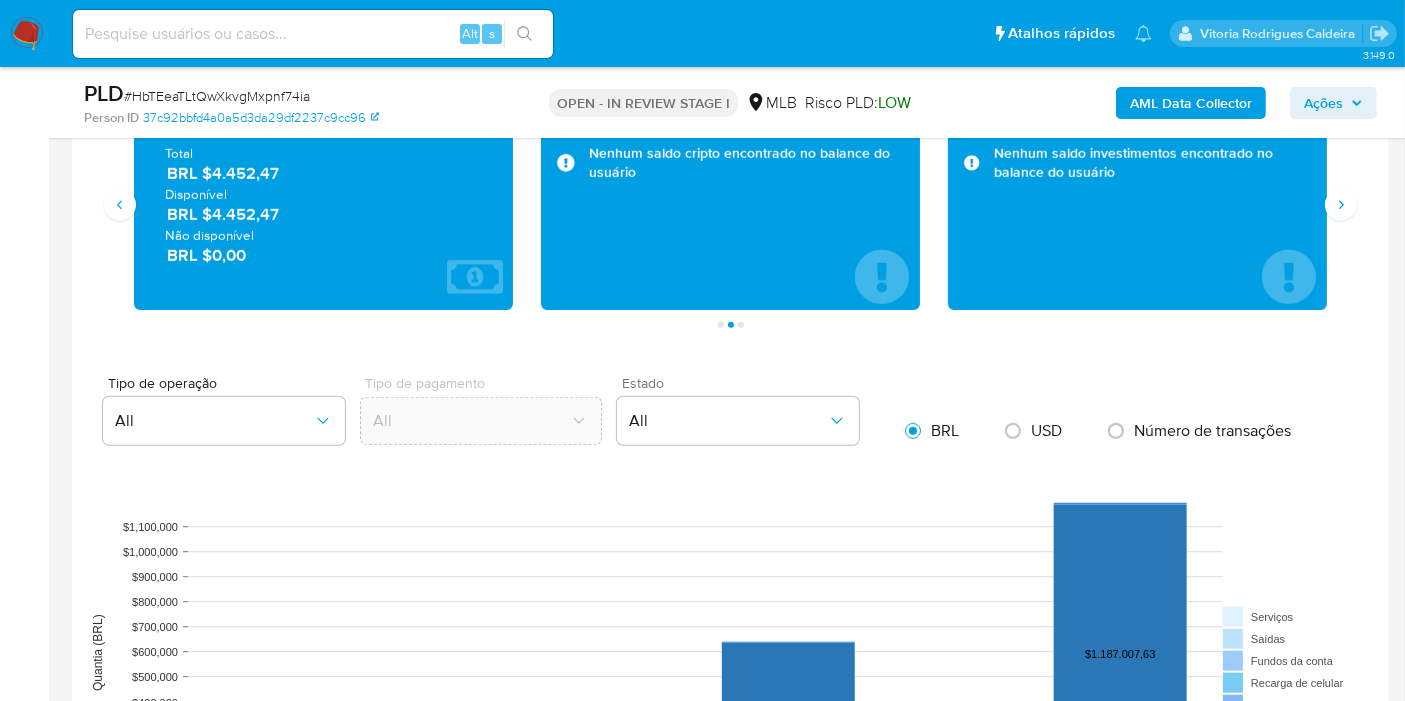 scroll, scrollTop: 1333, scrollLeft: 0, axis: vertical 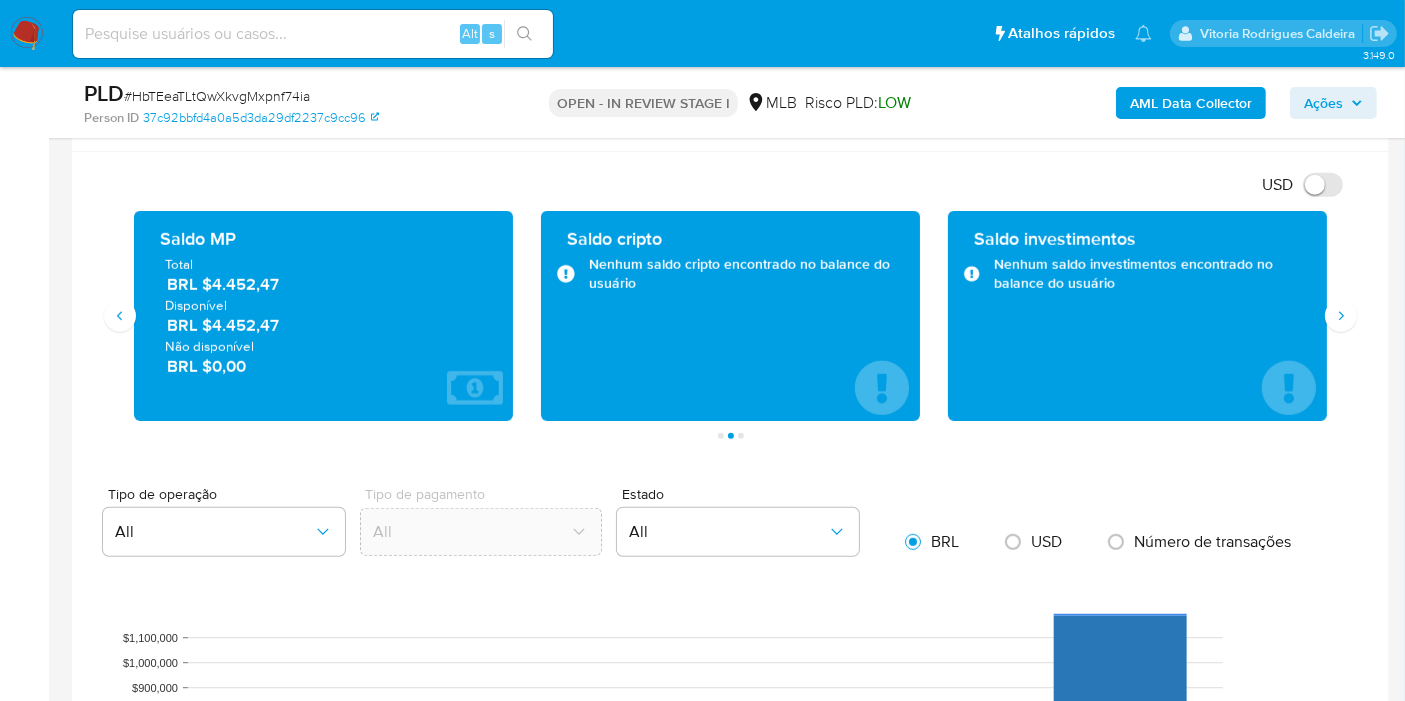 drag, startPoint x: 1345, startPoint y: 314, endPoint x: 988, endPoint y: 145, distance: 394.98102 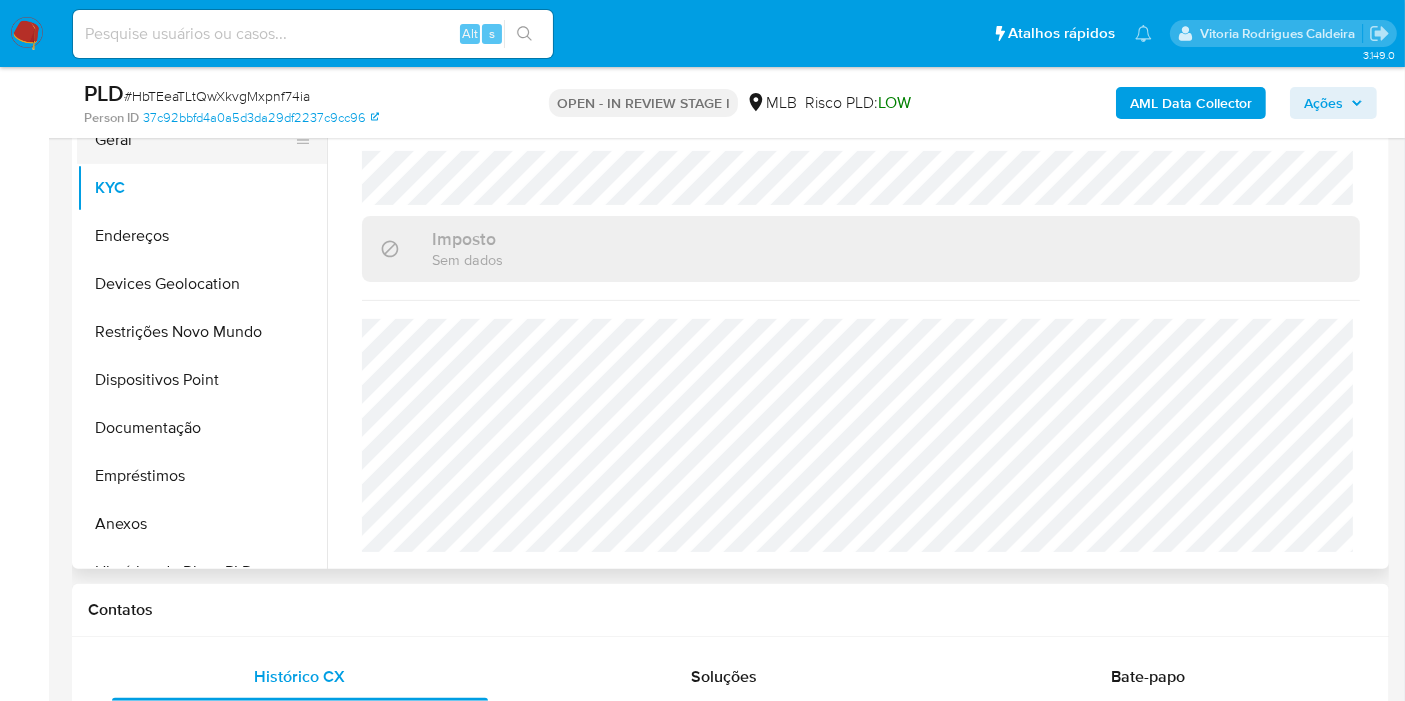 scroll, scrollTop: 333, scrollLeft: 0, axis: vertical 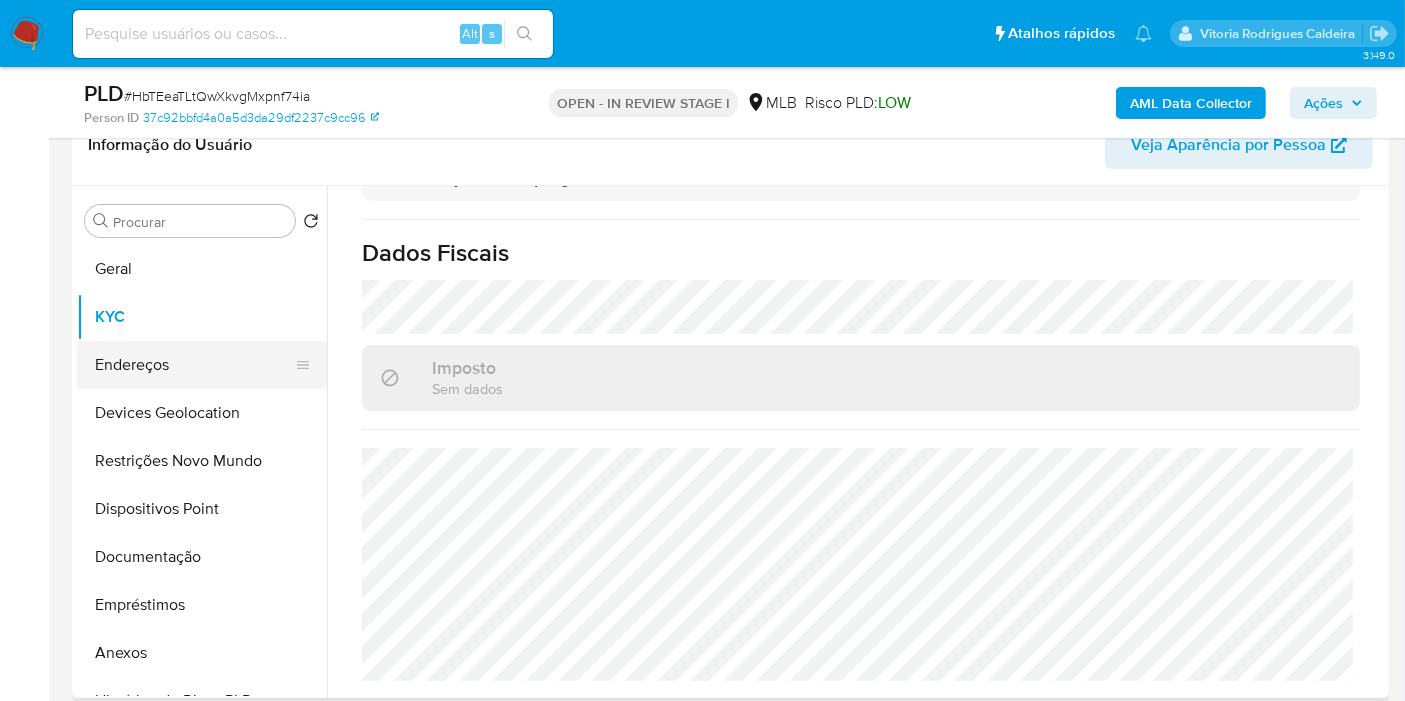 click on "Endereços" at bounding box center [194, 365] 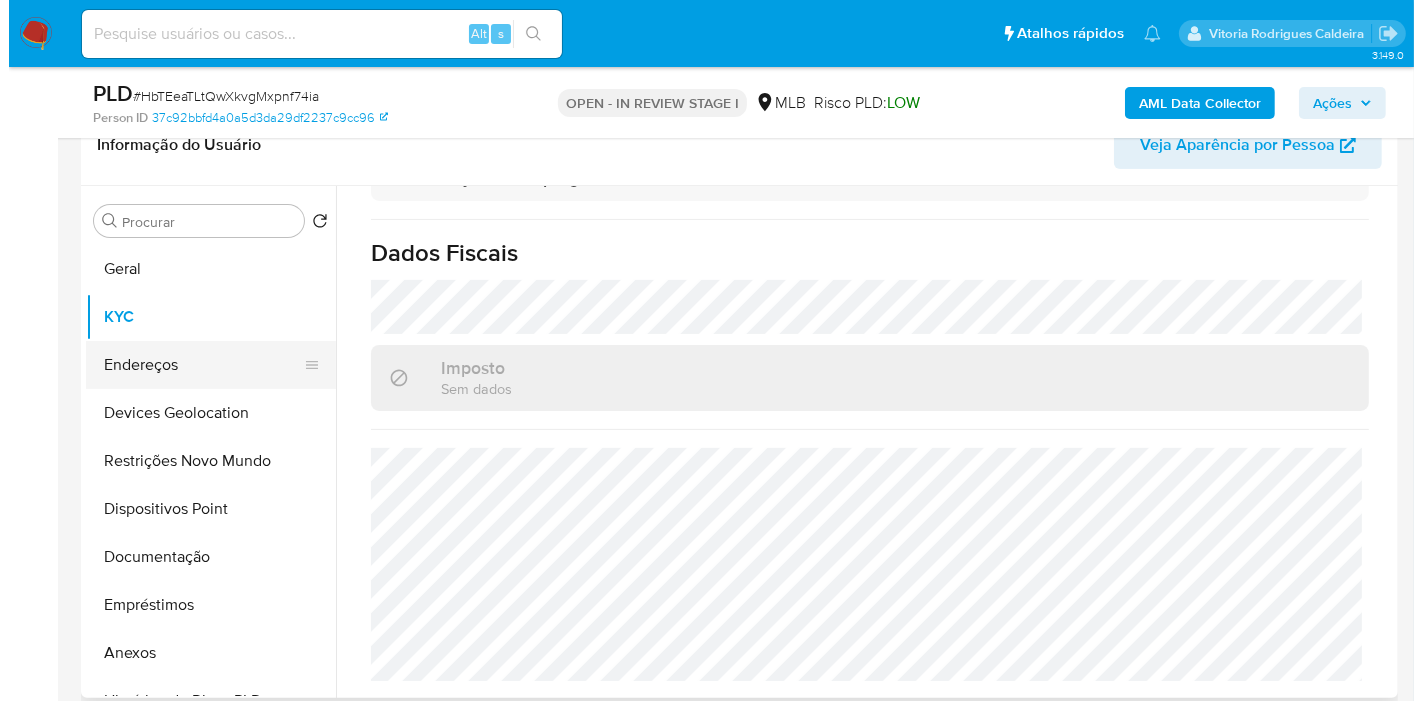 scroll, scrollTop: 0, scrollLeft: 0, axis: both 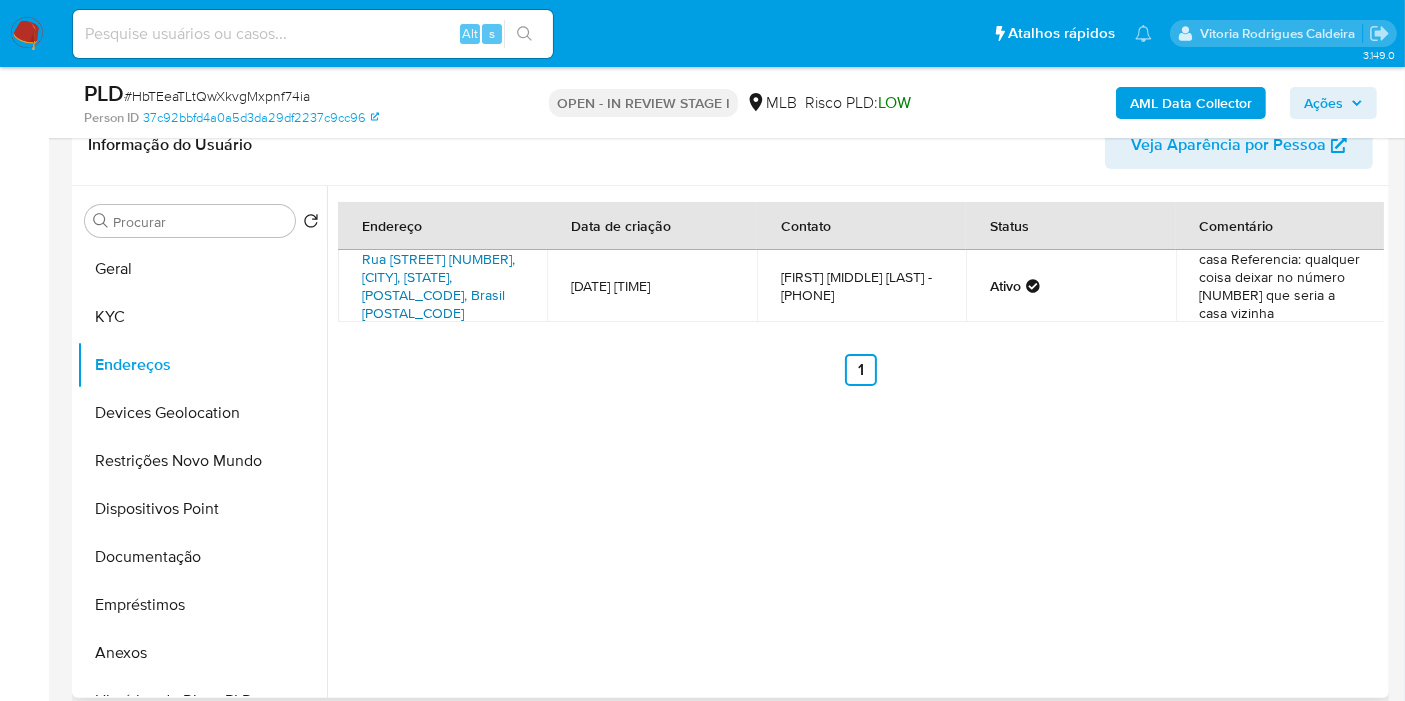 click on "Rua São Lourenço 1276, Ribeirão Preto, São Paulo, 14060110, Brasil 1276" at bounding box center [438, 286] 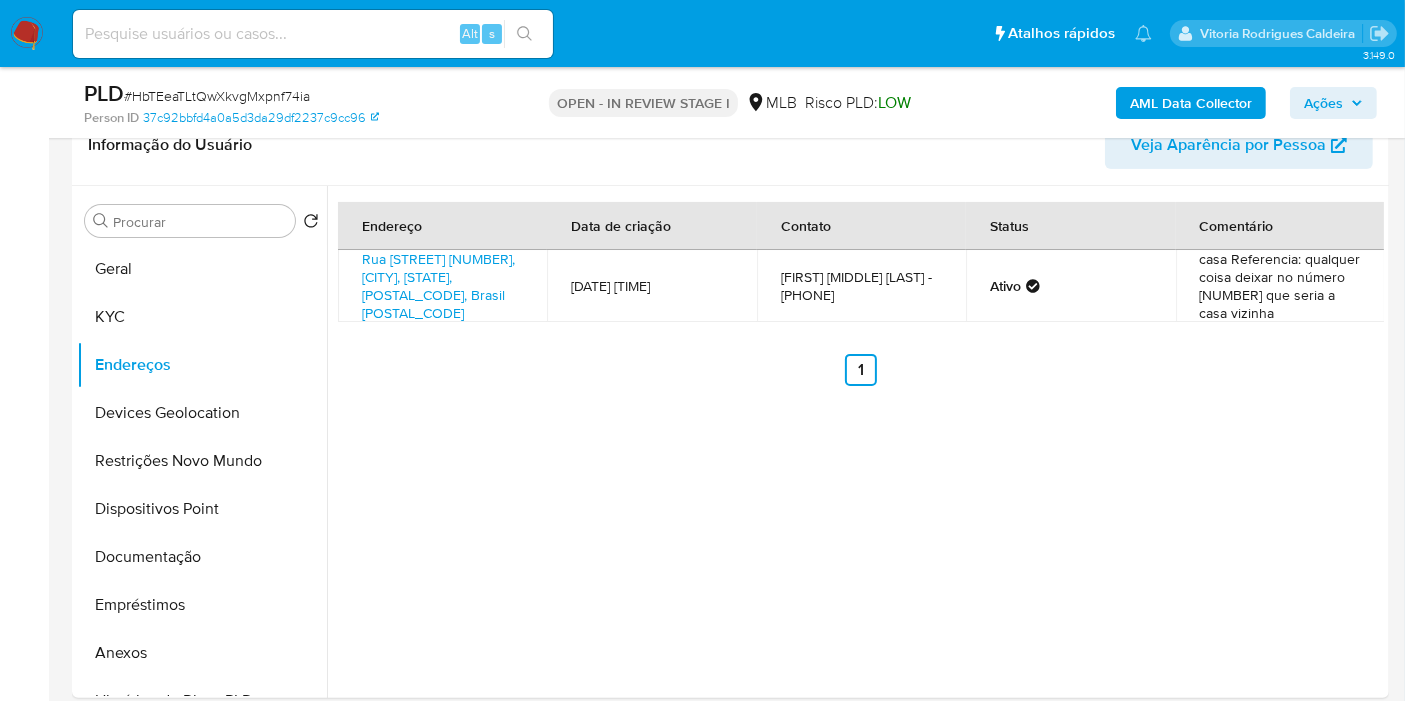 click on "AML Data Collector" at bounding box center (1191, 103) 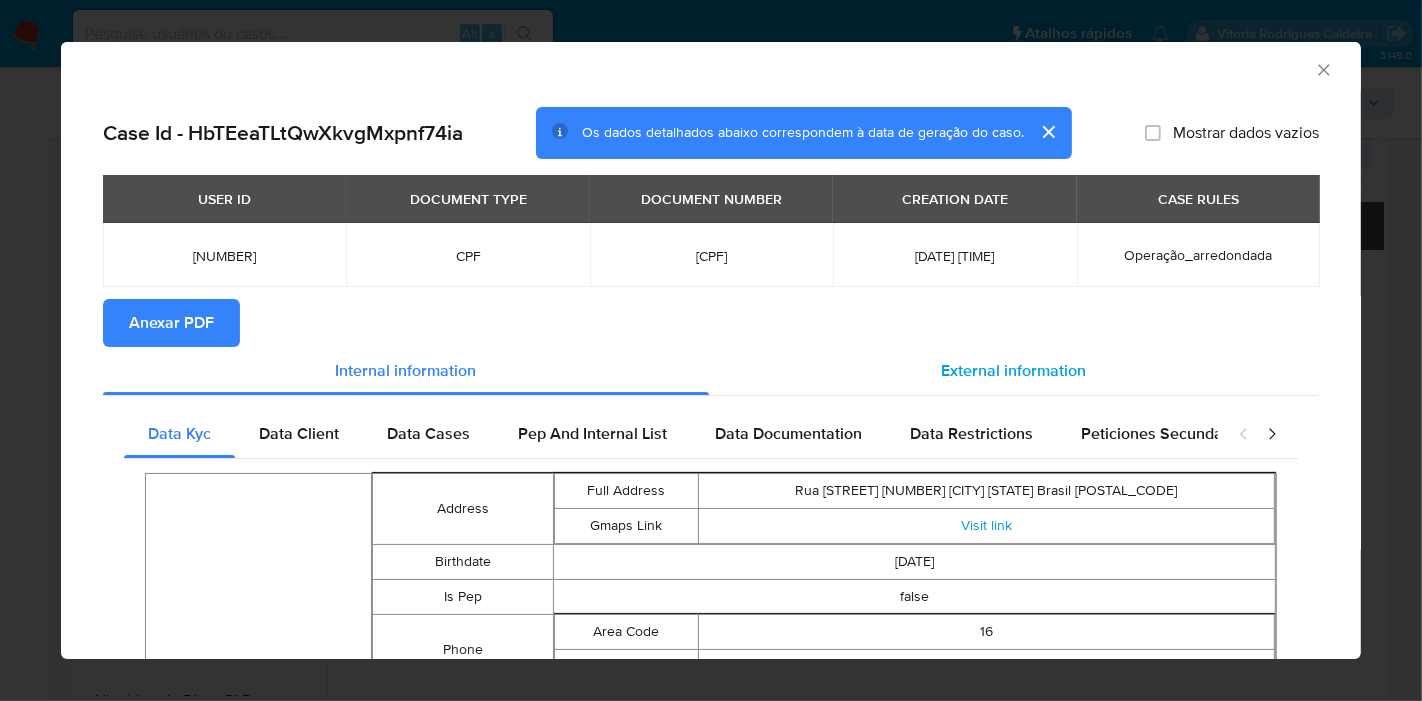 click on "External information" at bounding box center (1014, 370) 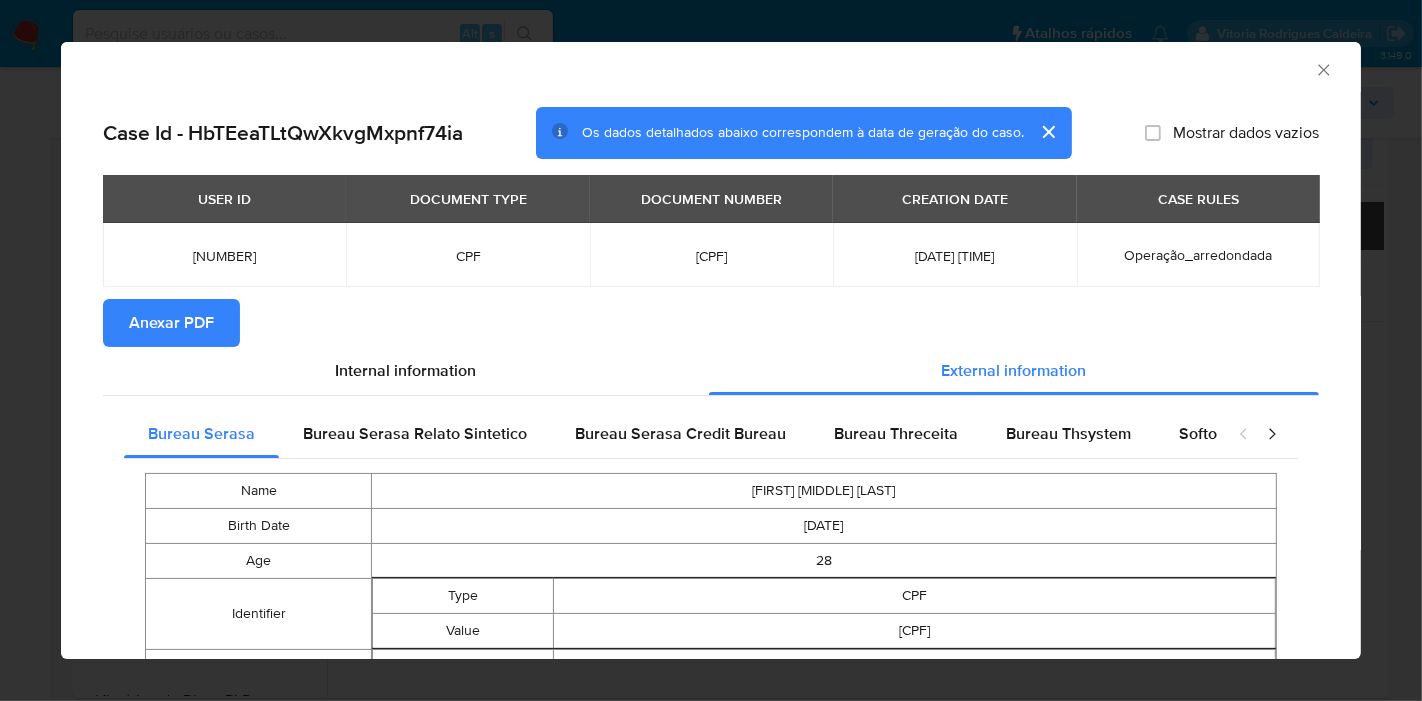 type 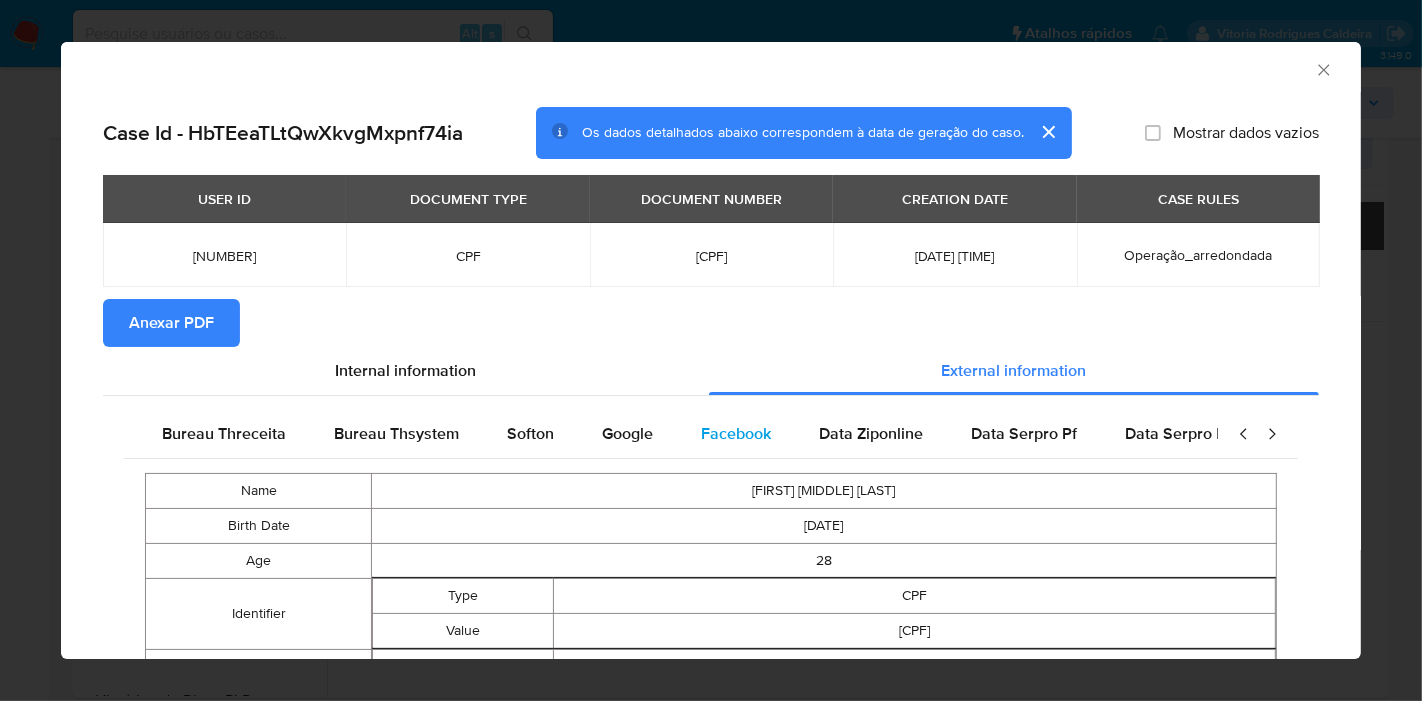 scroll, scrollTop: 0, scrollLeft: 676, axis: horizontal 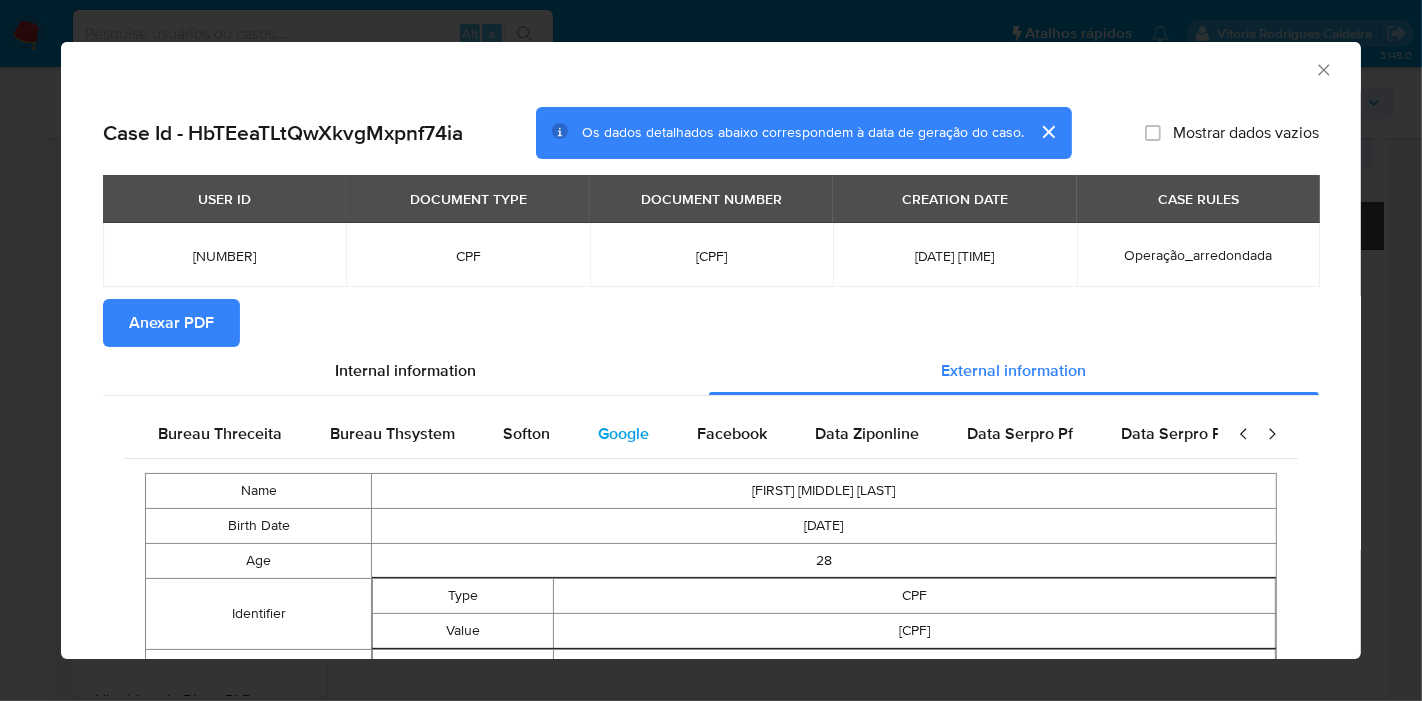 click on "Google" at bounding box center [623, 433] 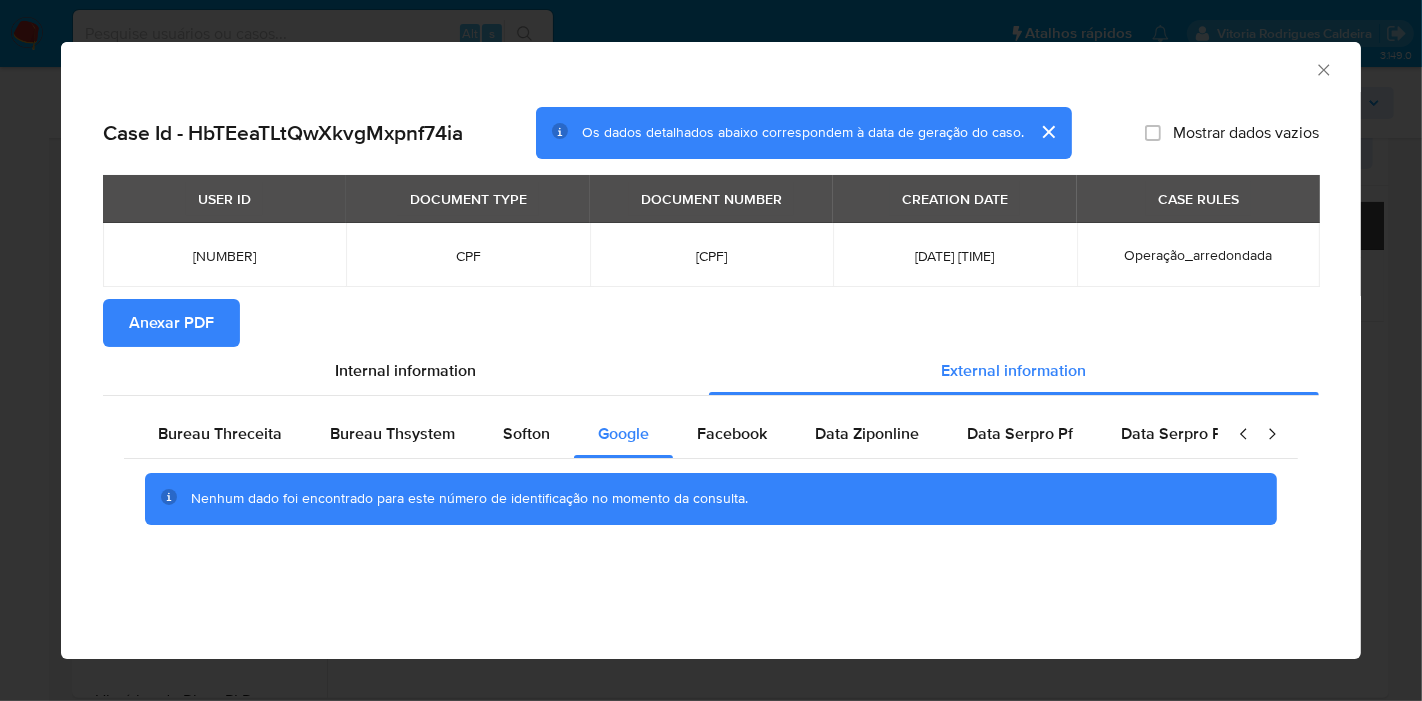 type 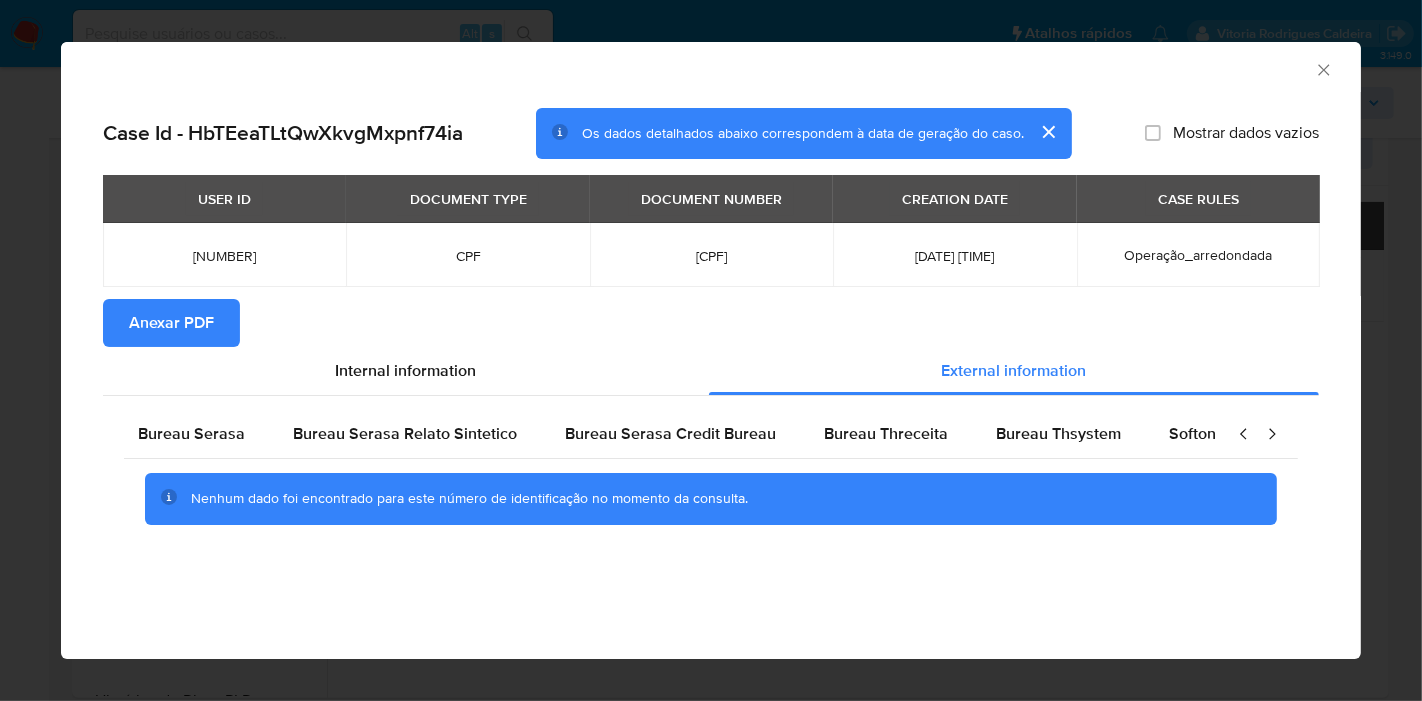 scroll, scrollTop: 0, scrollLeft: 0, axis: both 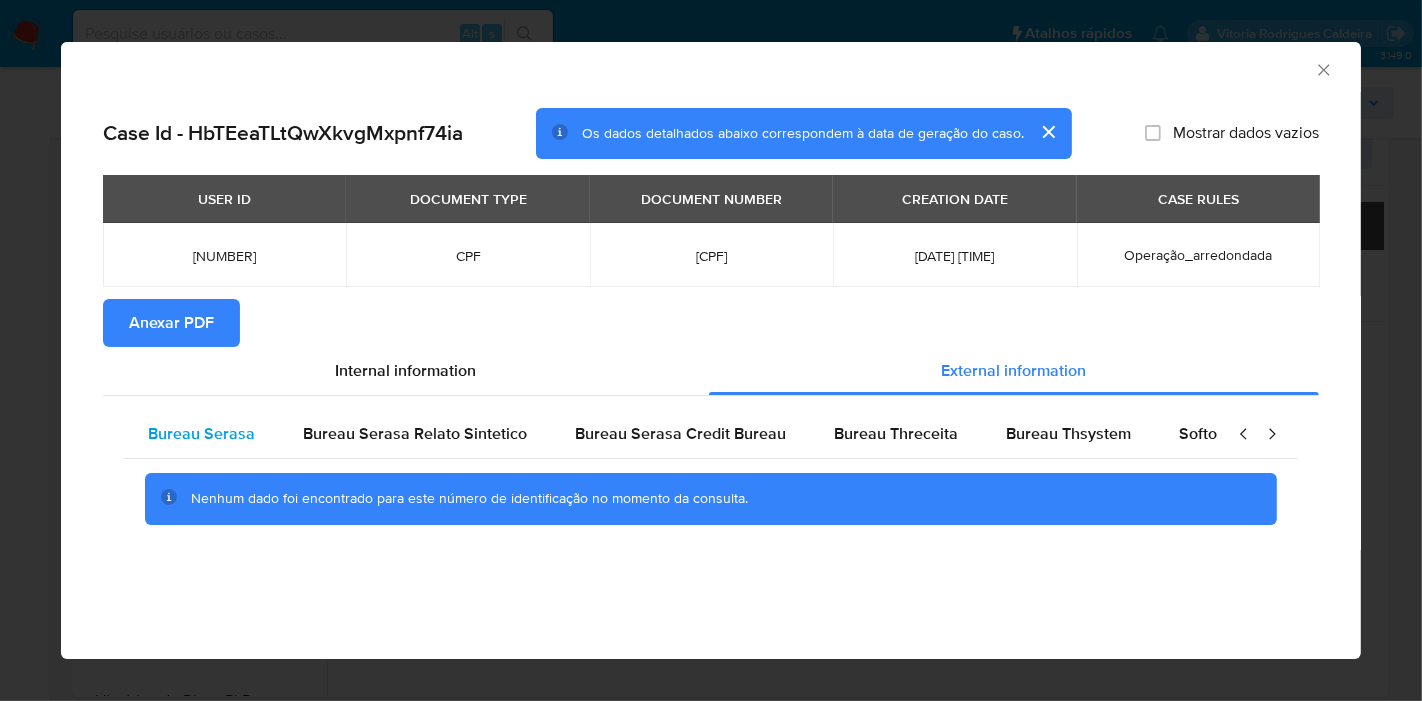 click on "Bureau Serasa" at bounding box center (201, 433) 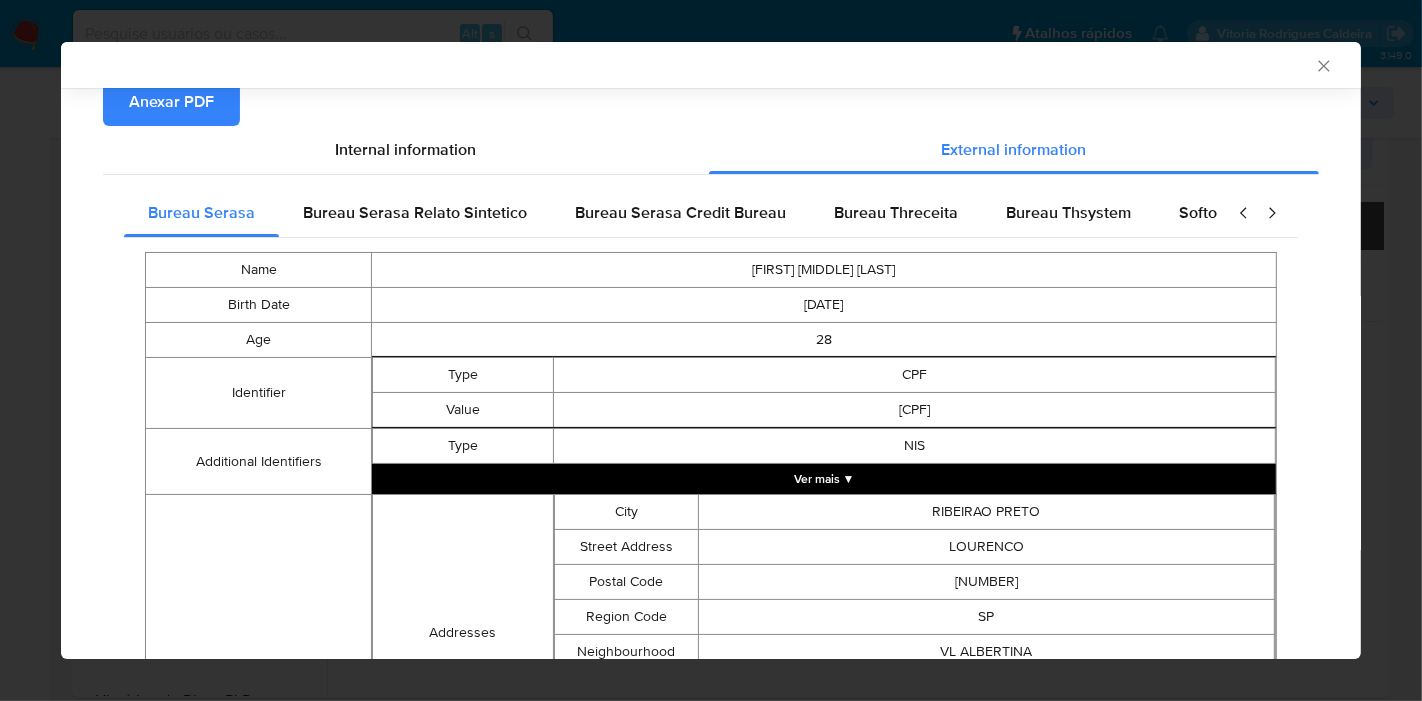 scroll, scrollTop: 5, scrollLeft: 0, axis: vertical 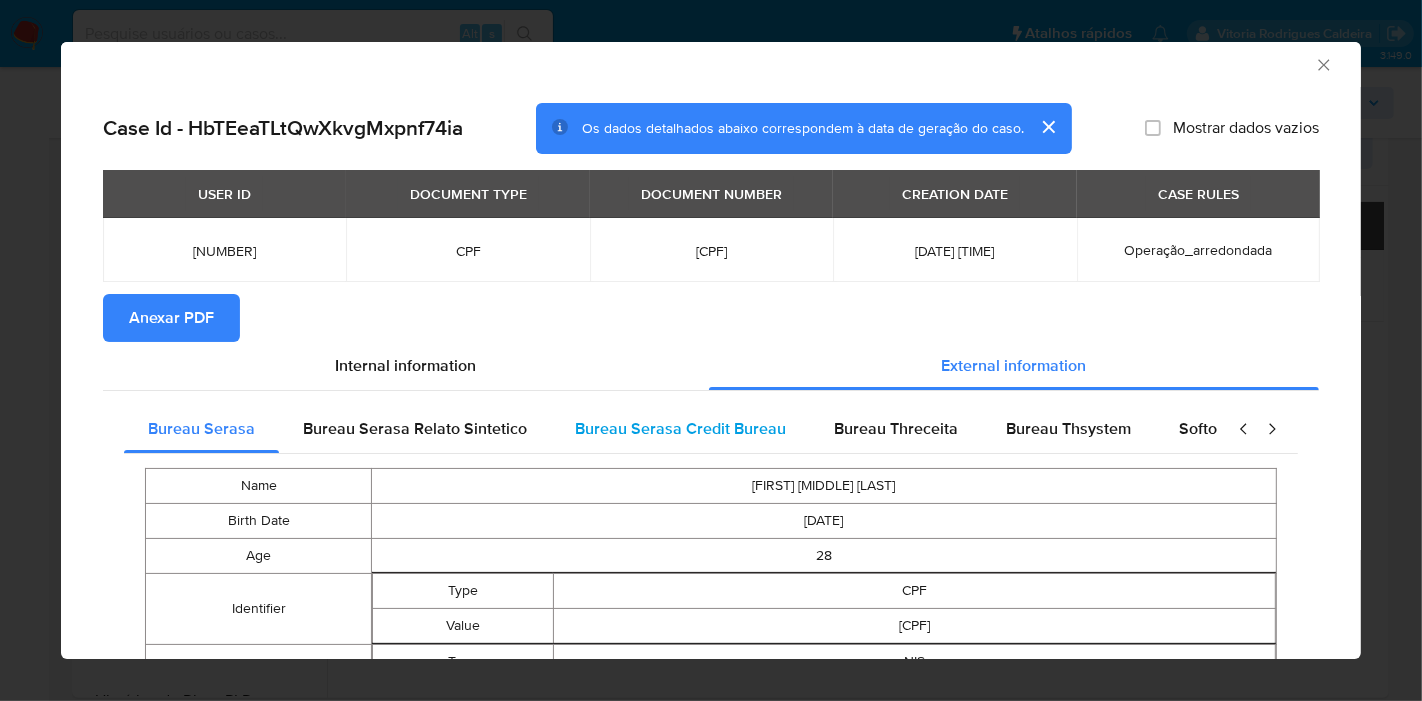 type 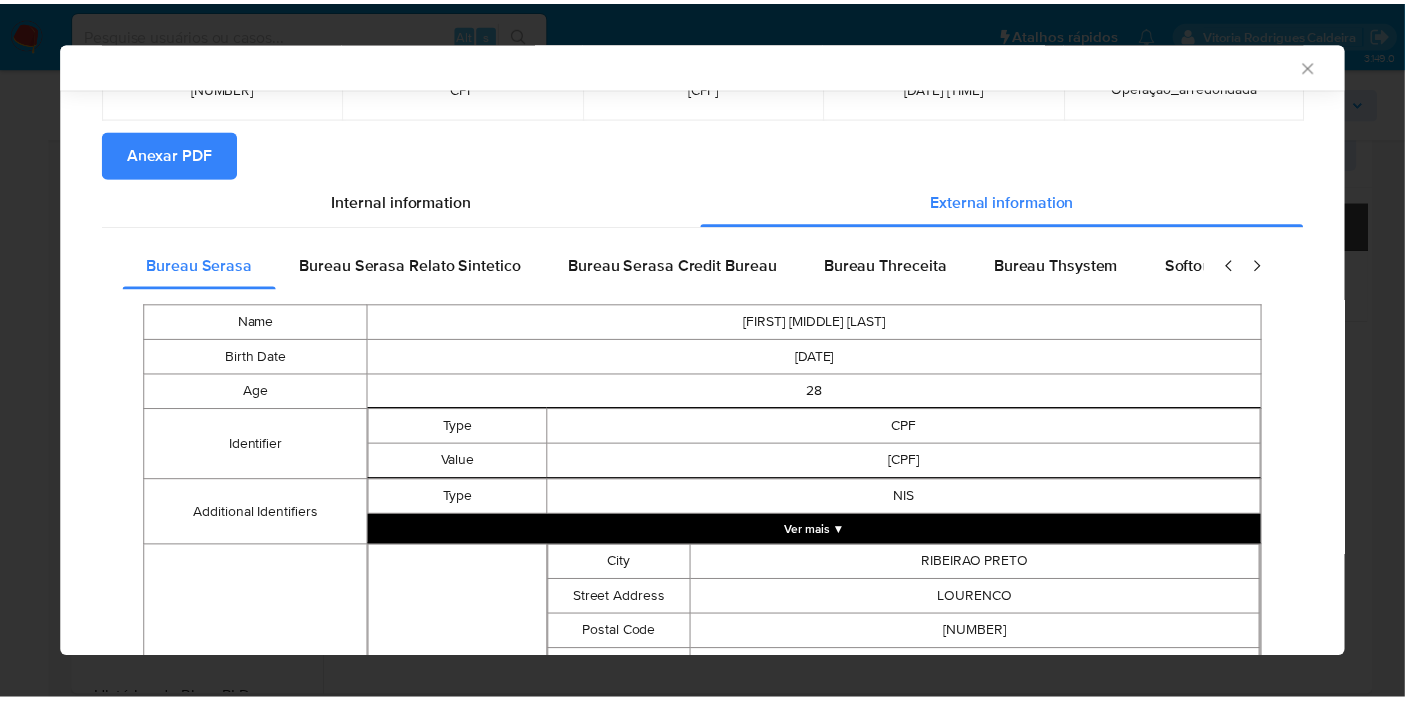 scroll, scrollTop: 609, scrollLeft: 0, axis: vertical 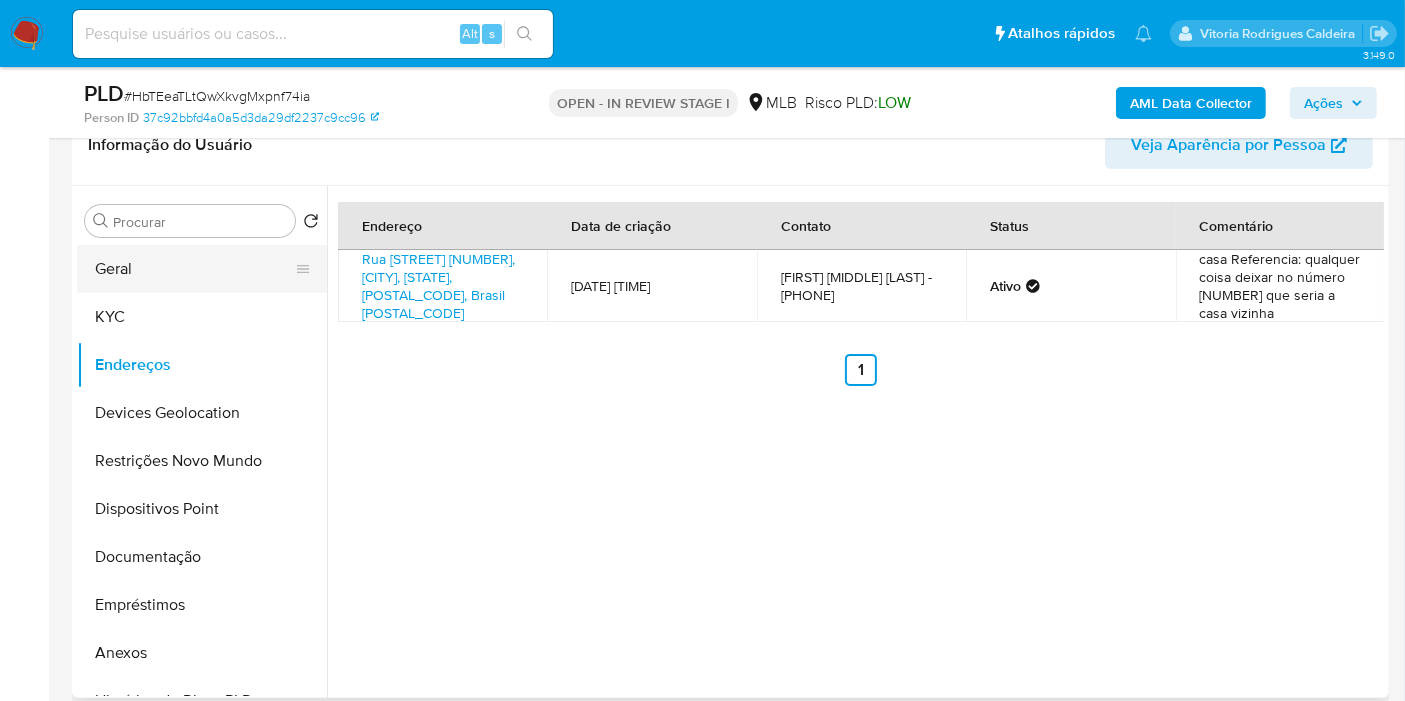 click on "Geral" at bounding box center (194, 269) 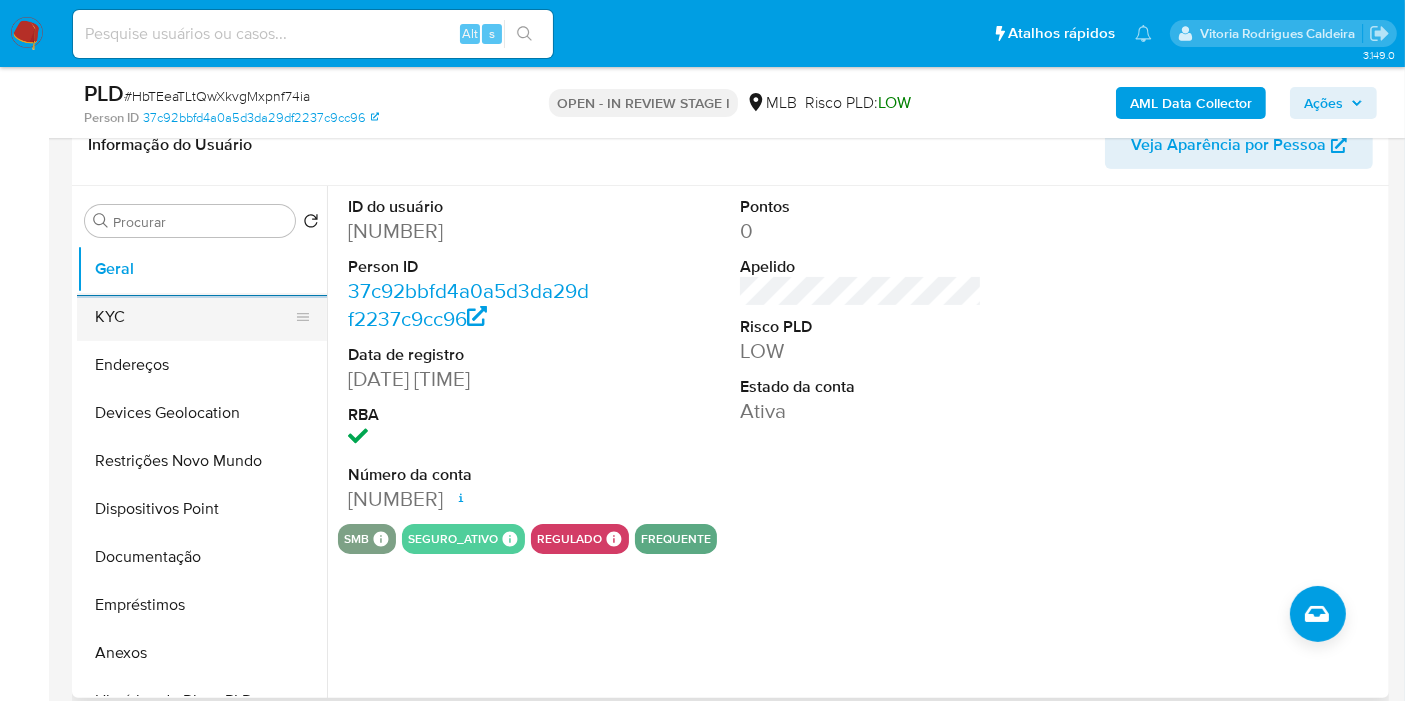 click on "KYC" at bounding box center (194, 317) 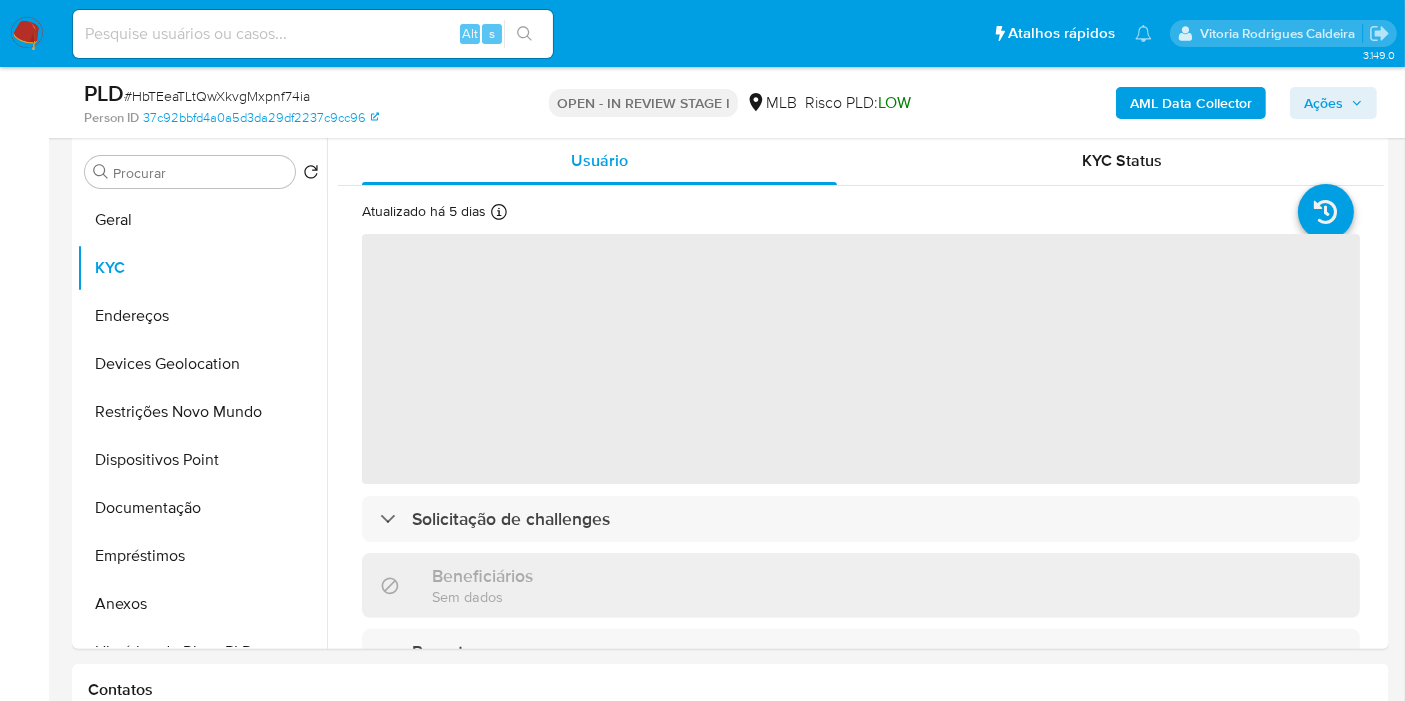 scroll, scrollTop: 396, scrollLeft: 0, axis: vertical 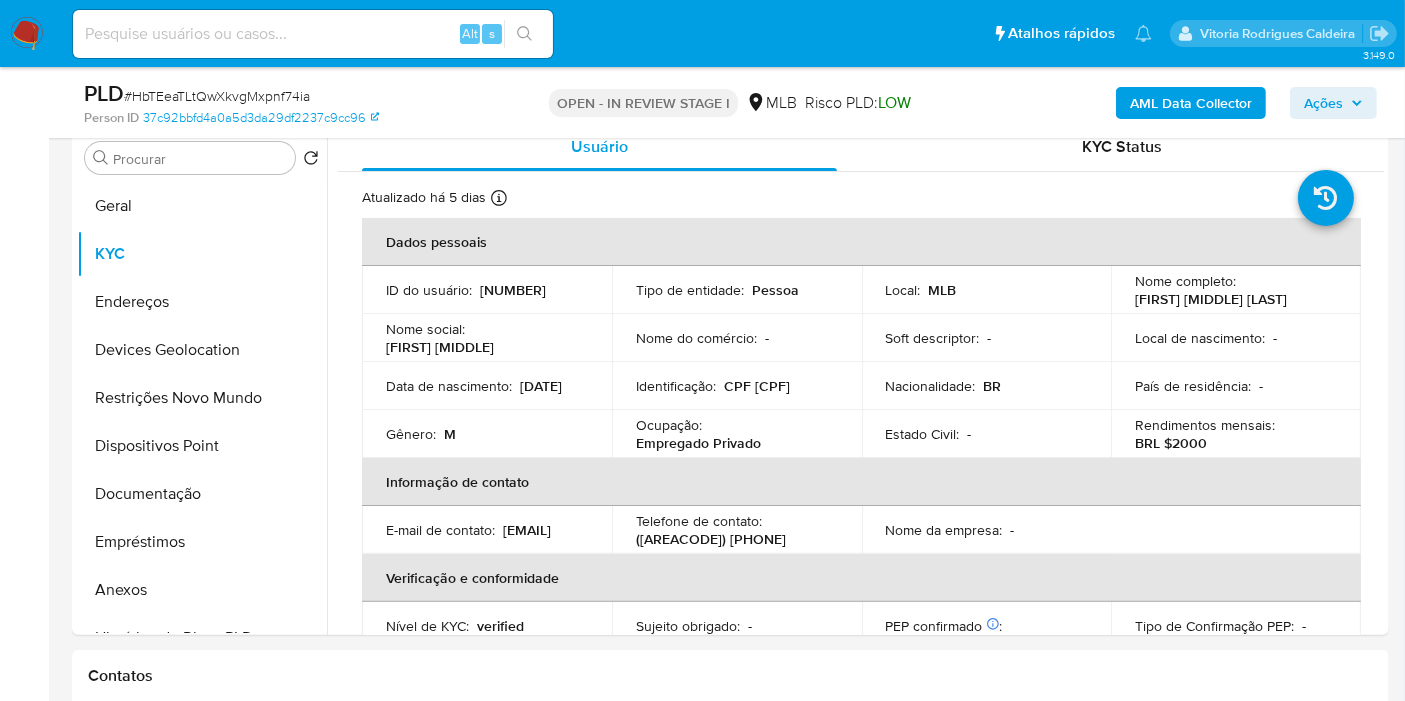 type 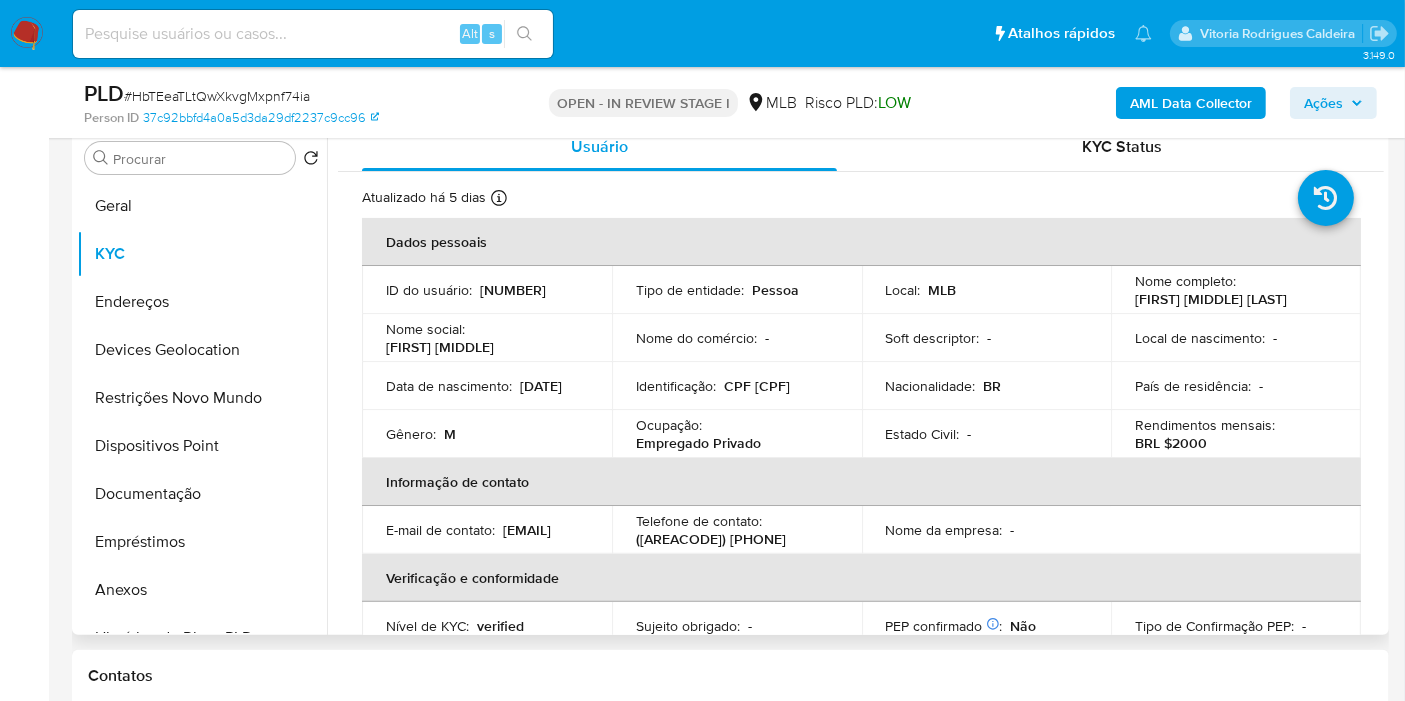 click on "Dados pessoais" at bounding box center [861, 242] 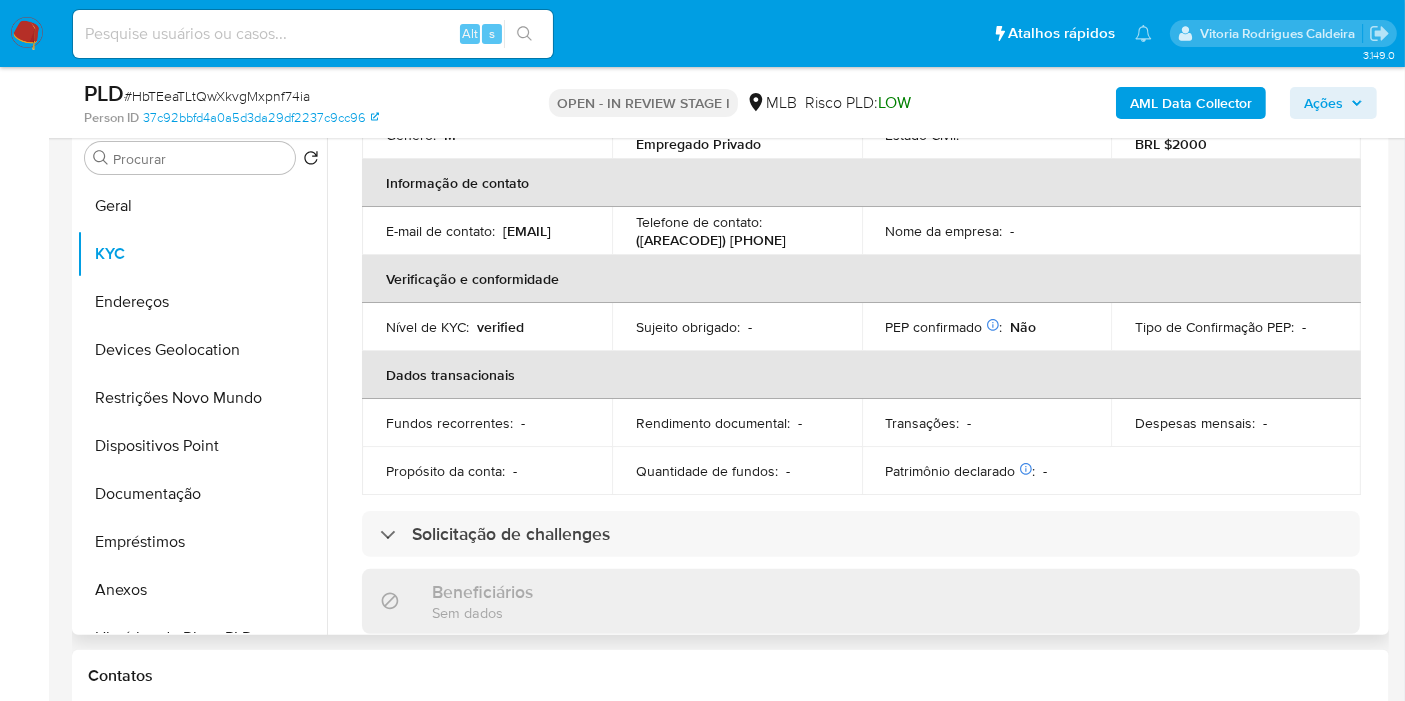 scroll, scrollTop: 444, scrollLeft: 0, axis: vertical 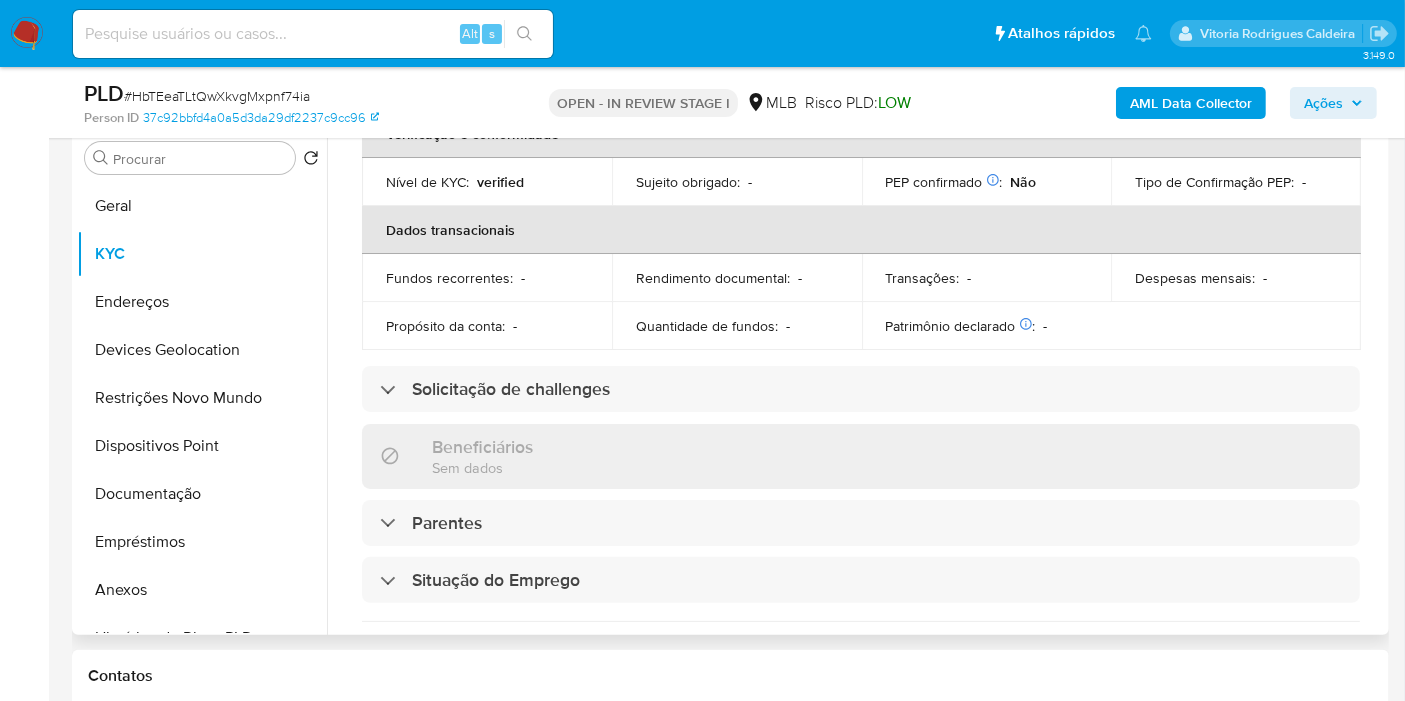 click on "Atualizado há 5 dias   Criado: 29/07/2022 19:42:58 Atualizado: 31/07/2025 13:54:21 Dados pessoais   ID do usuário :    1169696225   Tipo de entidade :    Pessoa   Local :    MLB   Nome completo :    Mateus Henrique Magri Gomes   Nome social :    Mateus Henrique   Nome do comércio :    -   Soft descriptor :    -   Local de nascimento :    -   Data de nascimento :    09/11/1996   Identificação :    CPF 43606936800   Nacionalidade :    BR   País de residência :    -   Gênero :    M   Ocupação :    Empregado Privado   Estado Civil :    -   Rendimentos mensais :    BRL $2000 Informação de contato   E-mail de contato :    mateusmagri7@gmail.com   Telefone de contato :    (16) 992304560   Nome da empresa :    - Verificação e conformidade   Nível de KYC :    verified   Sujeito obrigado :    -   PEP confirmado   Obtido de listas internas :    Não   Tipo de Confirmação PEP :    - Dados transacionais   Fundos recorrentes :    -   Rendimento documental :    -   Transações : -" at bounding box center [861, 414] 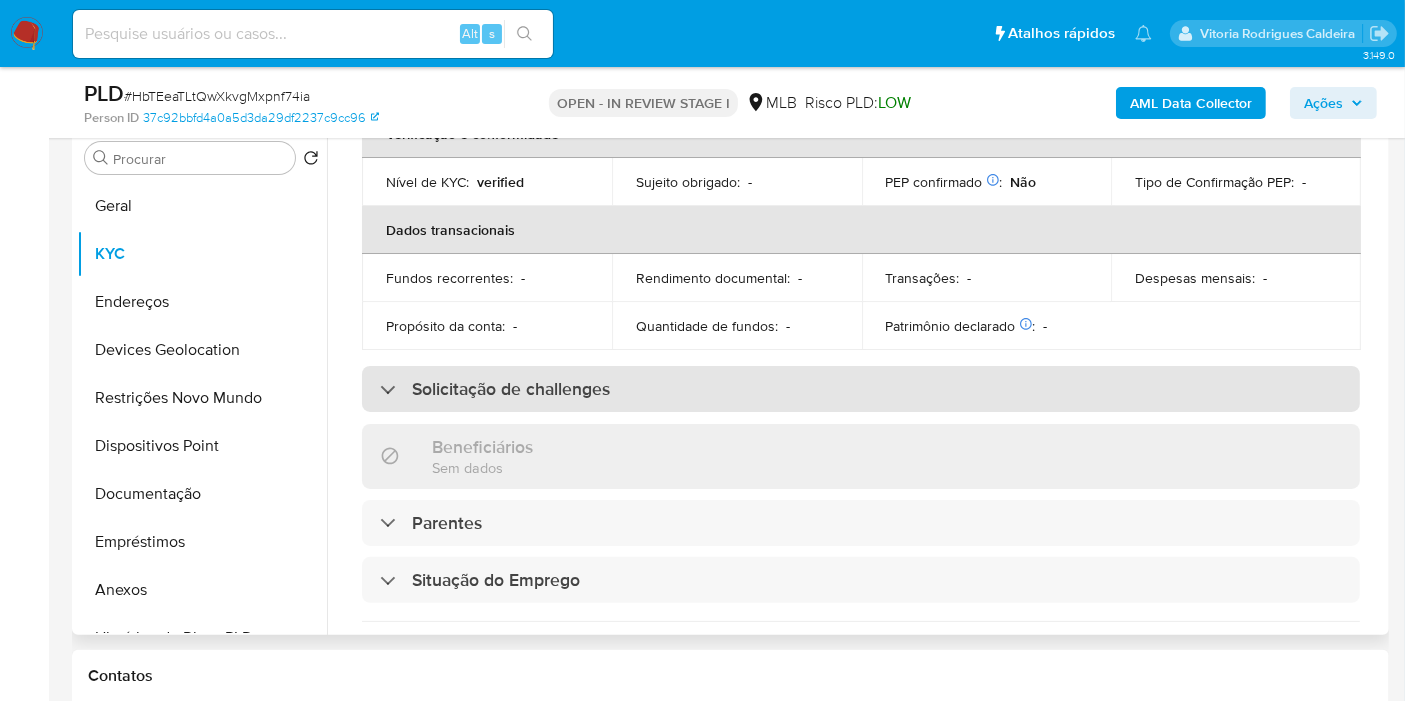 click on "Solicitação de challenges" at bounding box center (511, 389) 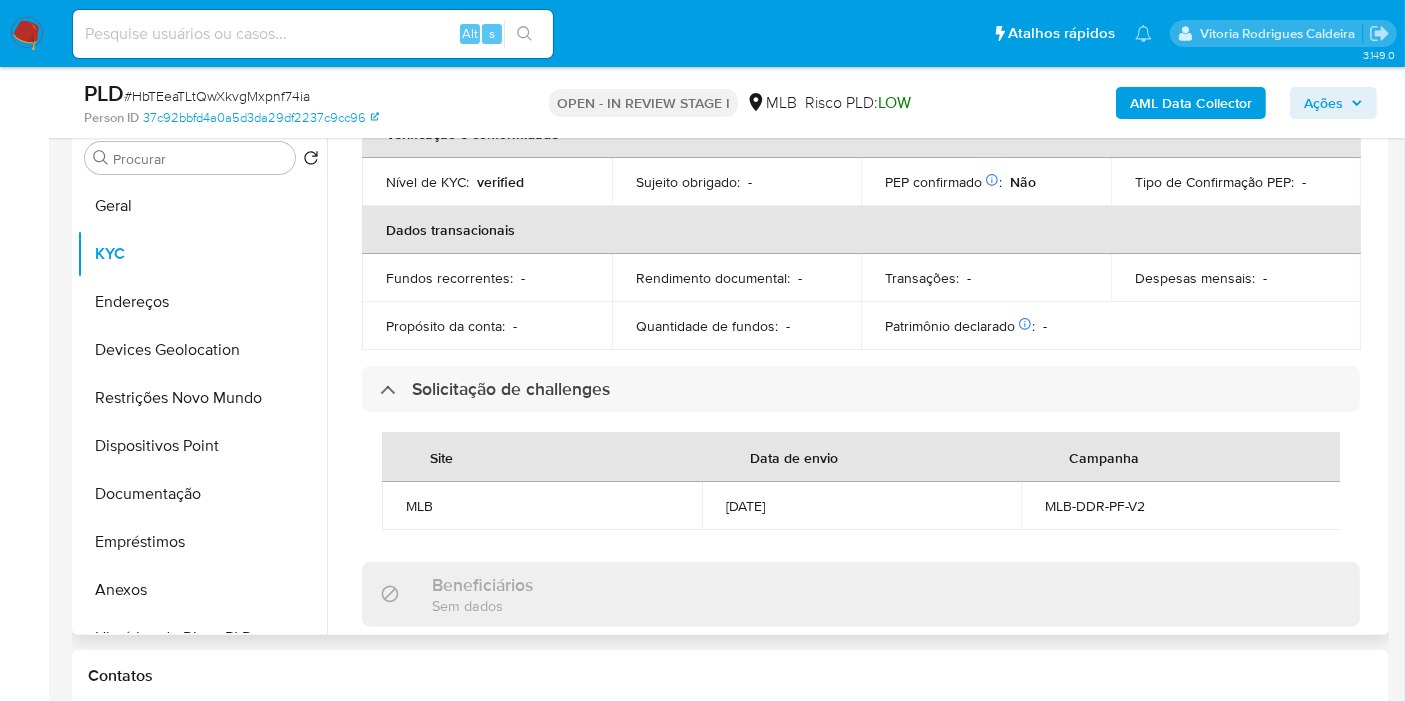 click on "Quantidade de fundos :" at bounding box center [707, 326] 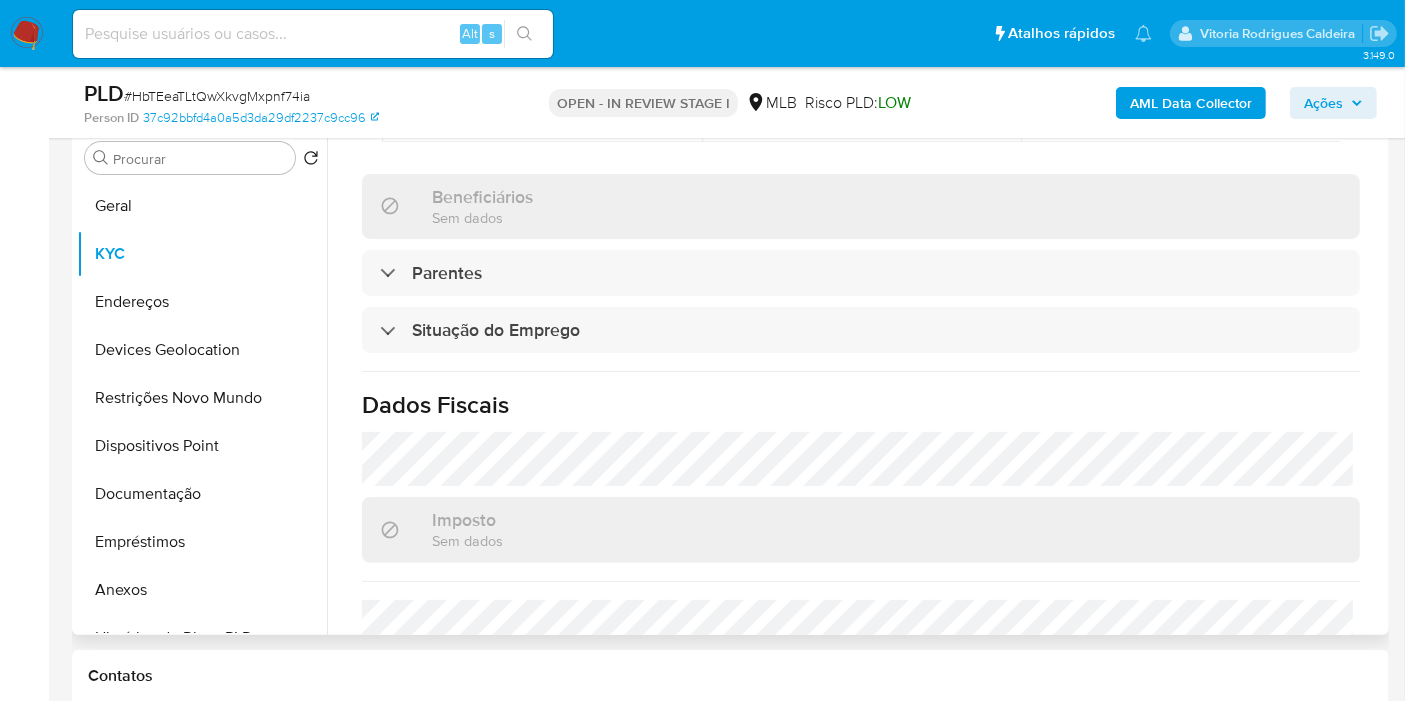 scroll, scrollTop: 1069, scrollLeft: 0, axis: vertical 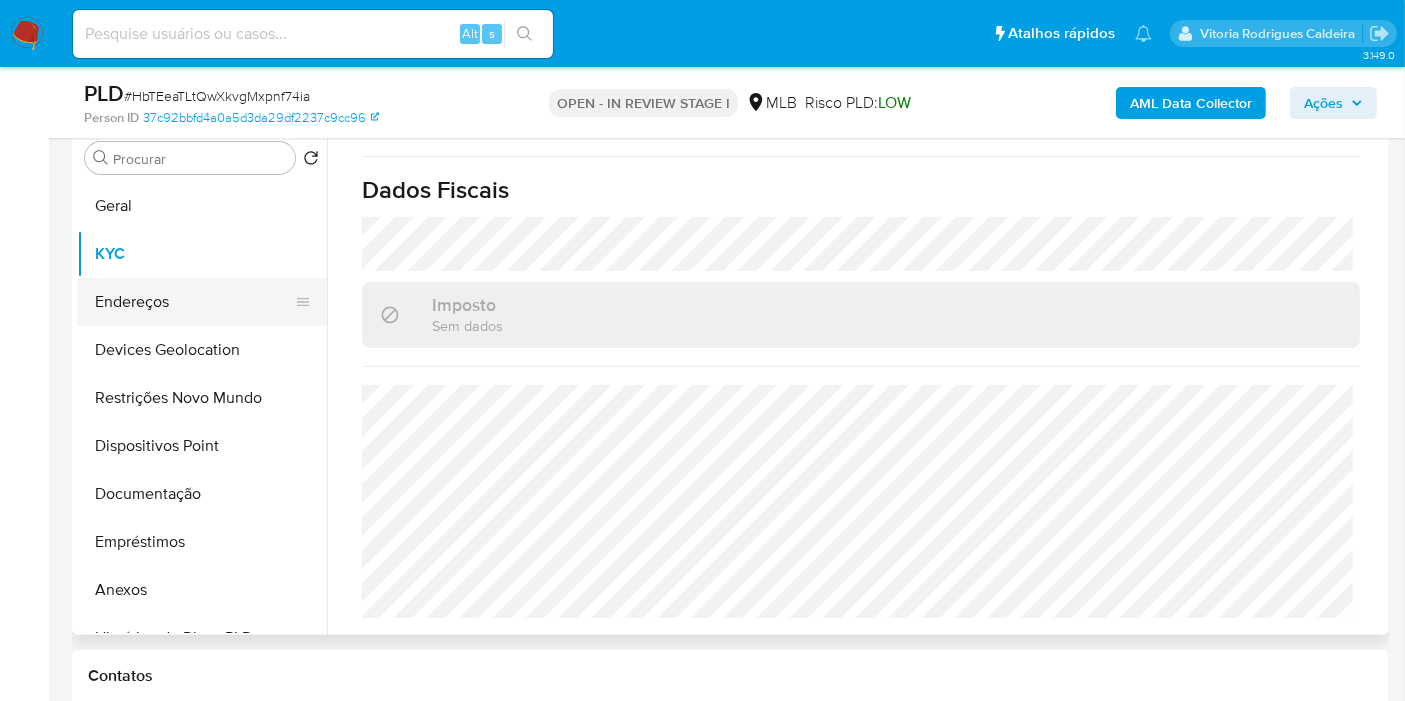 click on "Endereços" at bounding box center [194, 302] 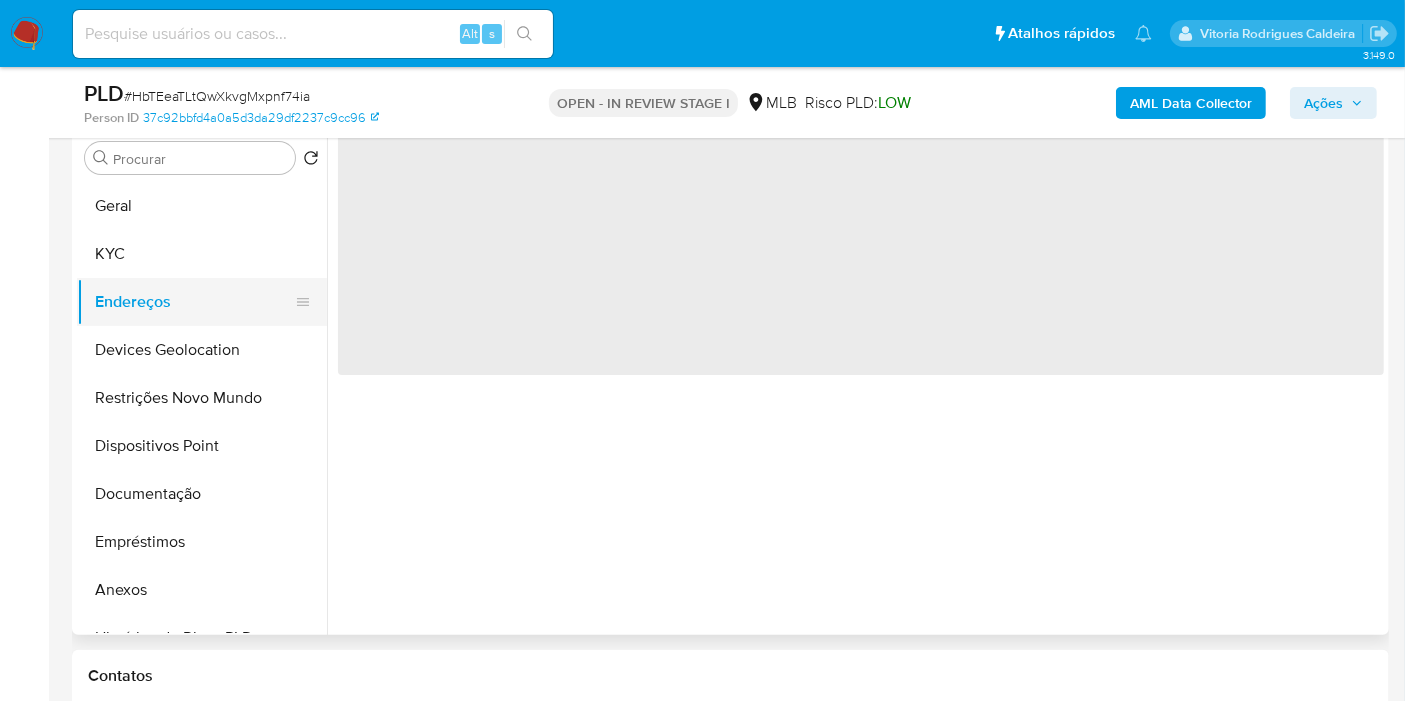 scroll, scrollTop: 0, scrollLeft: 0, axis: both 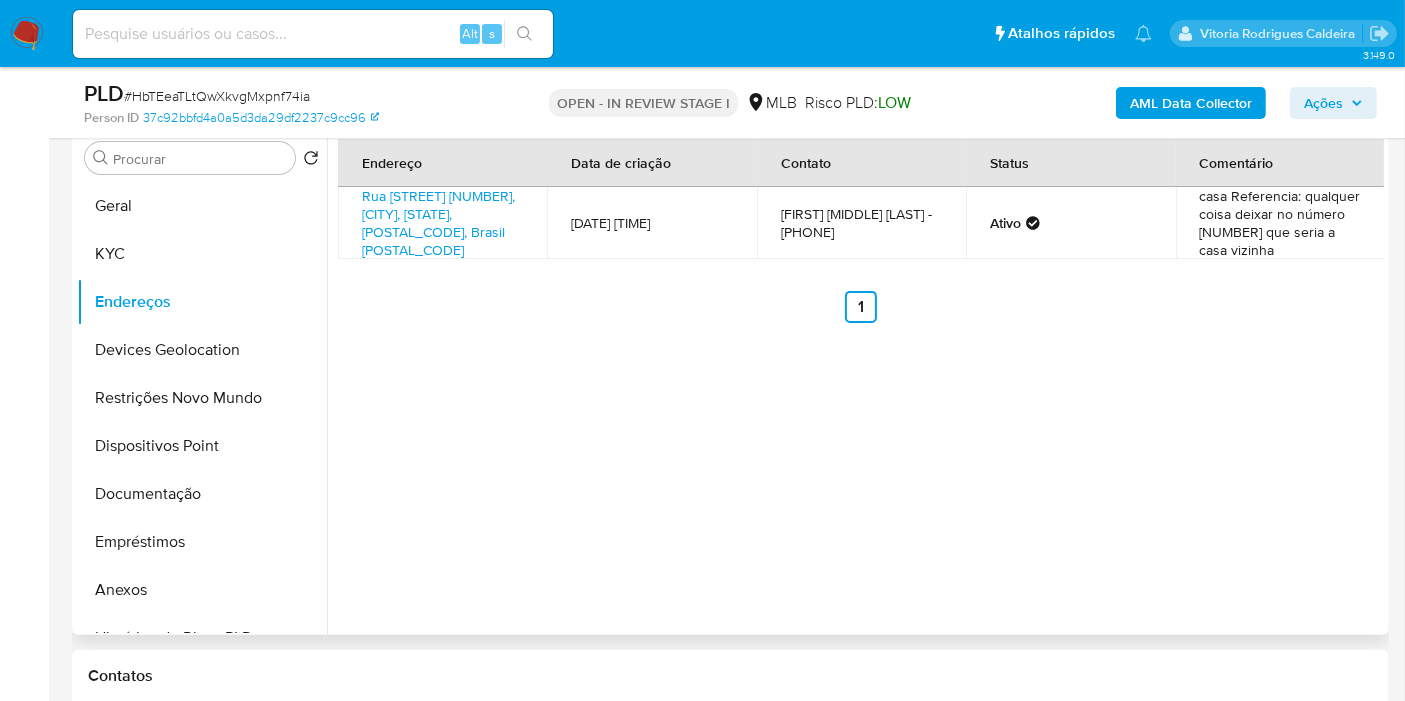 type 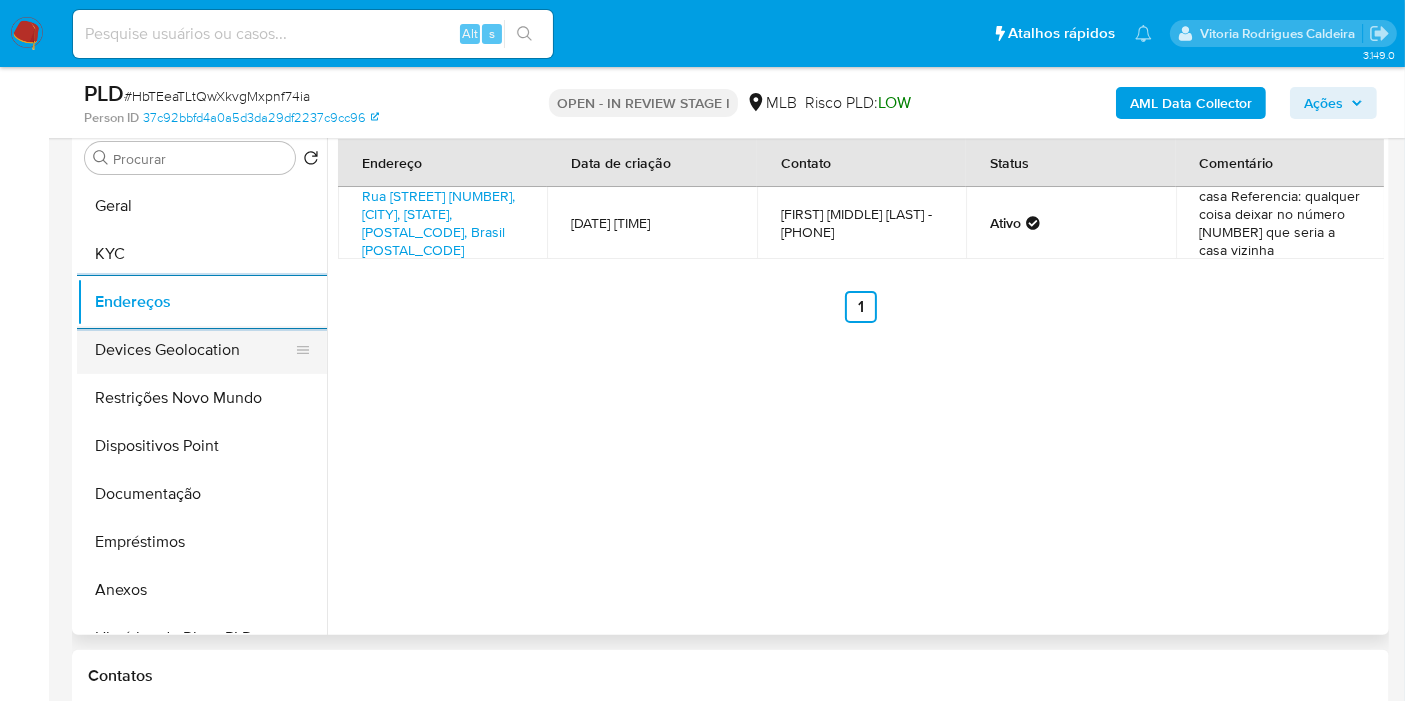 click on "Devices Geolocation" at bounding box center [194, 350] 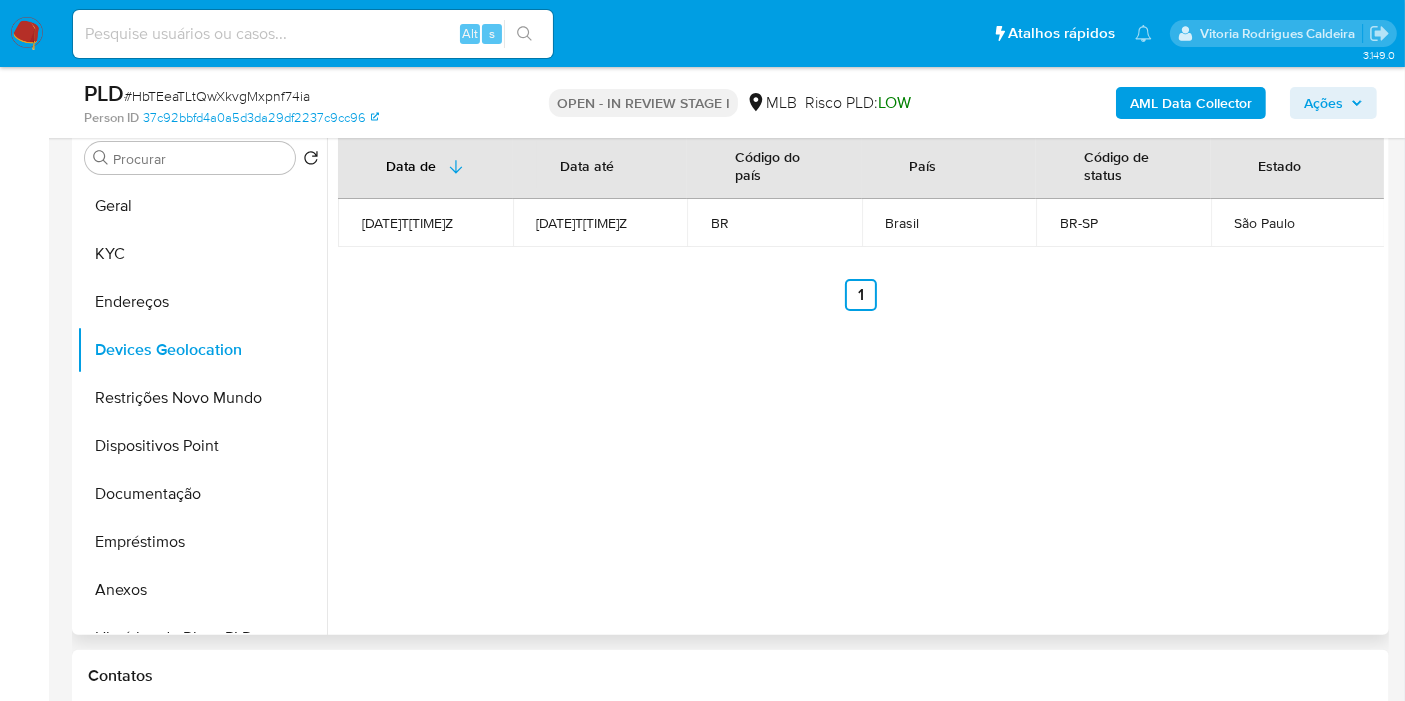 type 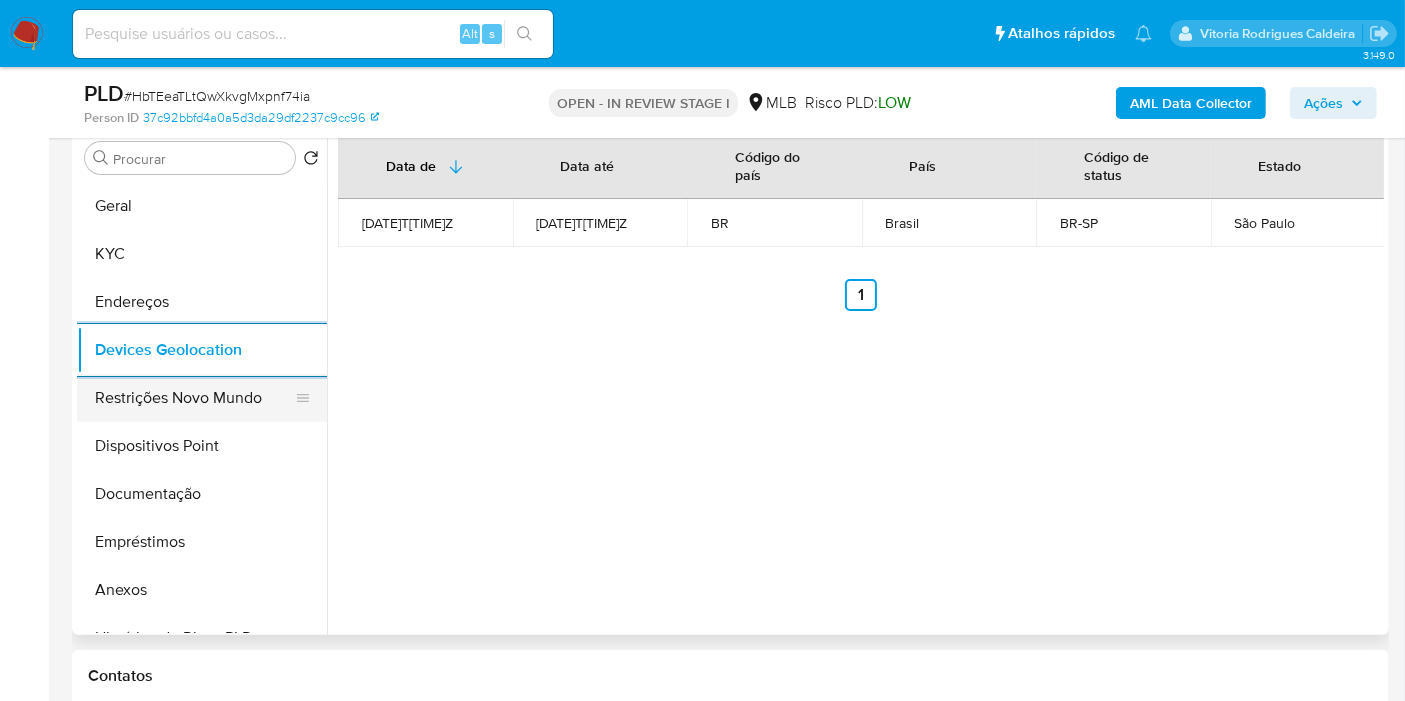 click on "Restrições Novo Mundo" at bounding box center (194, 398) 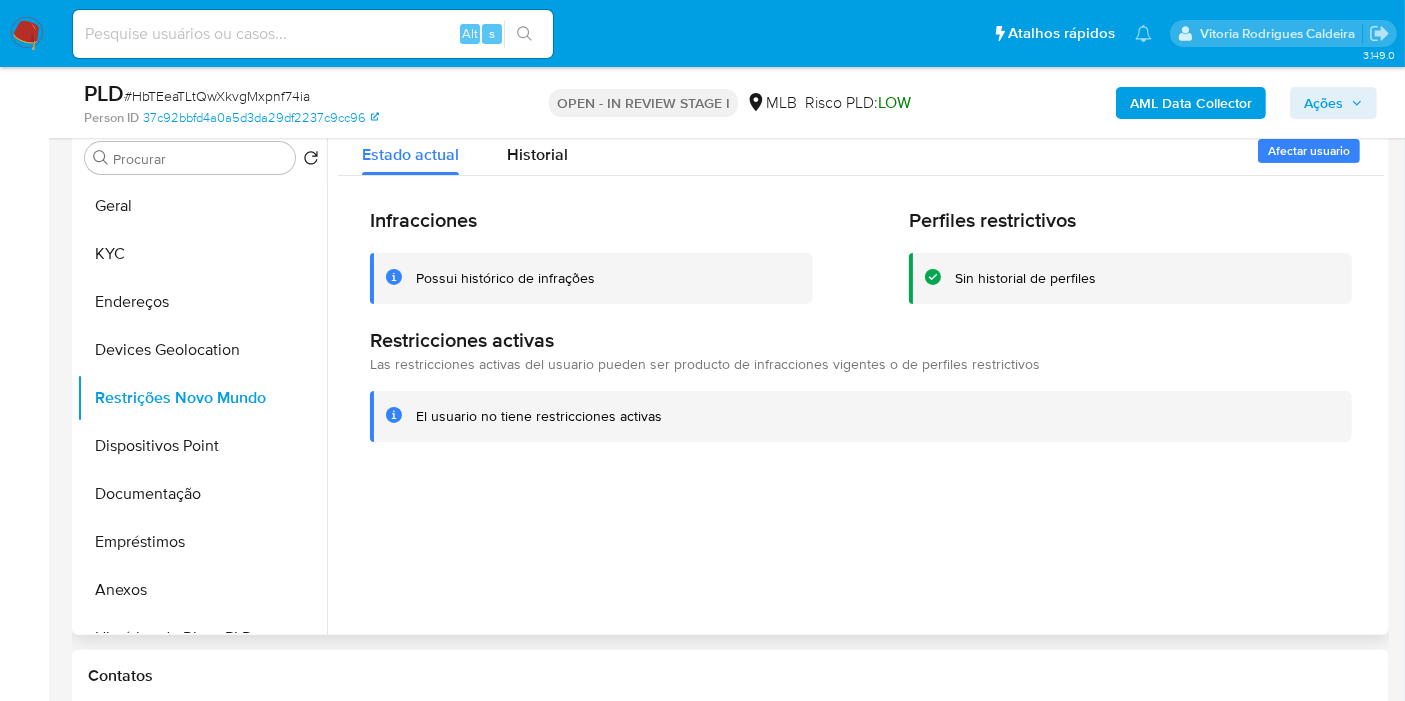 type 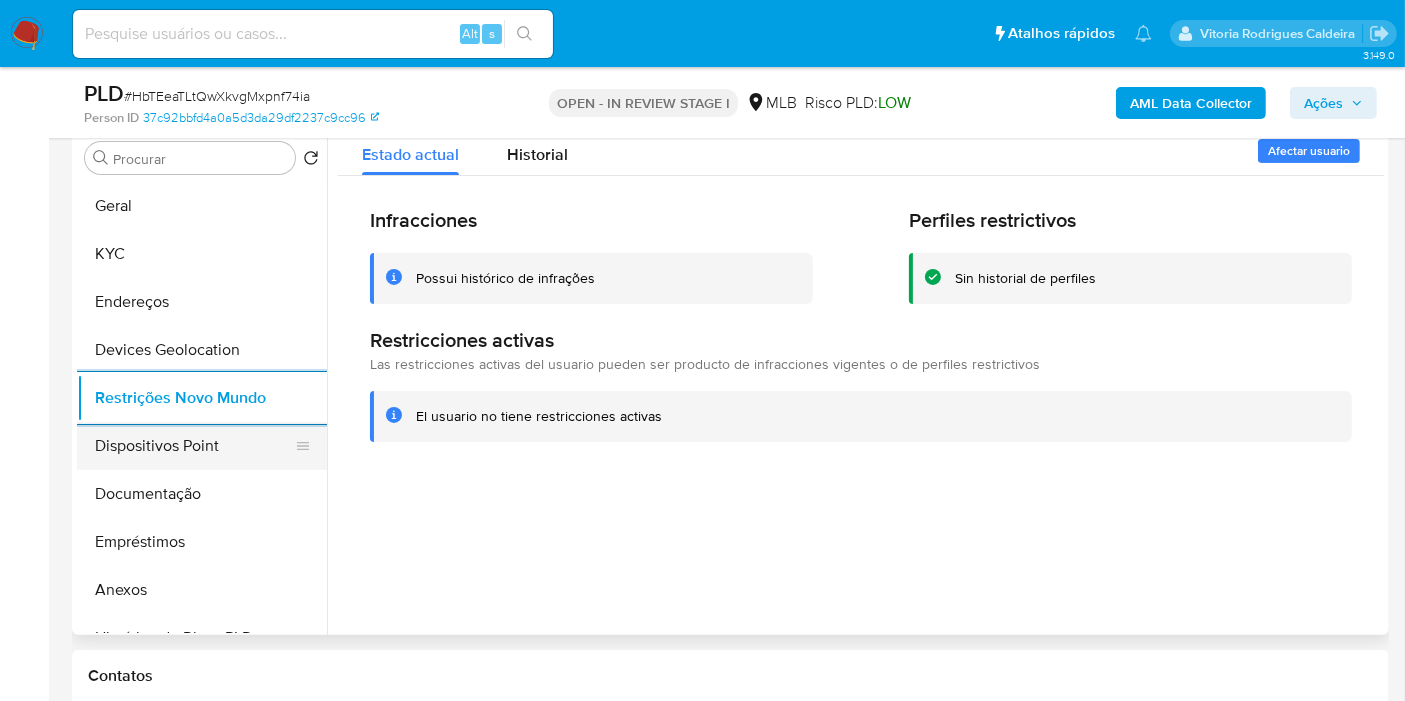 click on "Dispositivos Point" at bounding box center (194, 446) 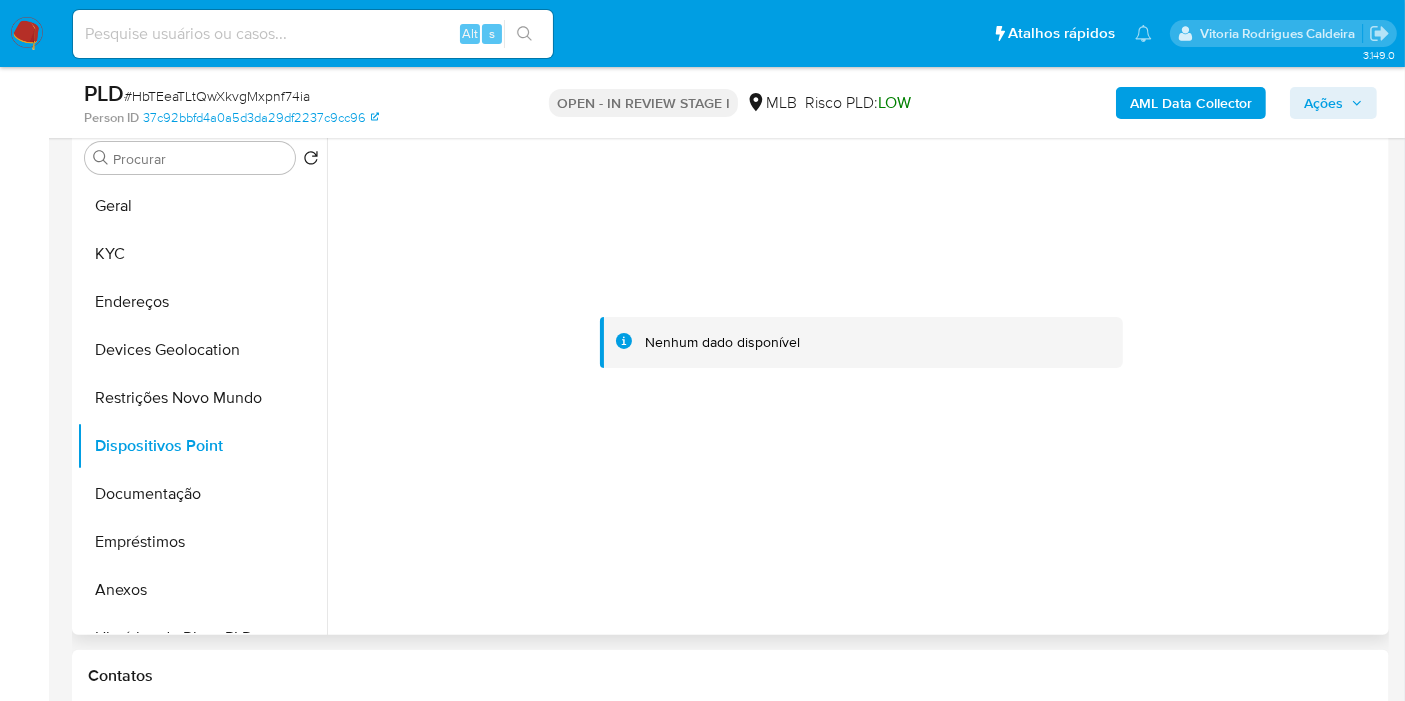 type 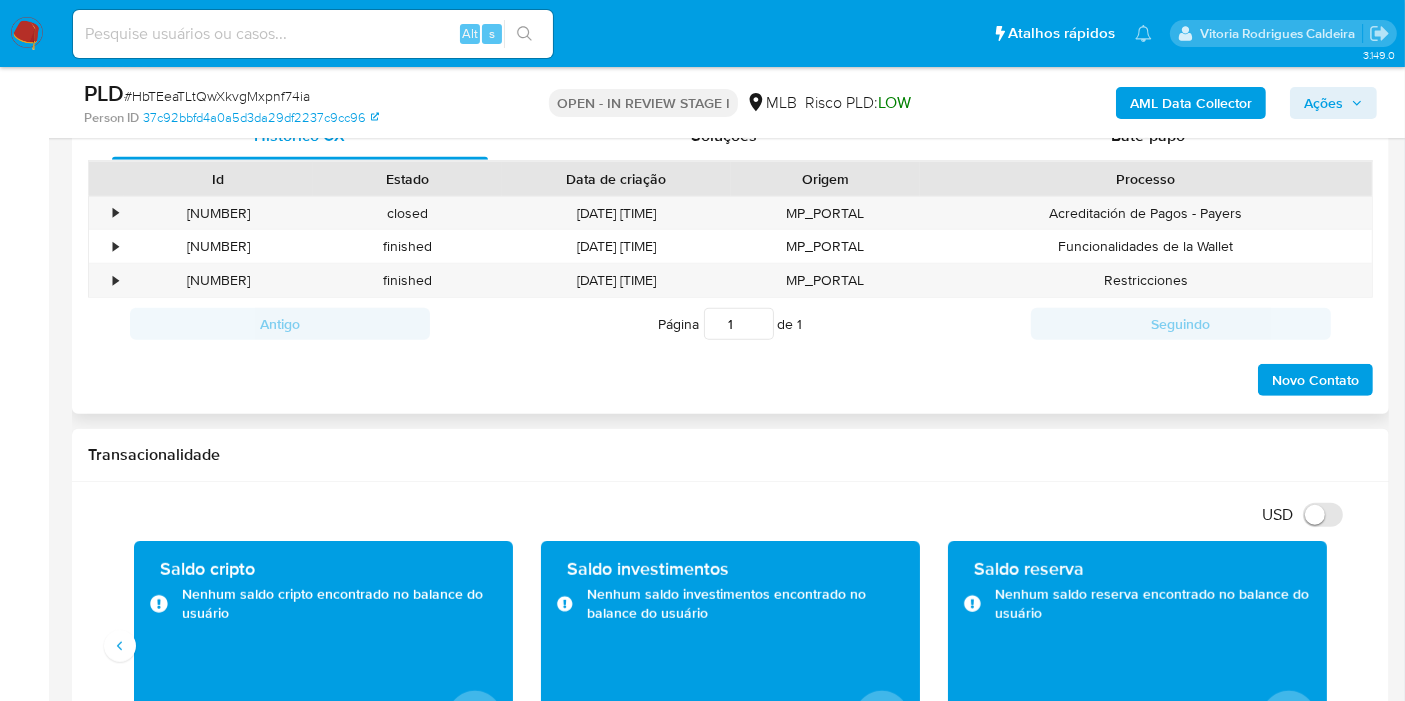 scroll, scrollTop: 840, scrollLeft: 0, axis: vertical 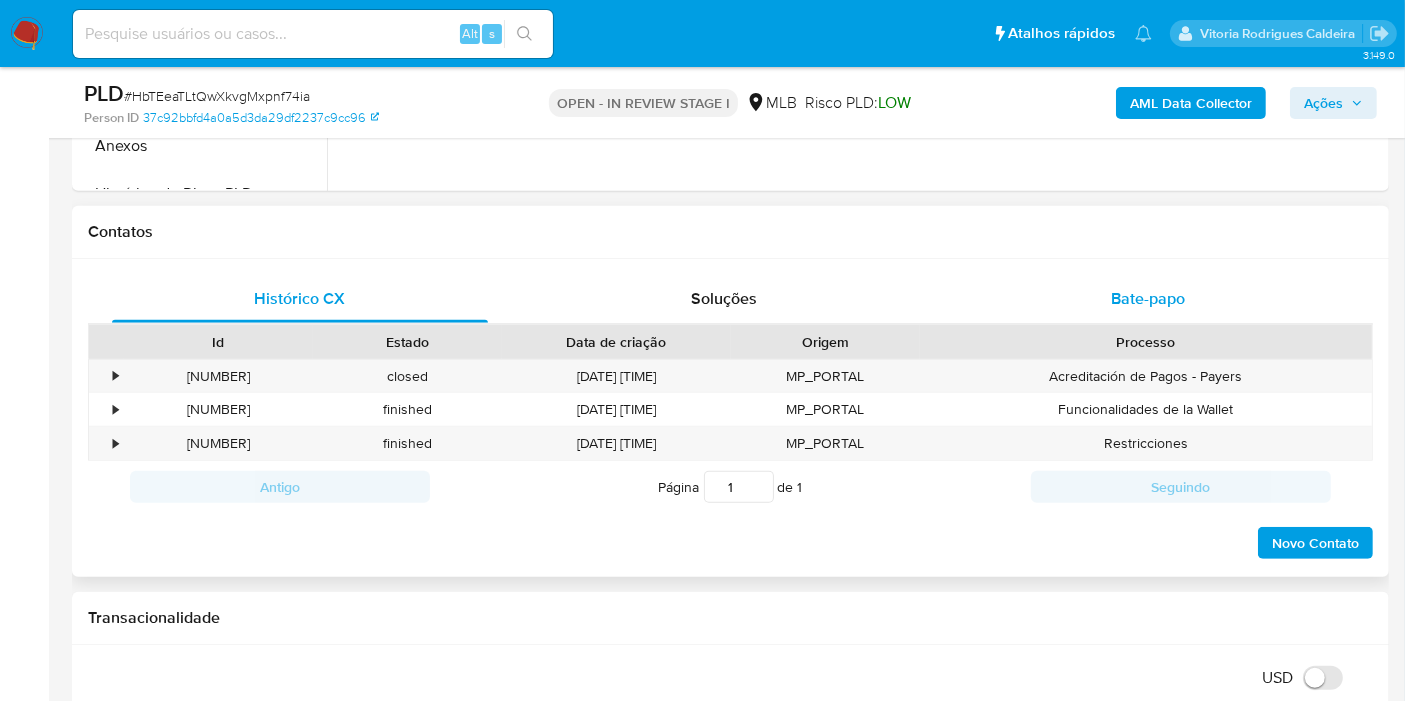 click on "Bate-papo" at bounding box center (1148, 298) 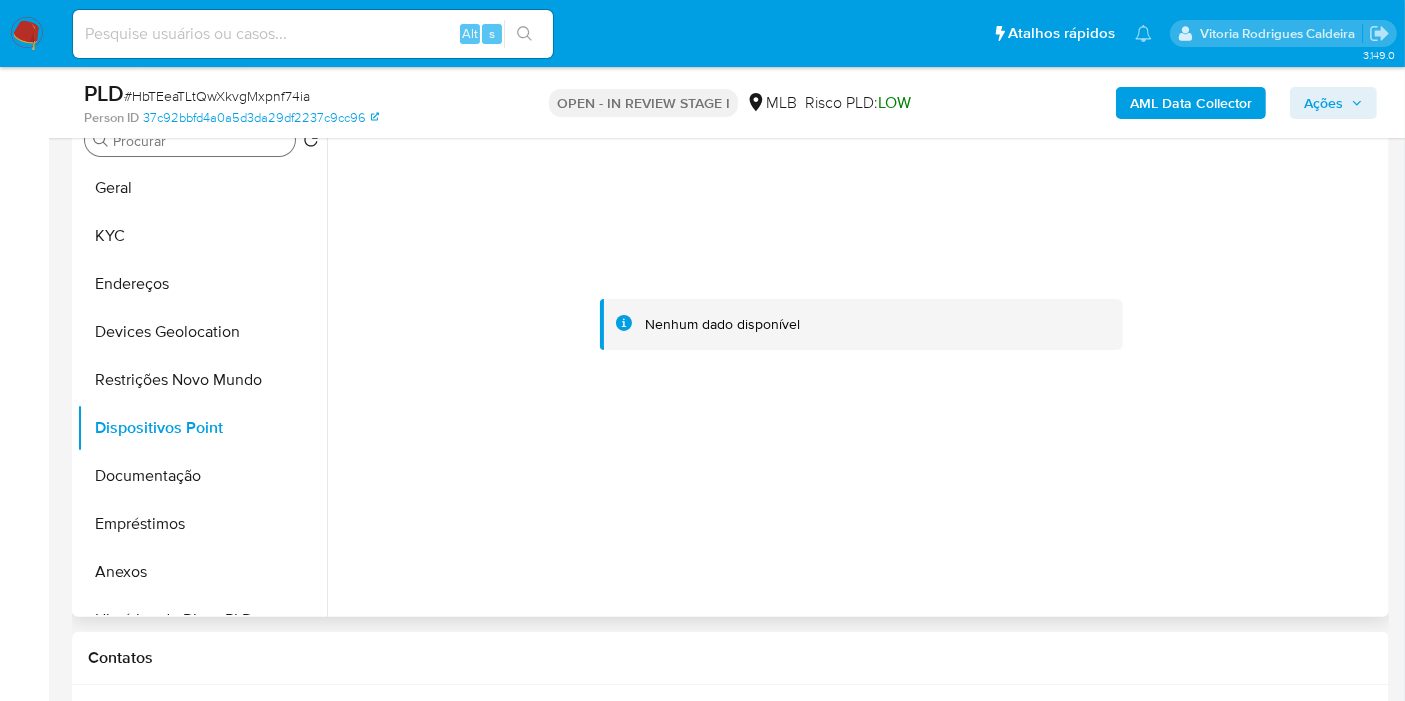 scroll, scrollTop: 174, scrollLeft: 0, axis: vertical 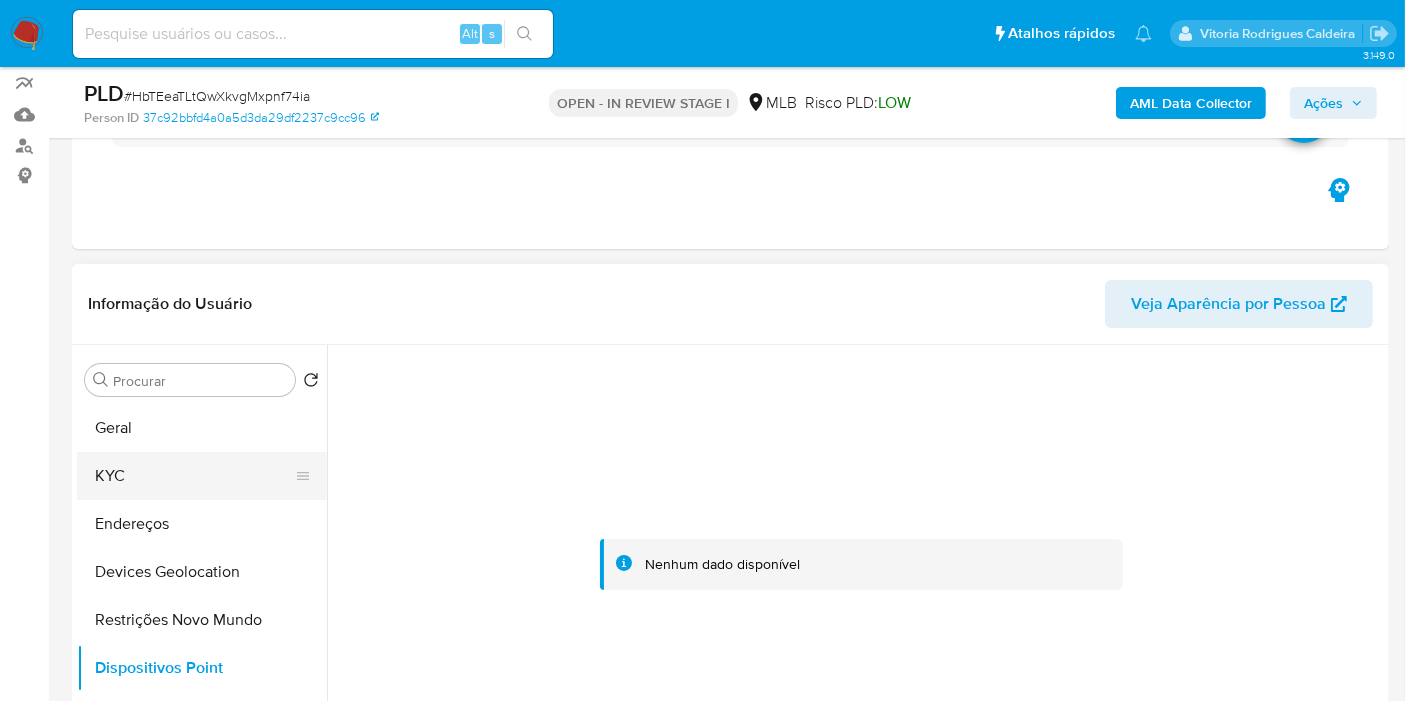 click on "KYC" at bounding box center (194, 476) 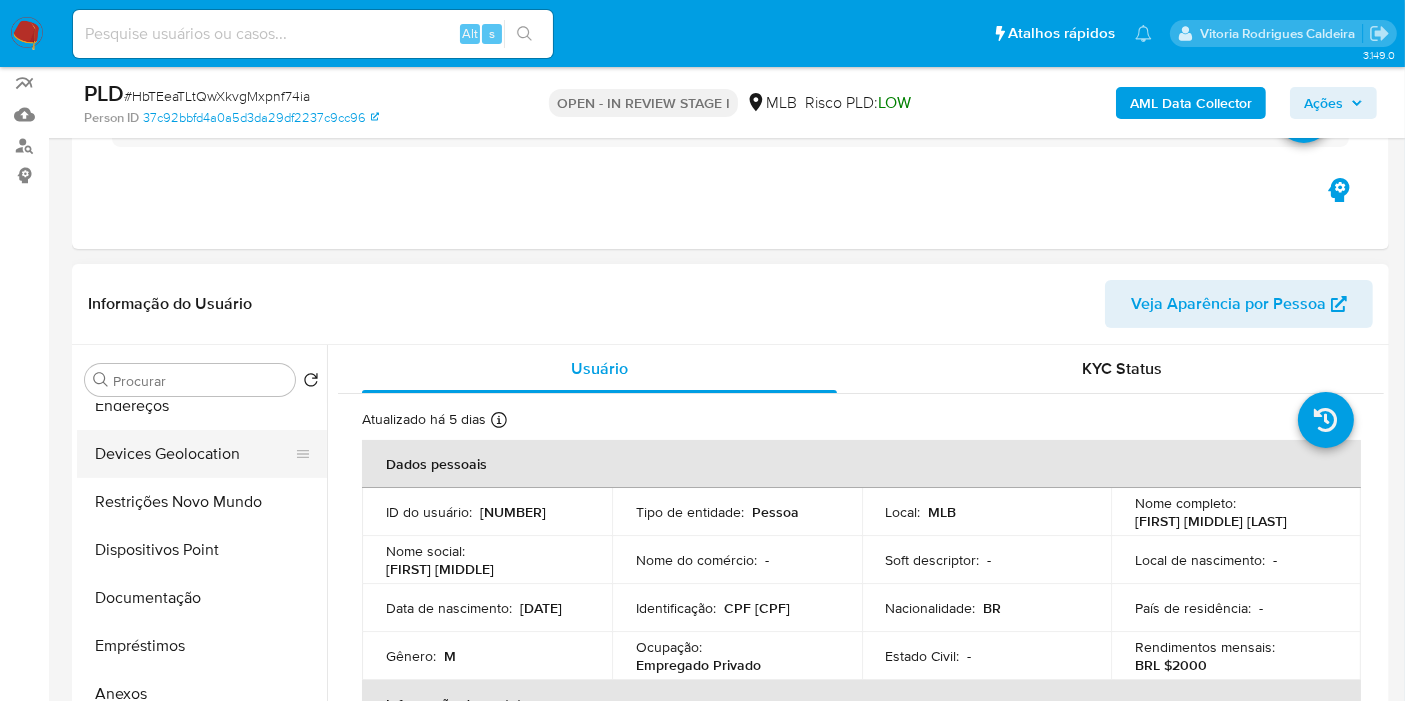 scroll, scrollTop: 333, scrollLeft: 0, axis: vertical 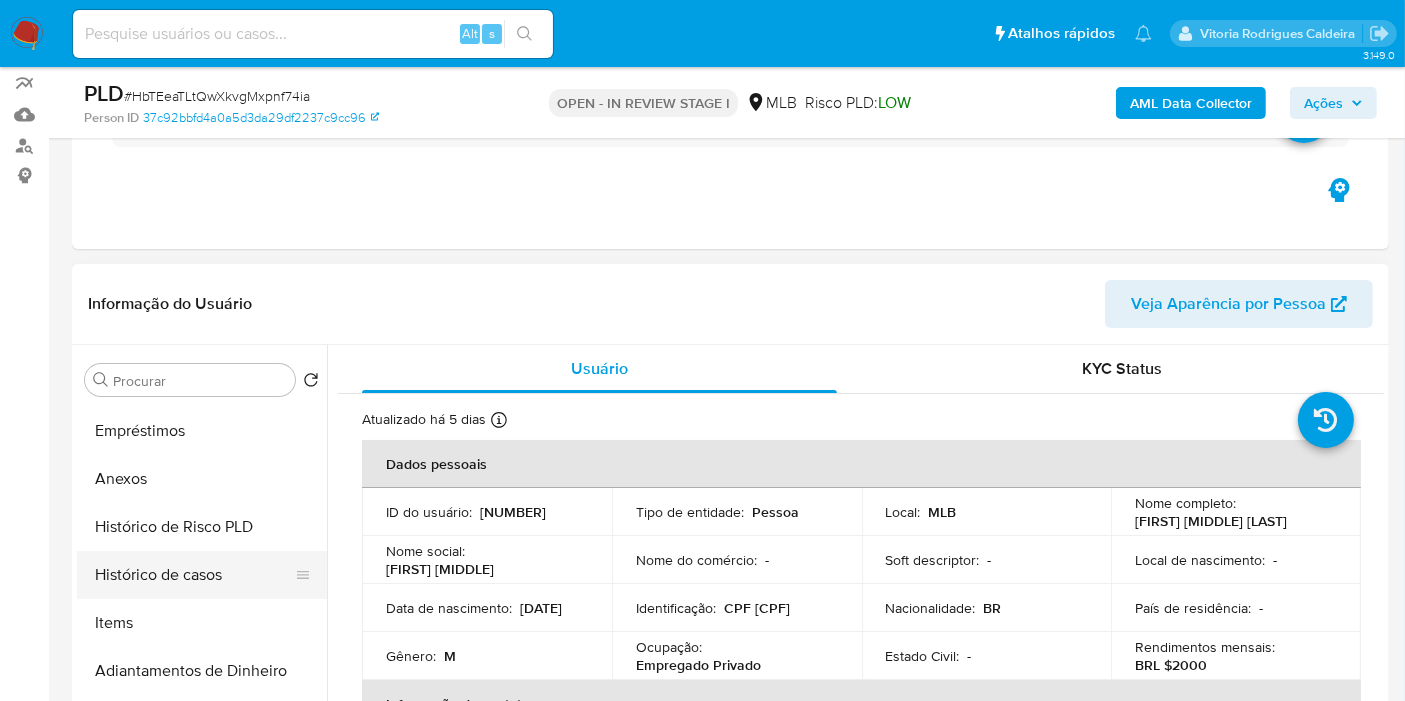 click on "Histórico de casos" at bounding box center [194, 575] 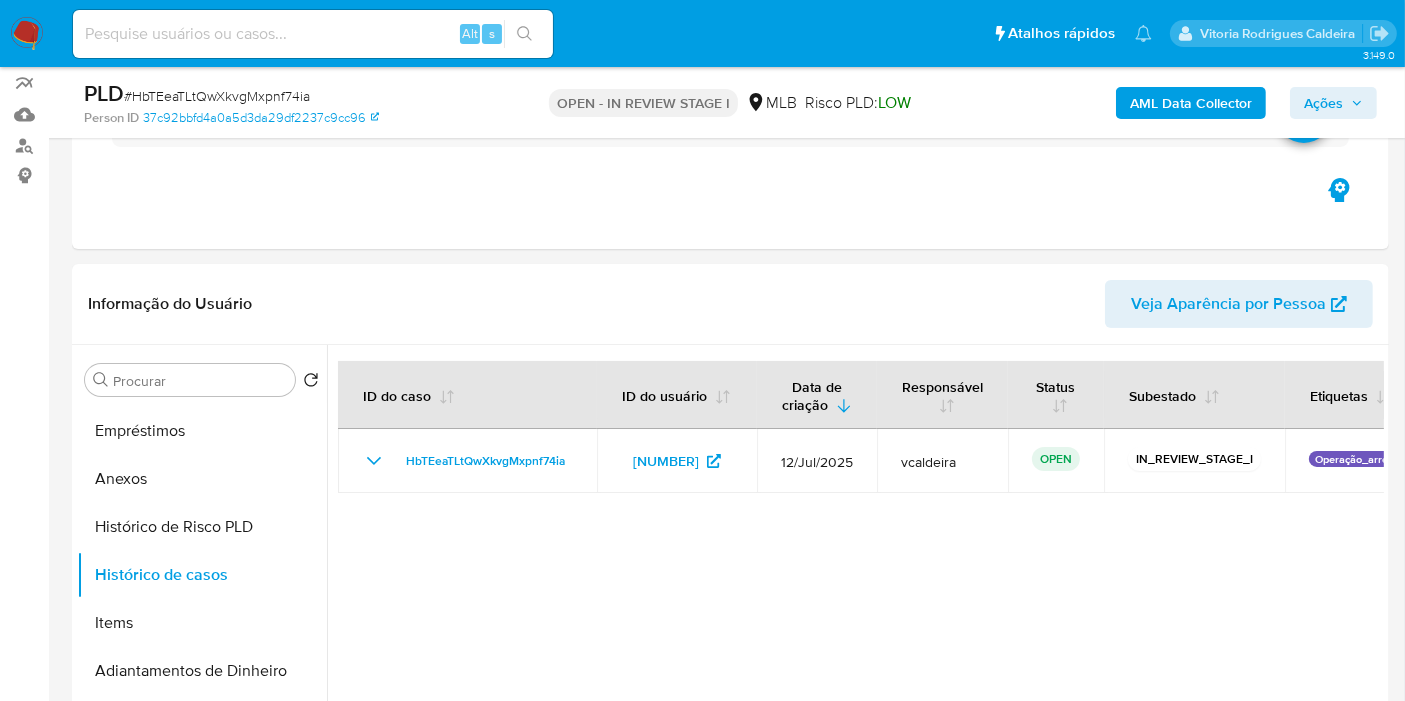 click on "Ações" at bounding box center (1323, 103) 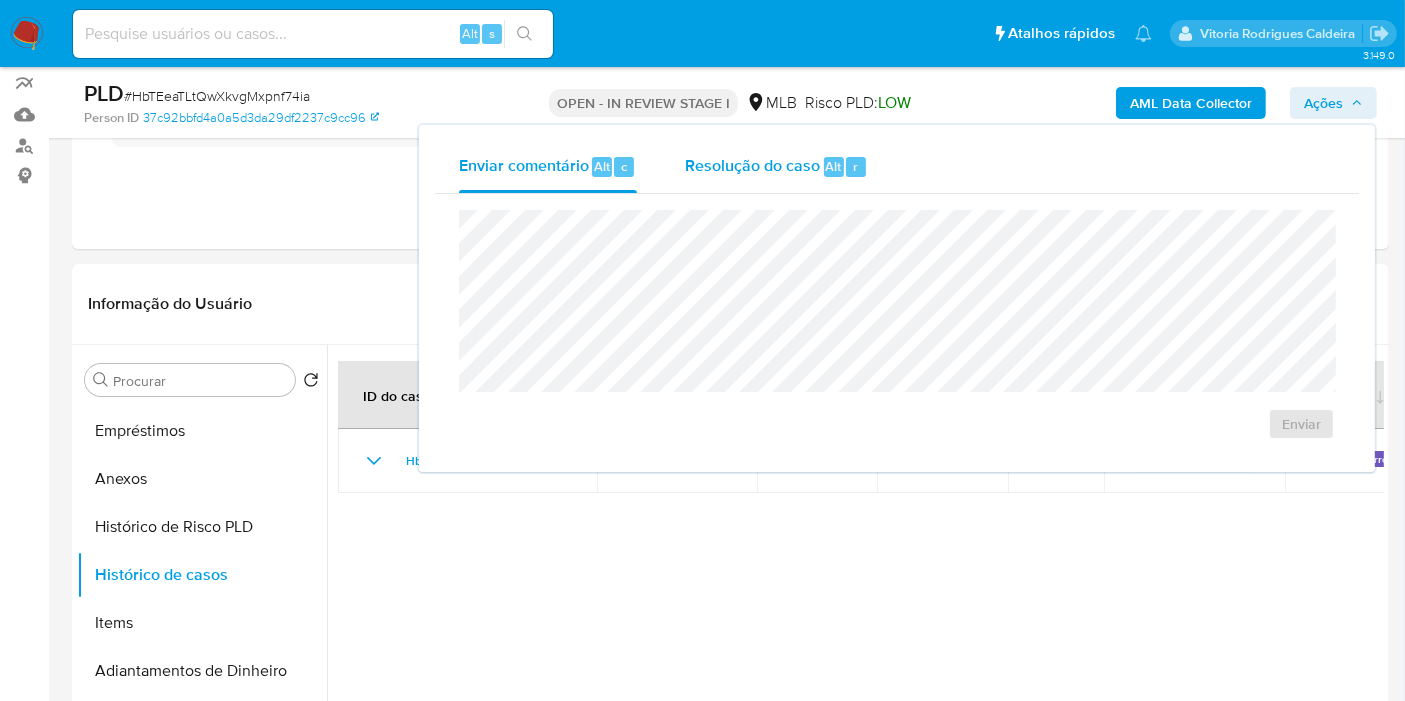 click on "Resolução do caso Alt r" at bounding box center [776, 167] 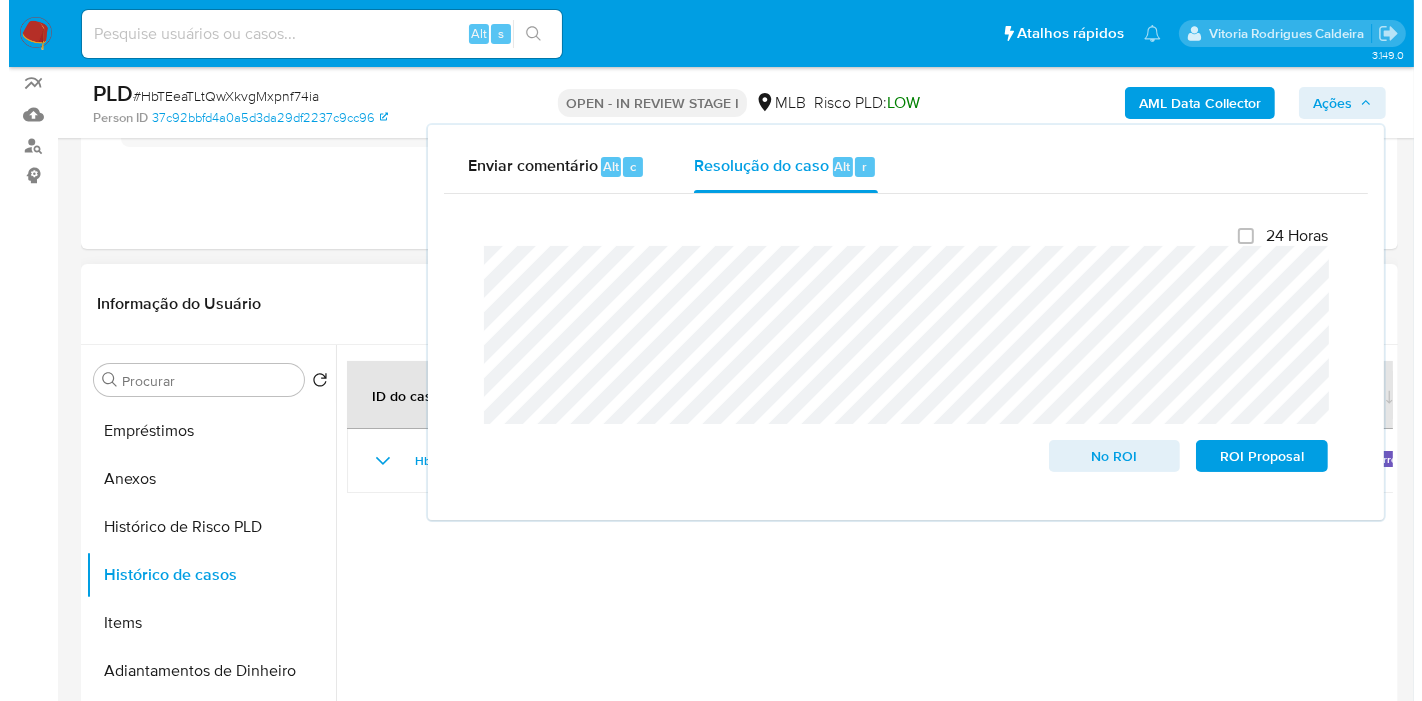 scroll, scrollTop: 382, scrollLeft: 0, axis: vertical 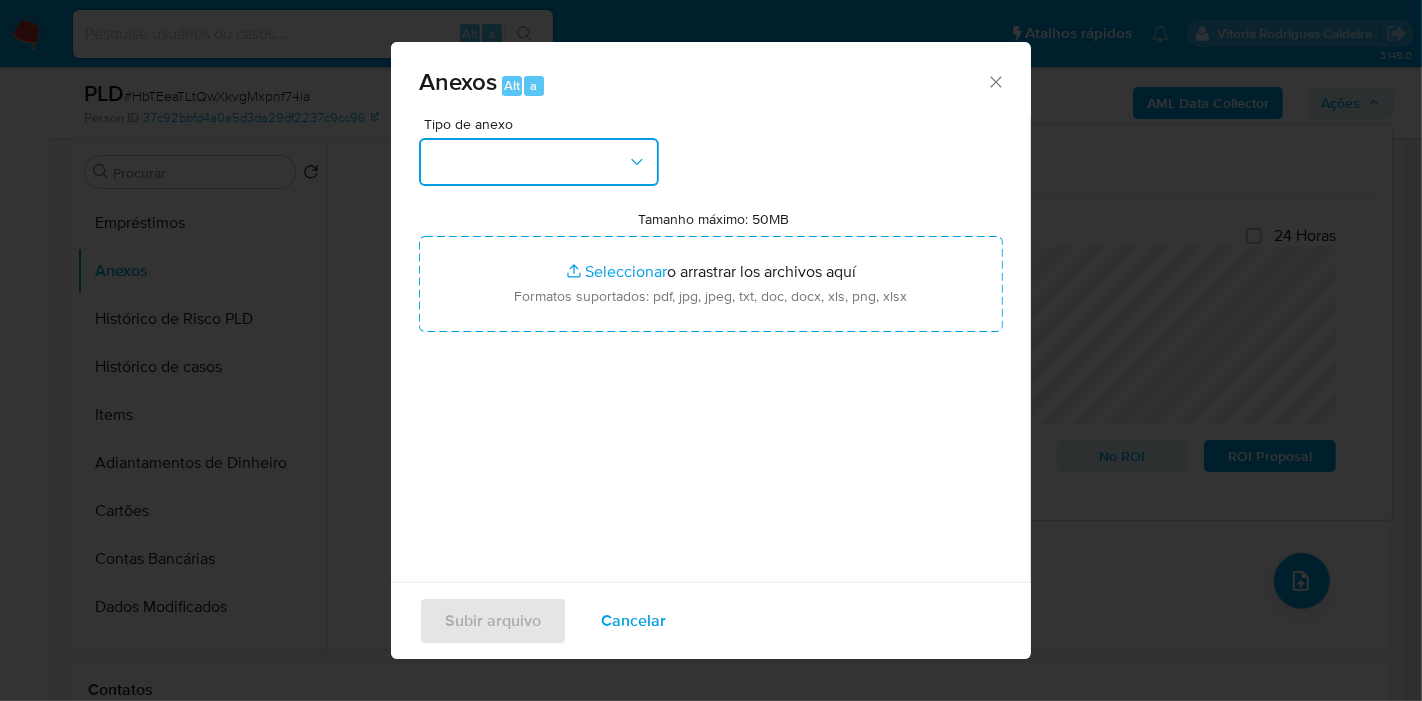 click at bounding box center [539, 162] 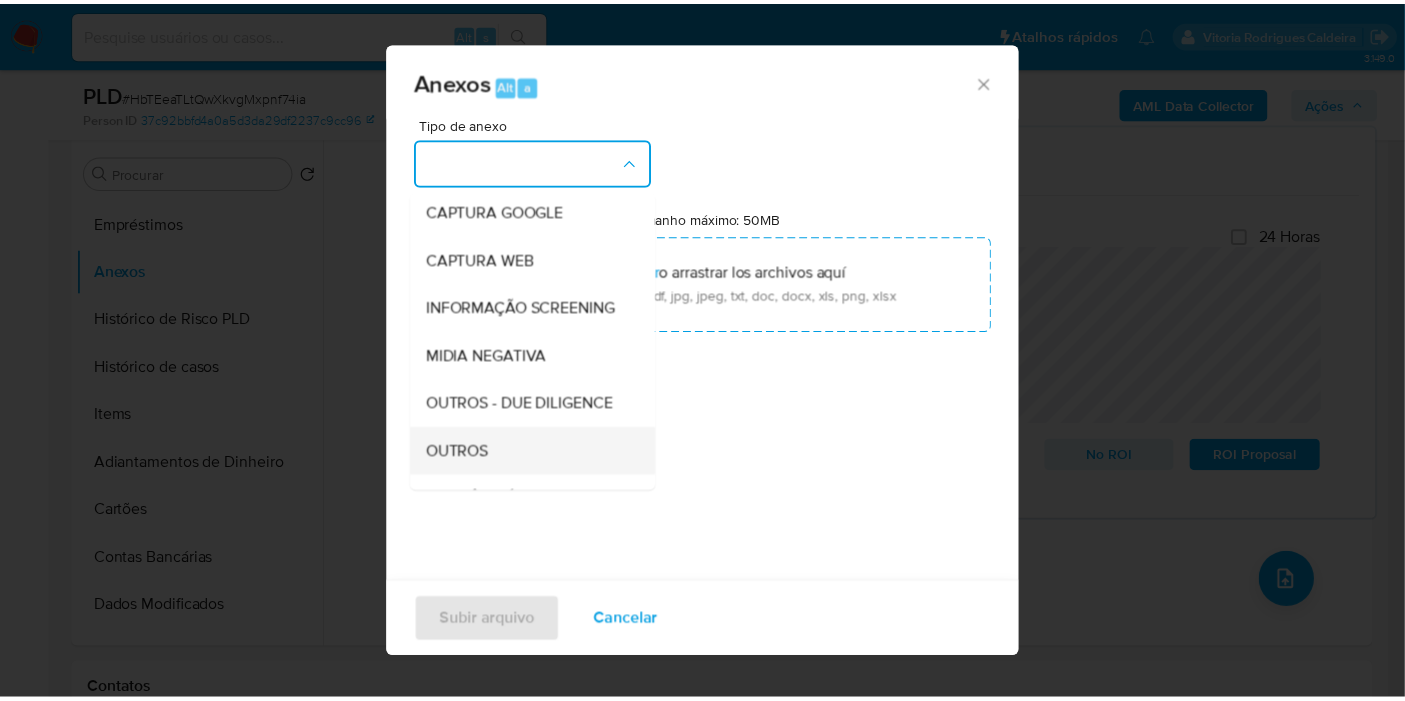 scroll, scrollTop: 222, scrollLeft: 0, axis: vertical 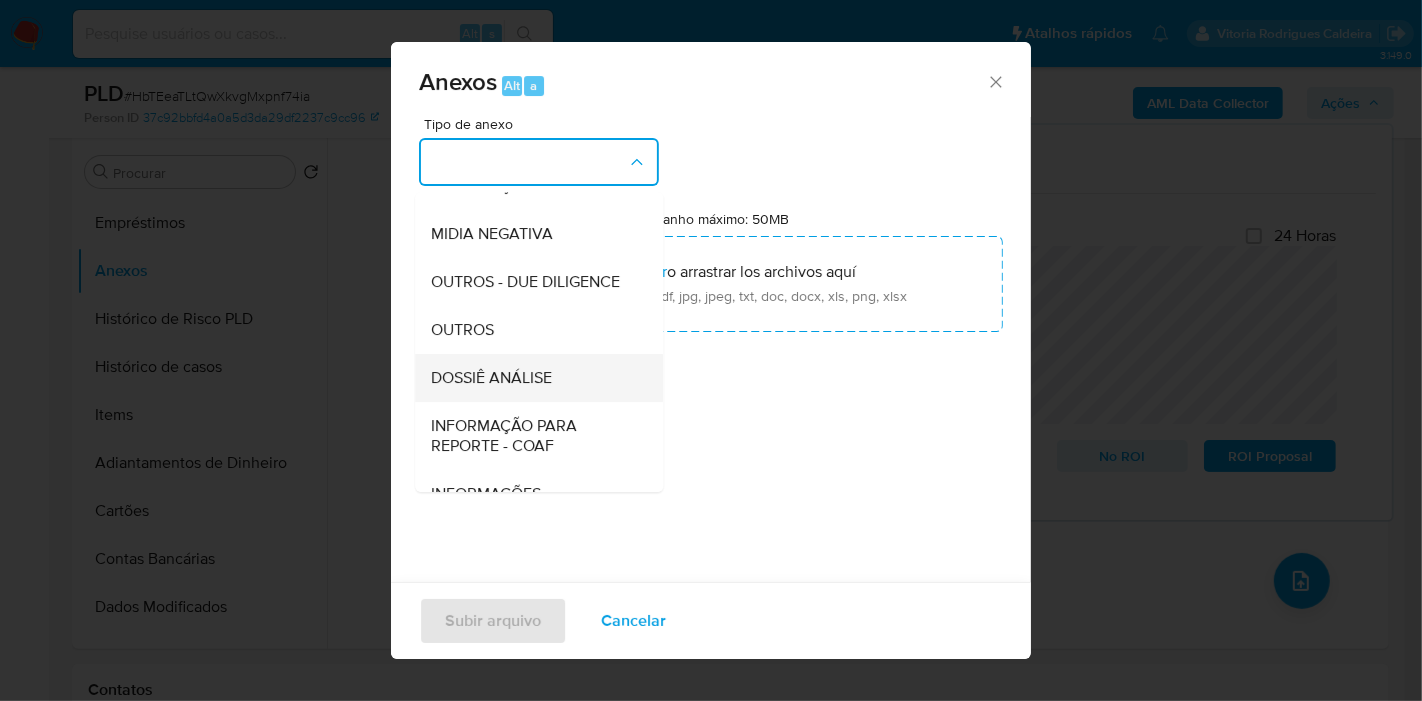 click on "DOSSIÊ ANÁLISE" at bounding box center [491, 378] 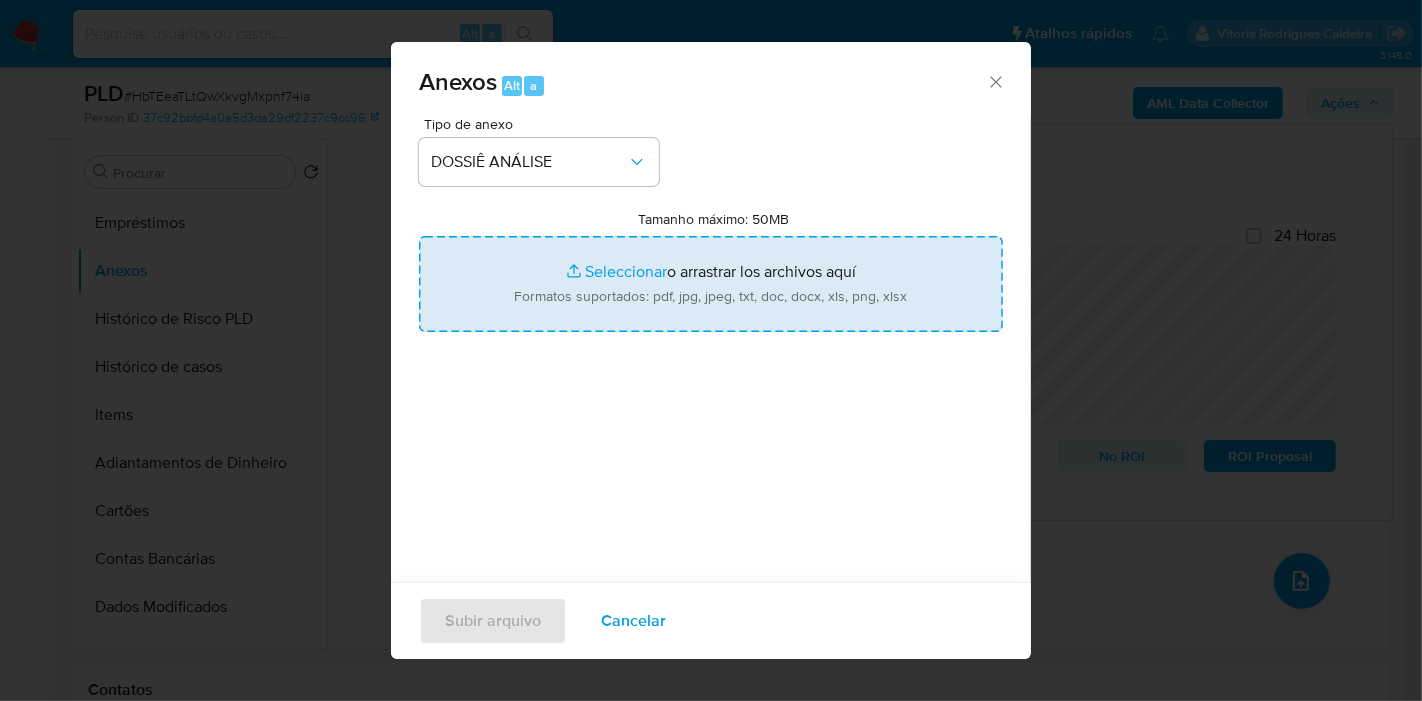 type on "C:\fakepath\SAR XXXX_XX - CPF 43606936800 - MATEUS HENRIQUE MAGRI GOMES.pdf" 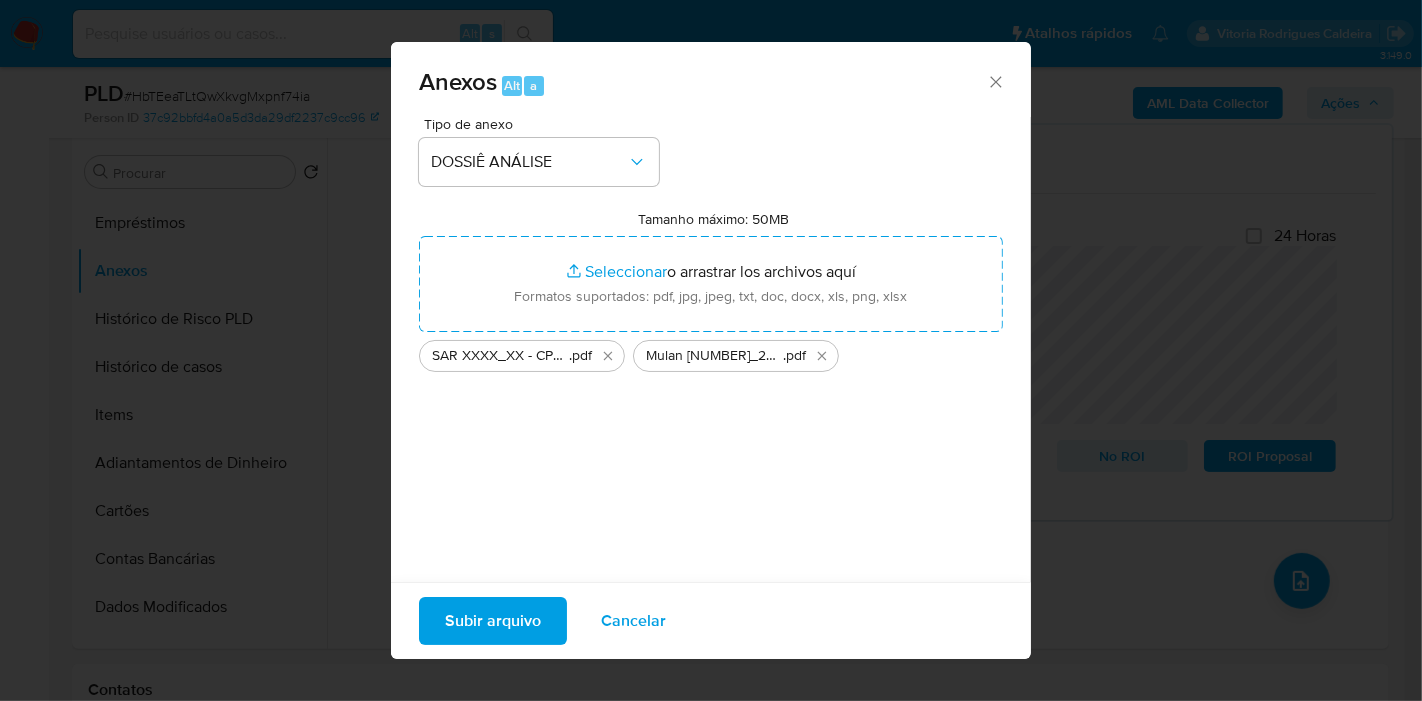 click on "Subir arquivo" at bounding box center (493, 621) 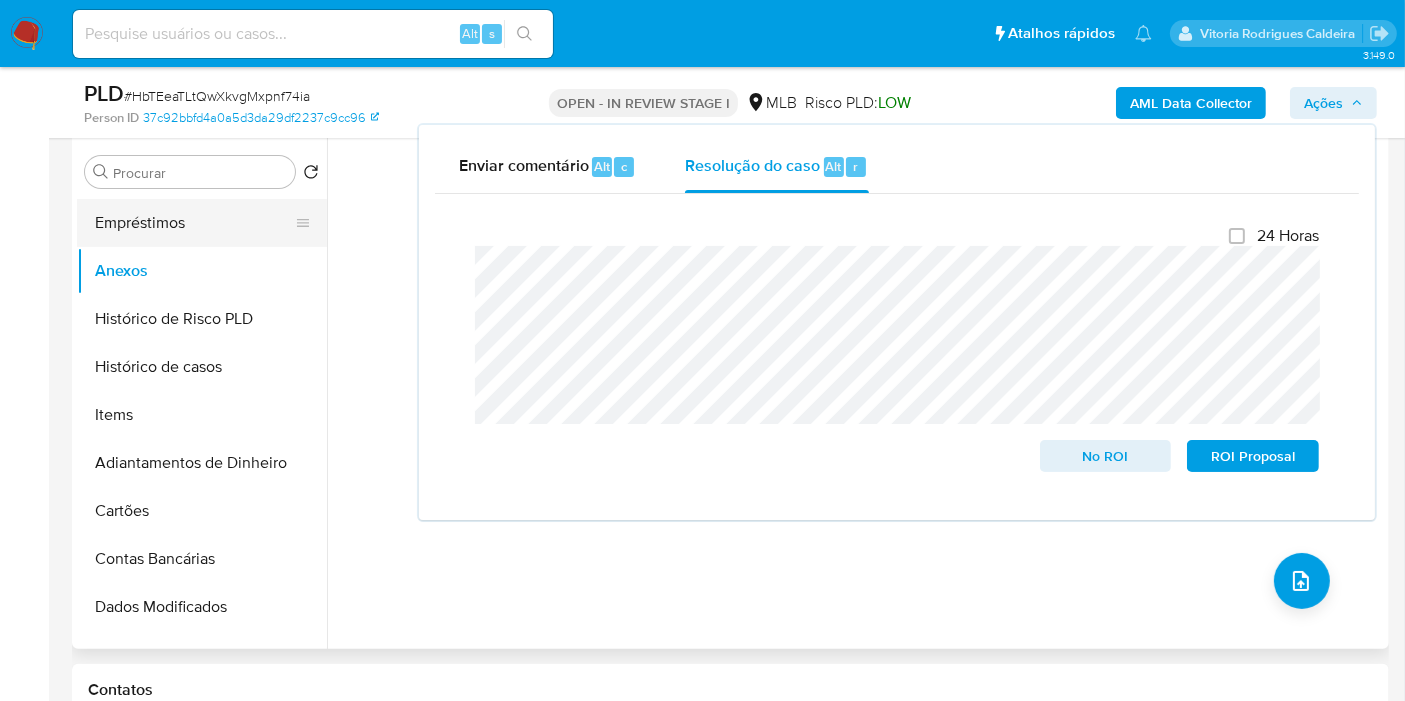 click on "Empréstimos" at bounding box center [194, 223] 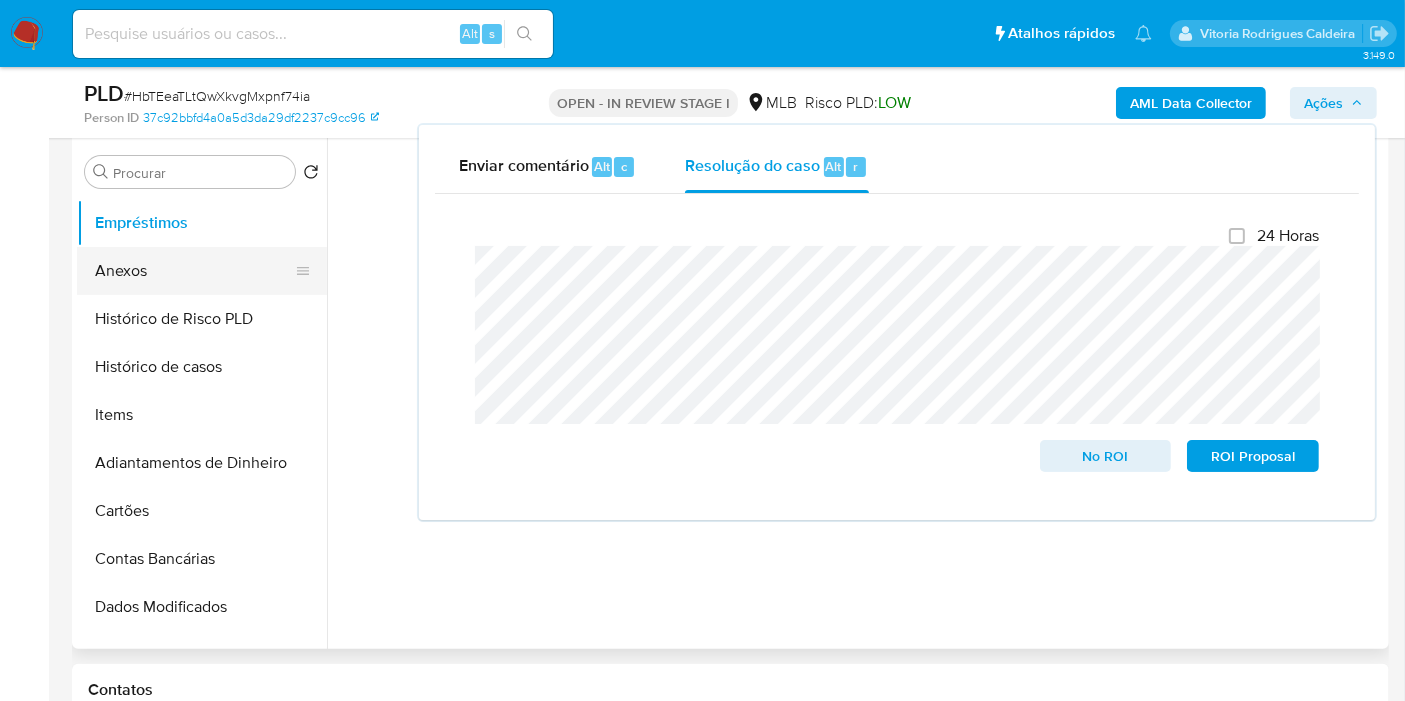 click on "Anexos" at bounding box center [194, 271] 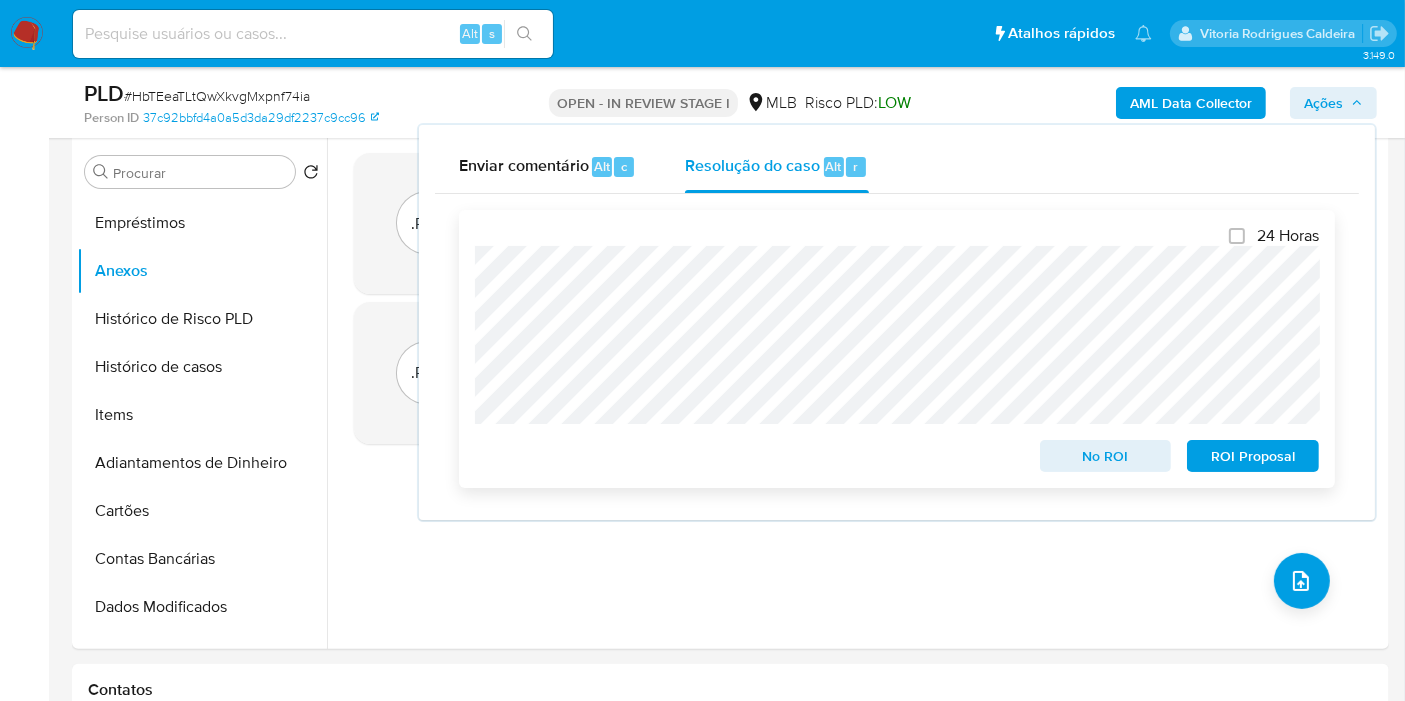 click on "ROI Proposal" at bounding box center (1253, 456) 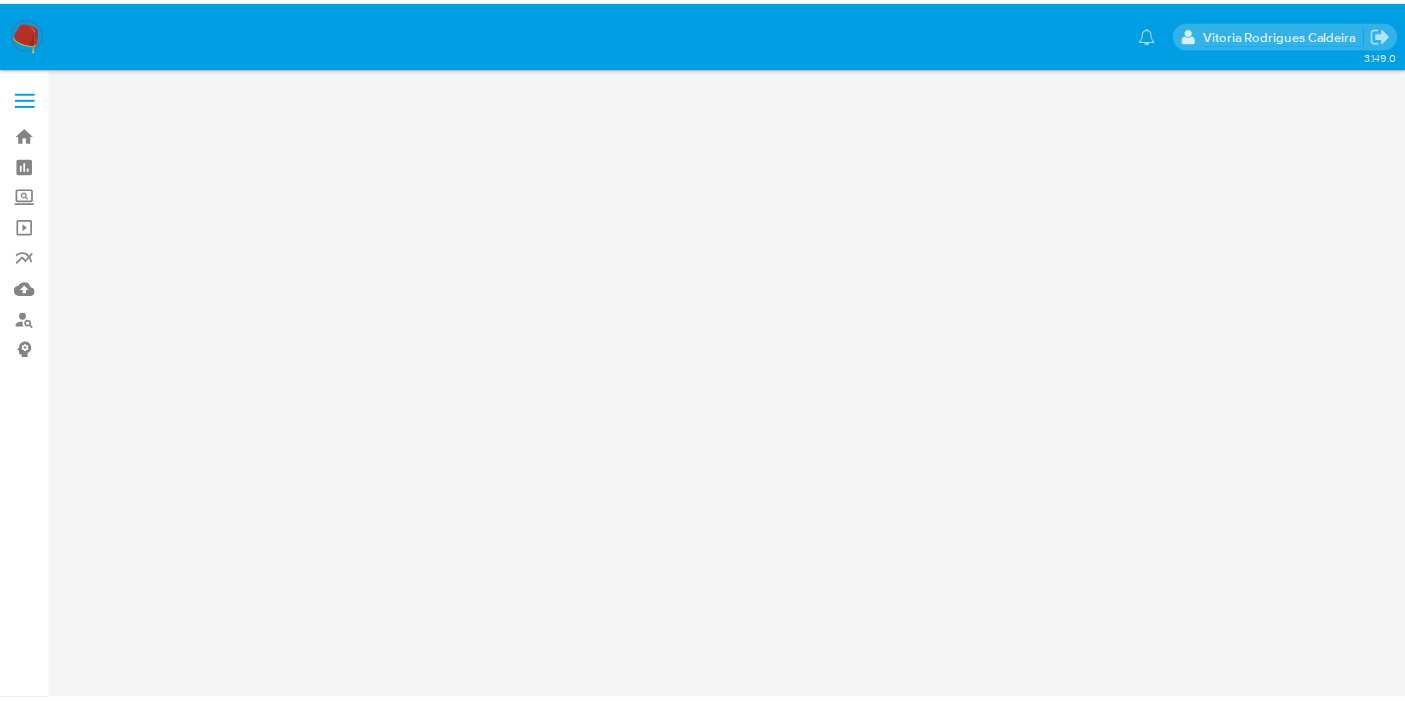scroll, scrollTop: 0, scrollLeft: 0, axis: both 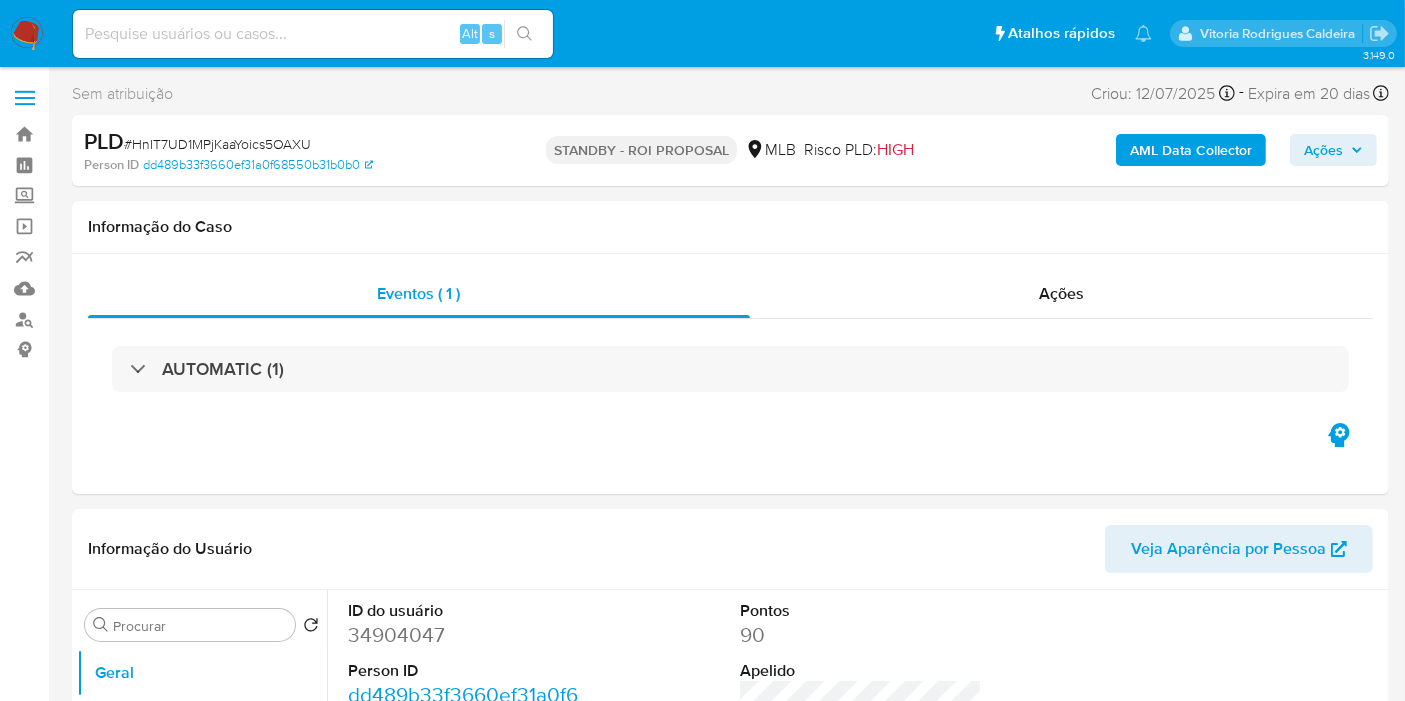 select on "10" 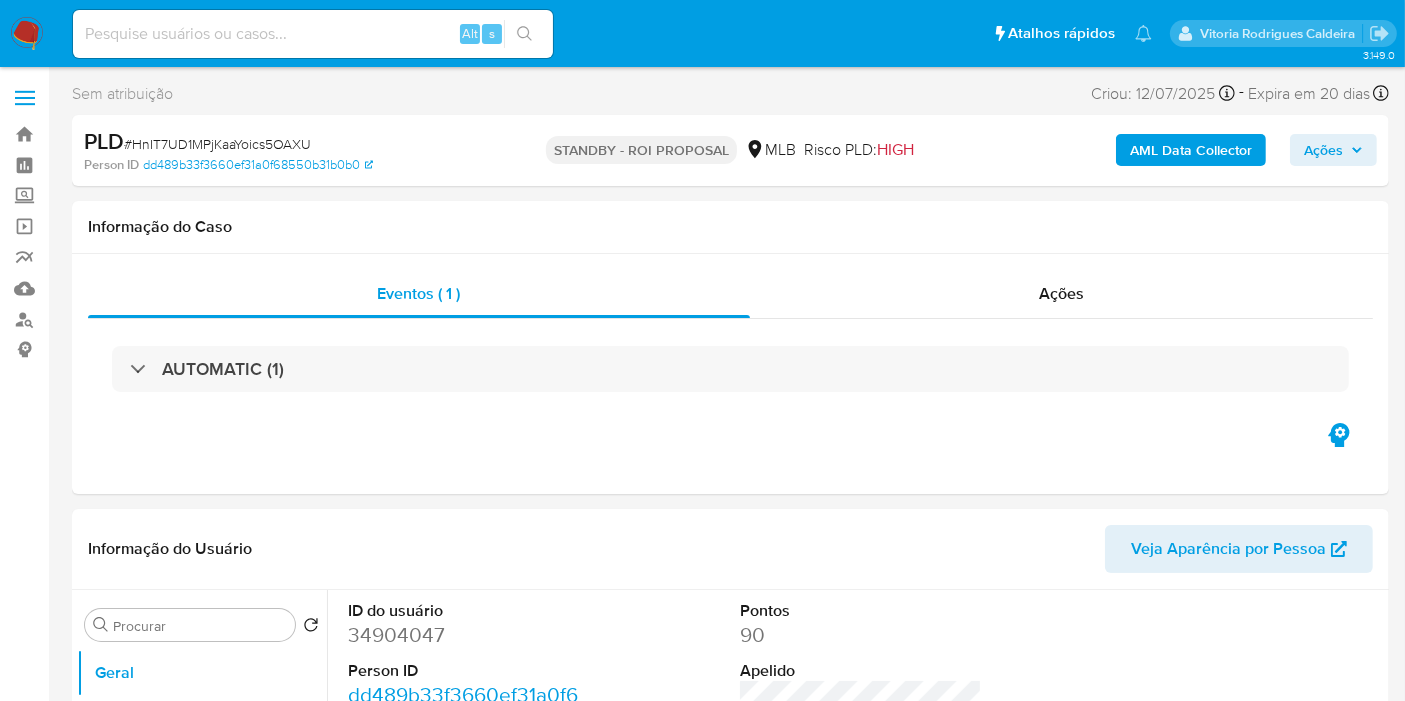 click on "Ações" at bounding box center (1323, 150) 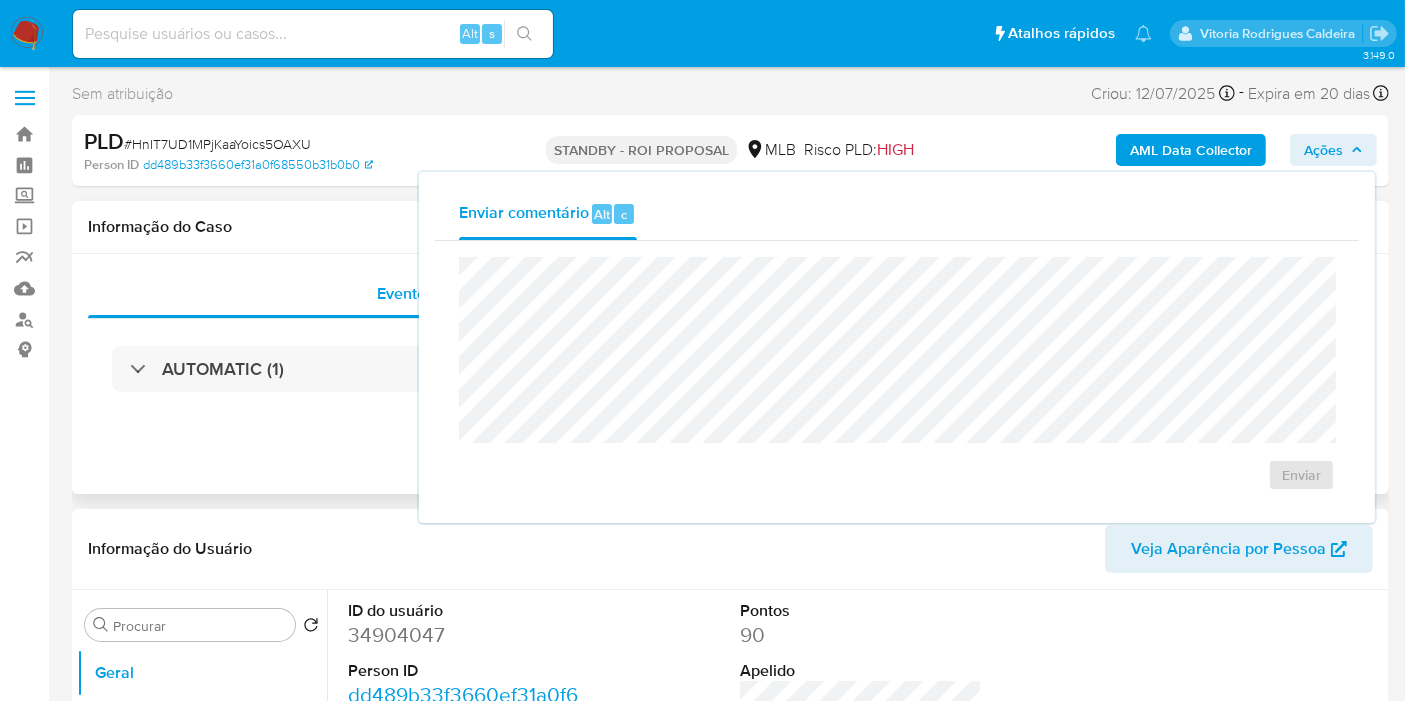 click on "Eventos ( 1 ) Ações AUTOMATIC (1)" at bounding box center [730, 374] 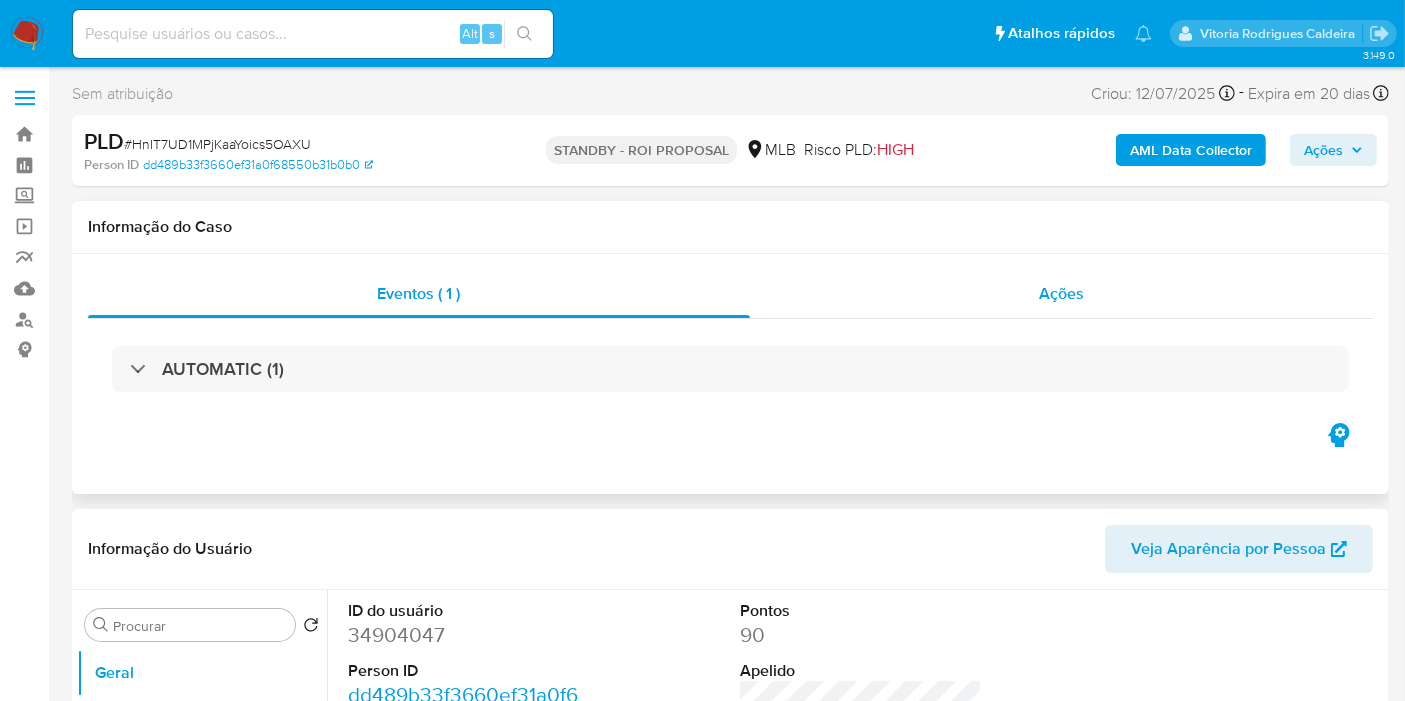 click on "Ações" at bounding box center [1062, 294] 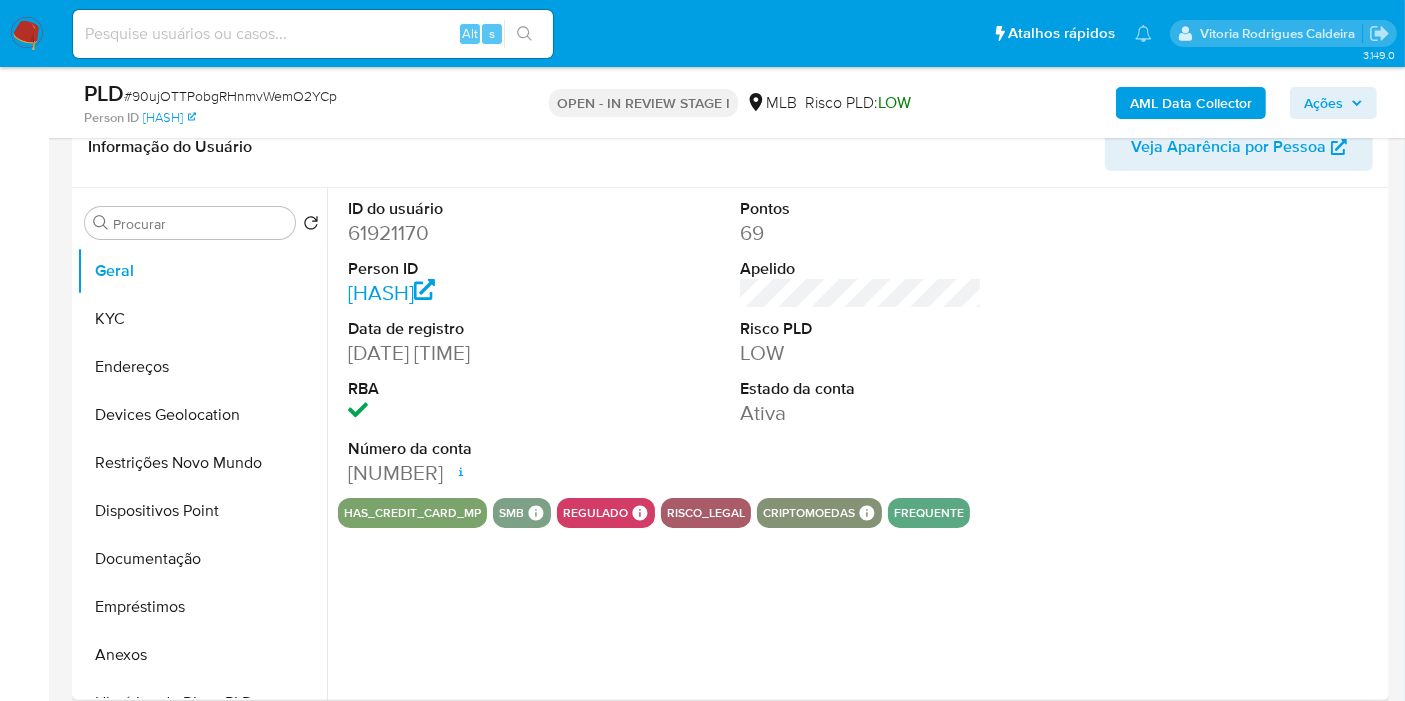 scroll, scrollTop: 222, scrollLeft: 0, axis: vertical 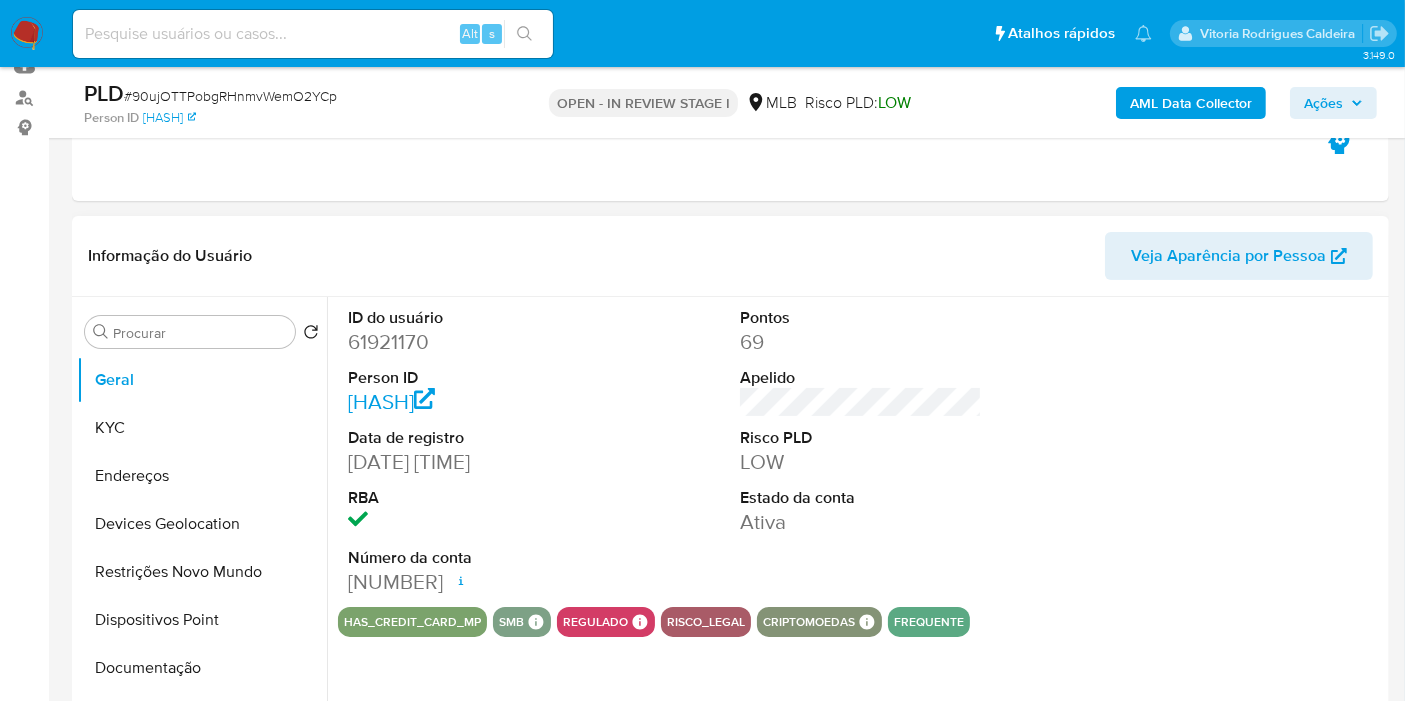 click on "61921170" at bounding box center (469, 342) 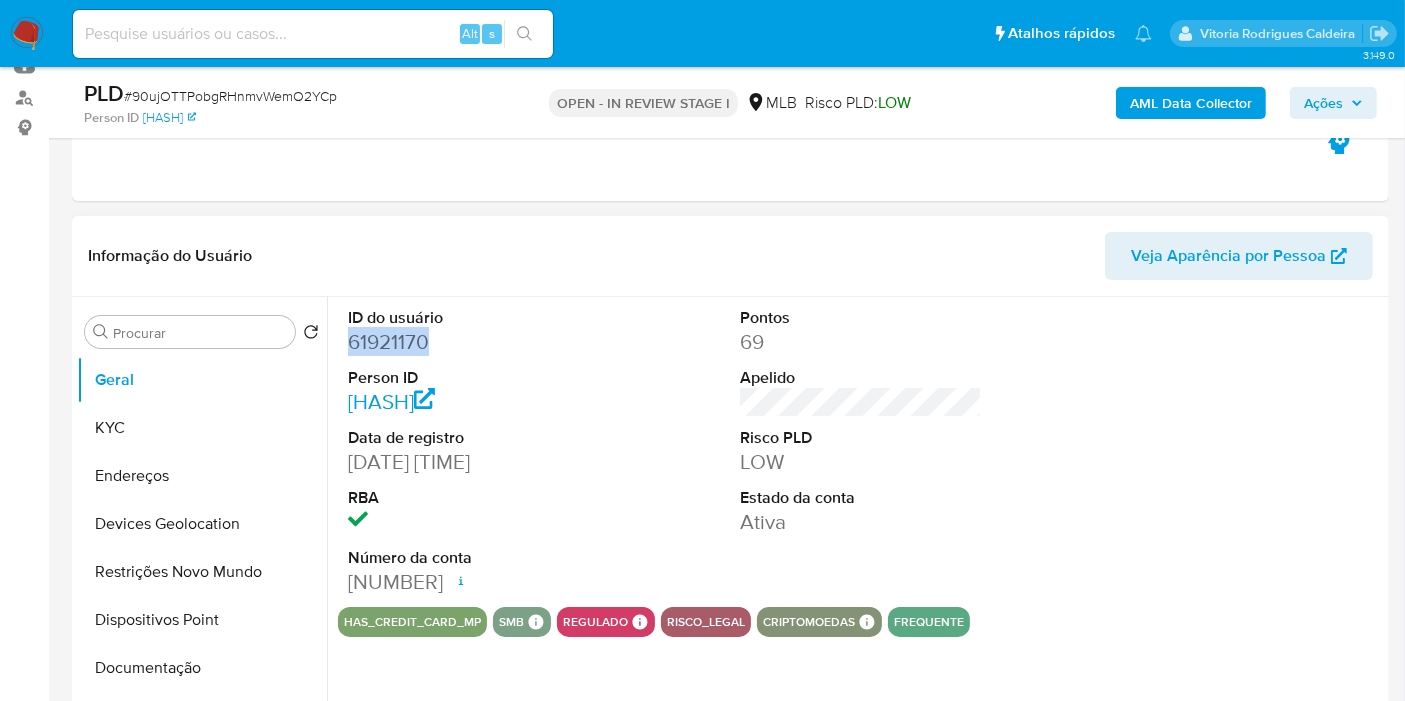 click on "61921170" at bounding box center [469, 342] 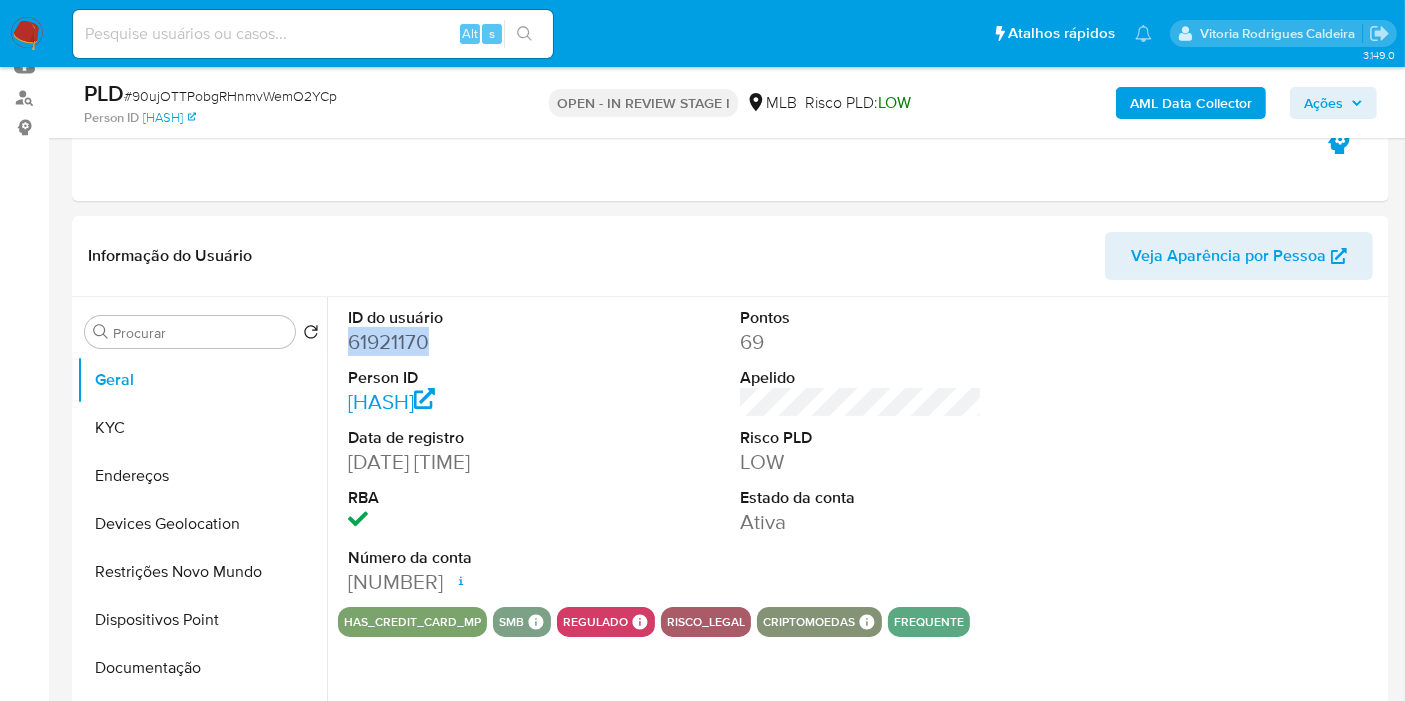 copy on "61921170" 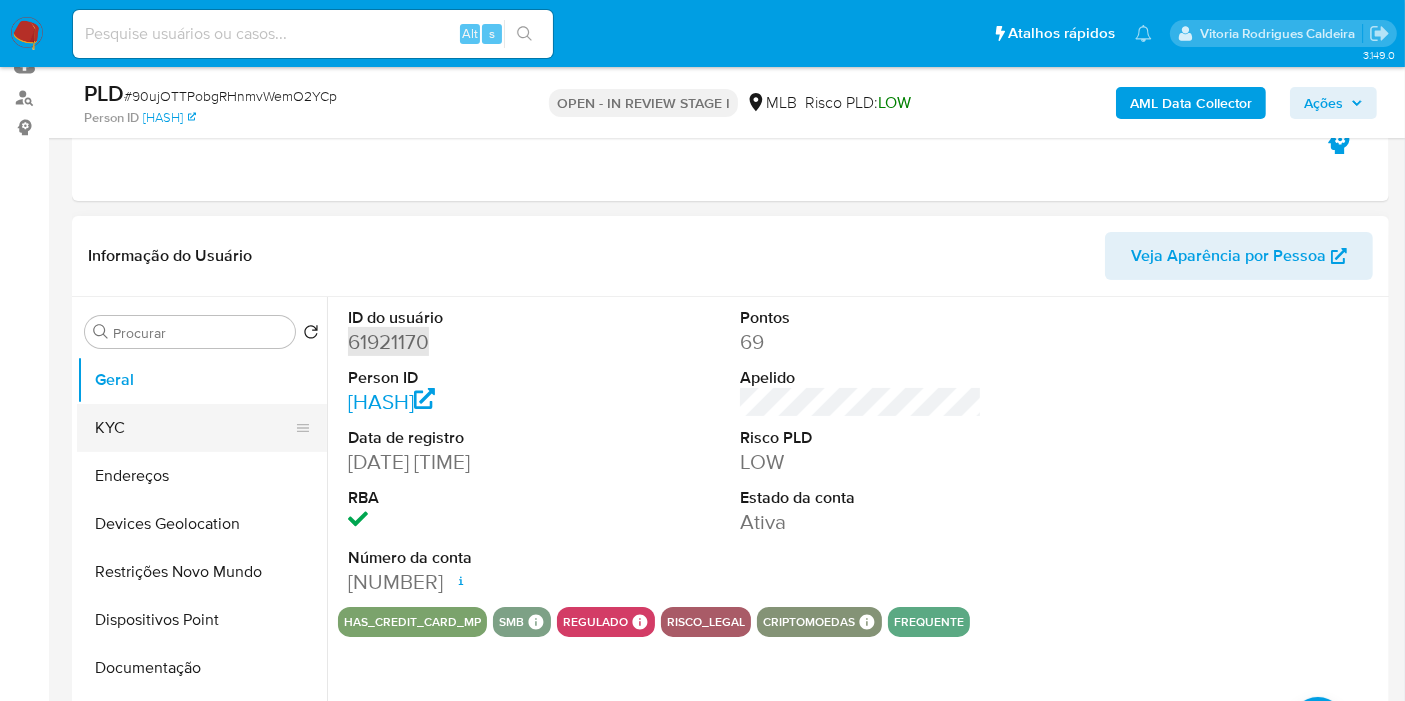 click on "KYC" at bounding box center (194, 428) 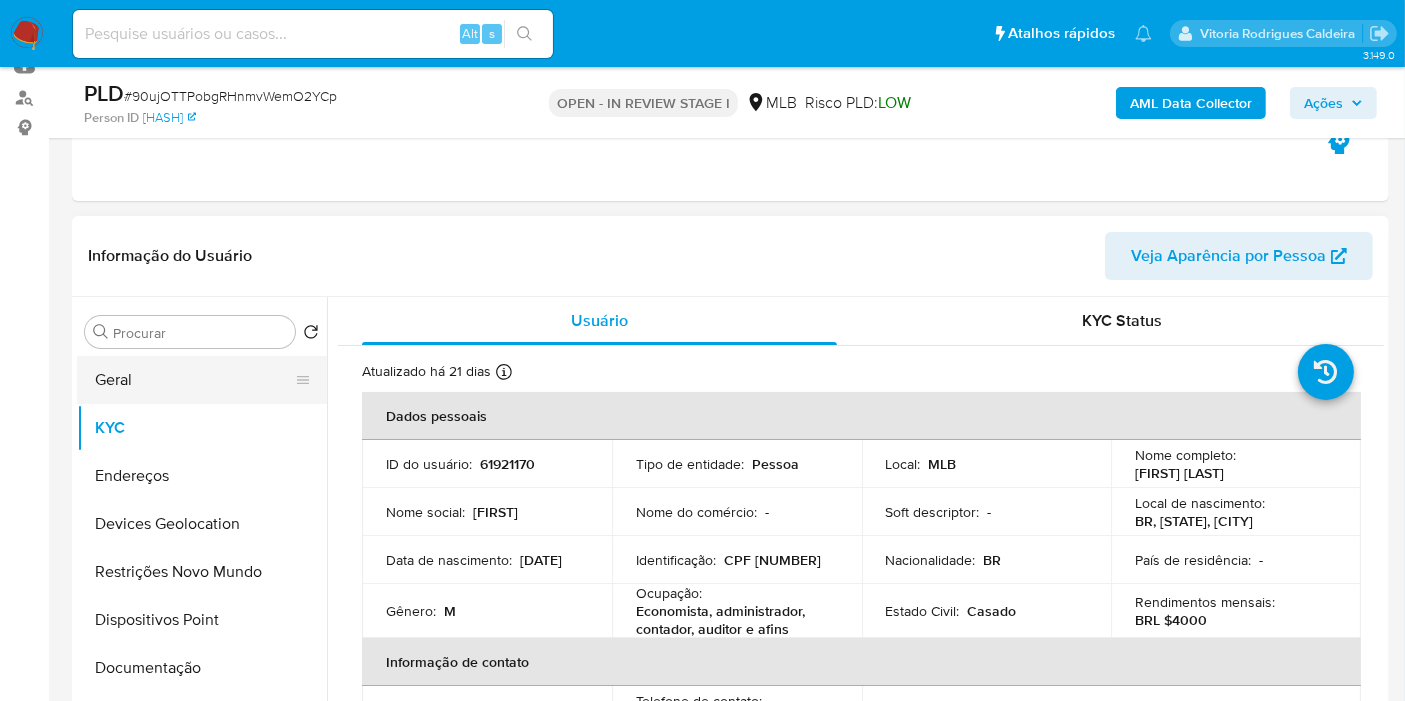 click on "Geral" at bounding box center (194, 380) 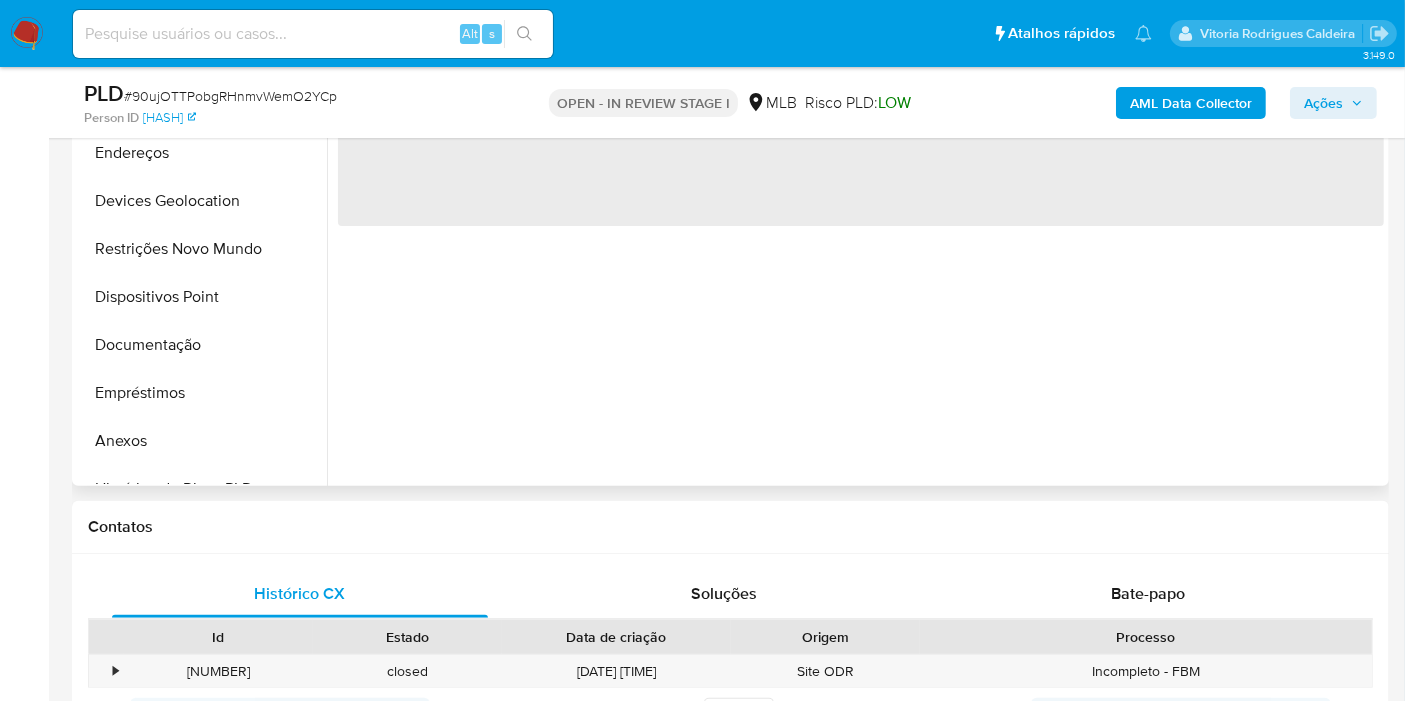 scroll, scrollTop: 555, scrollLeft: 0, axis: vertical 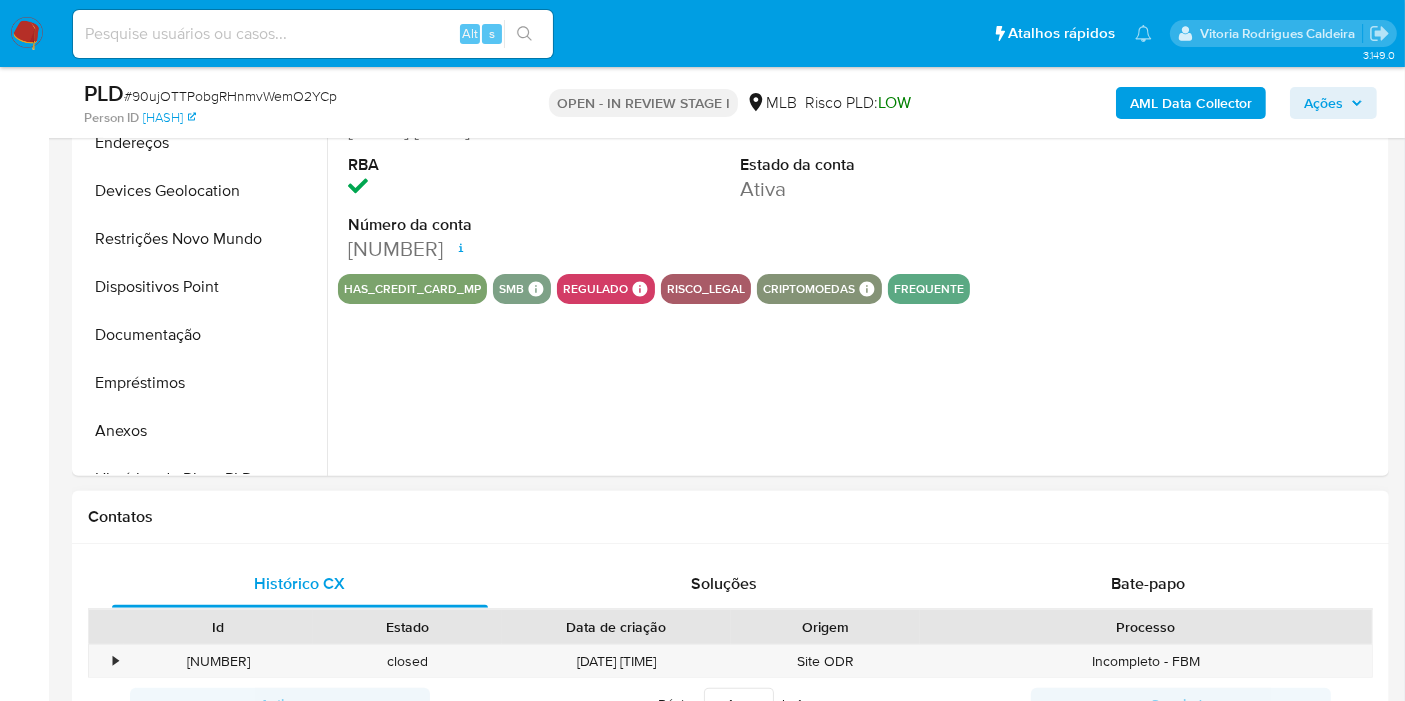 type 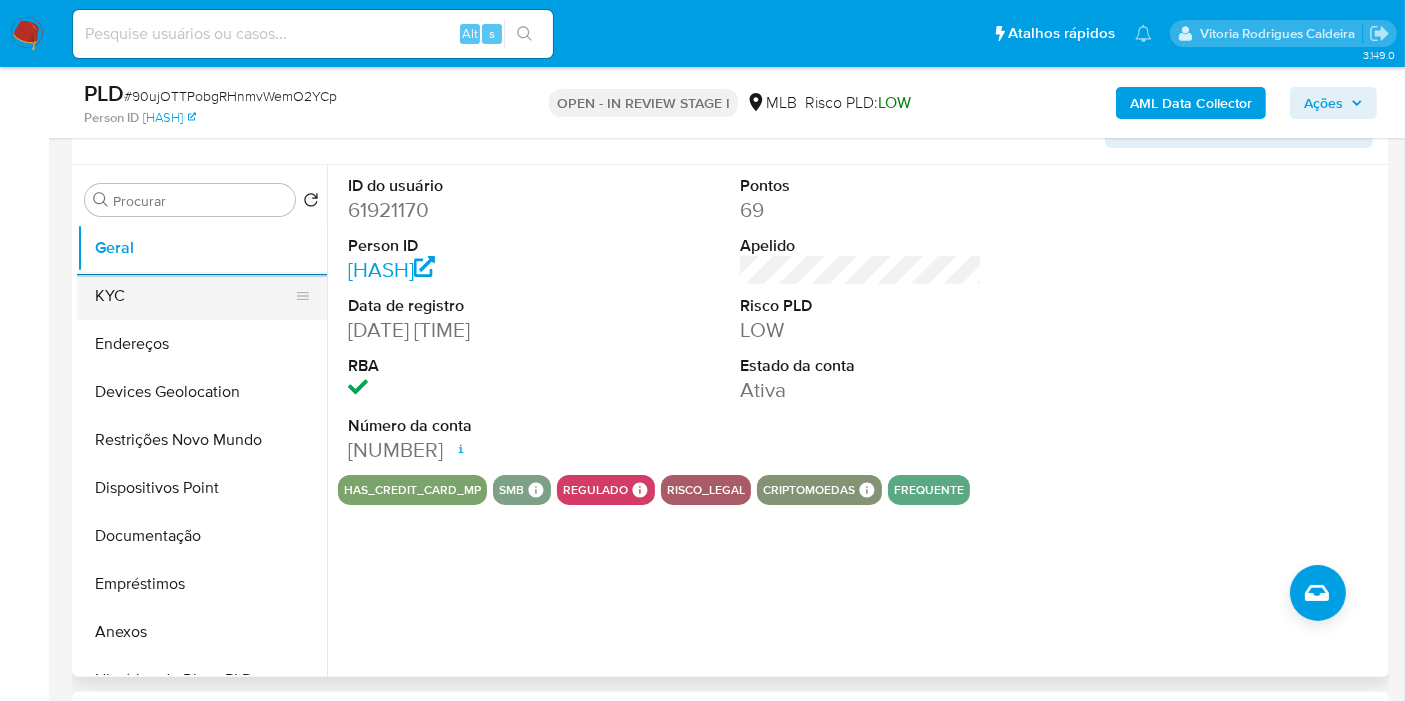 scroll, scrollTop: 333, scrollLeft: 0, axis: vertical 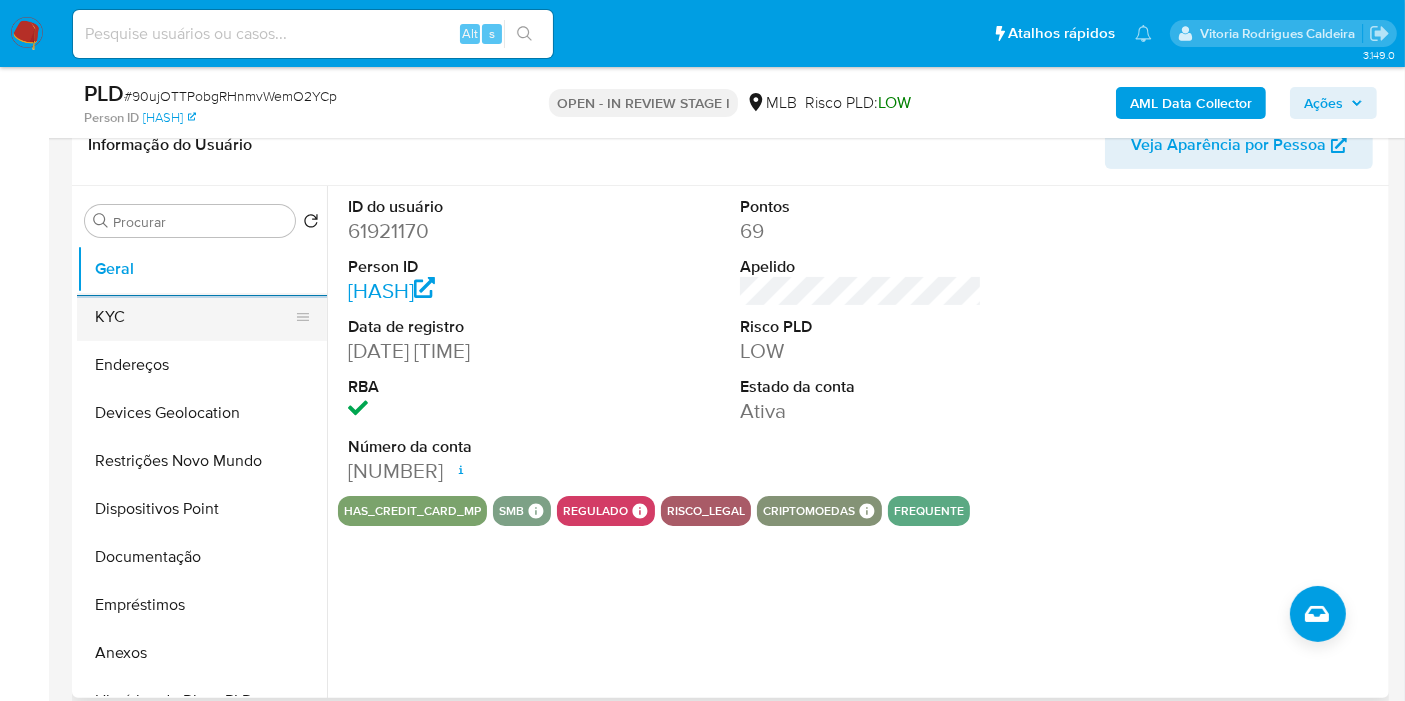 click on "KYC" at bounding box center (194, 317) 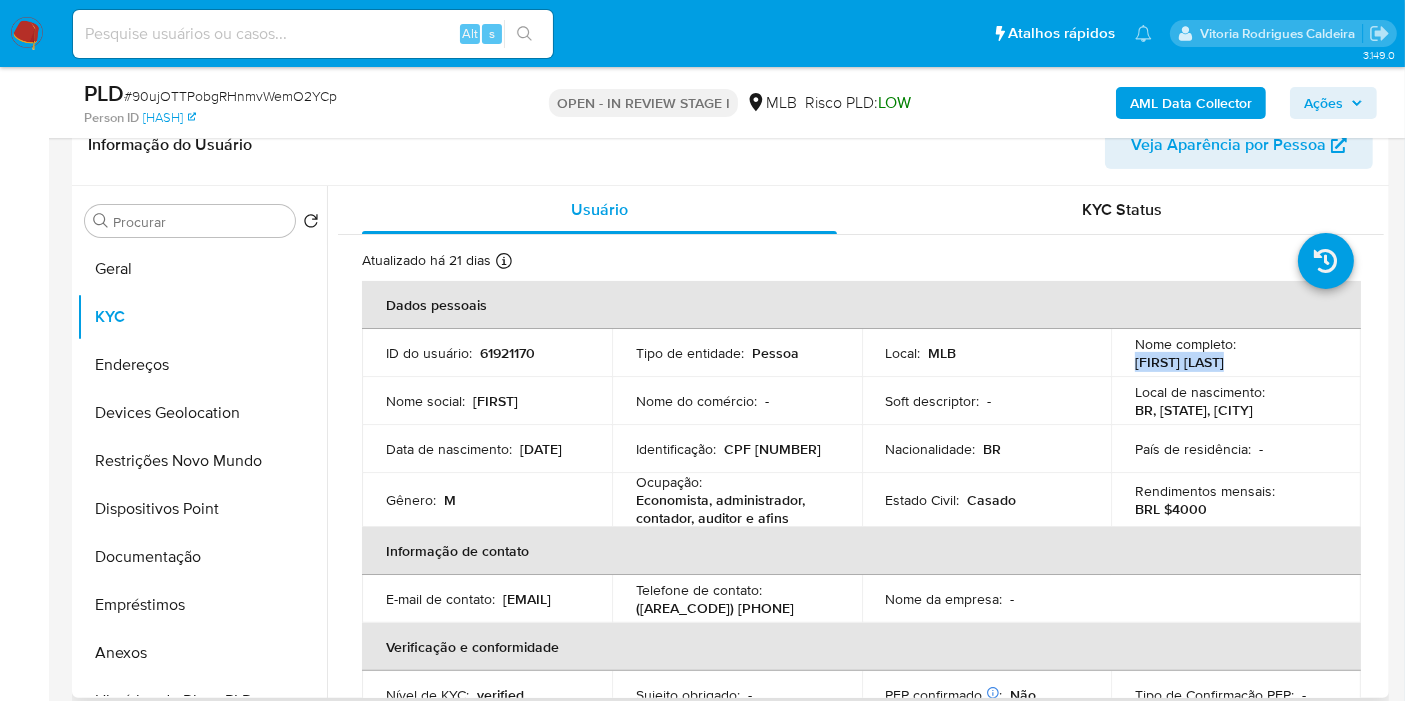 drag, startPoint x: 1249, startPoint y: 370, endPoint x: 1125, endPoint y: 365, distance: 124.10077 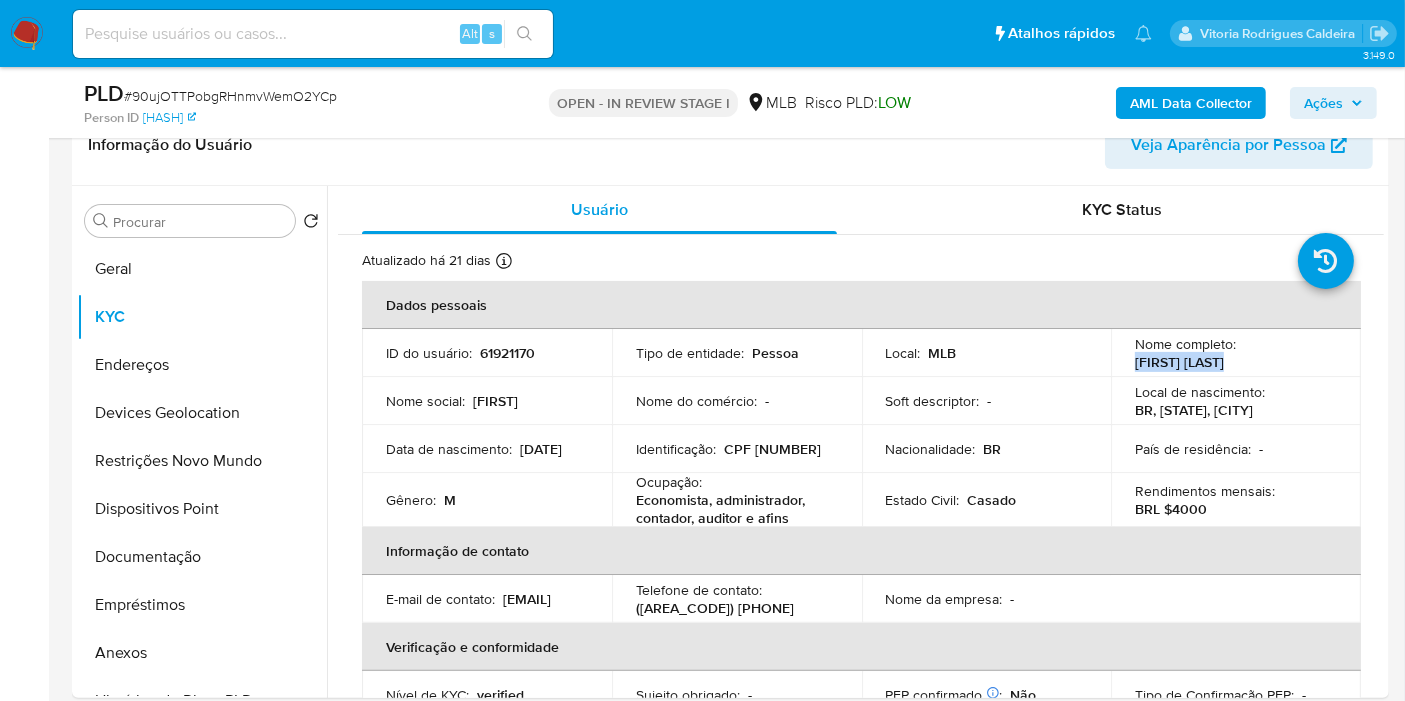 copy on "Renato Okumura" 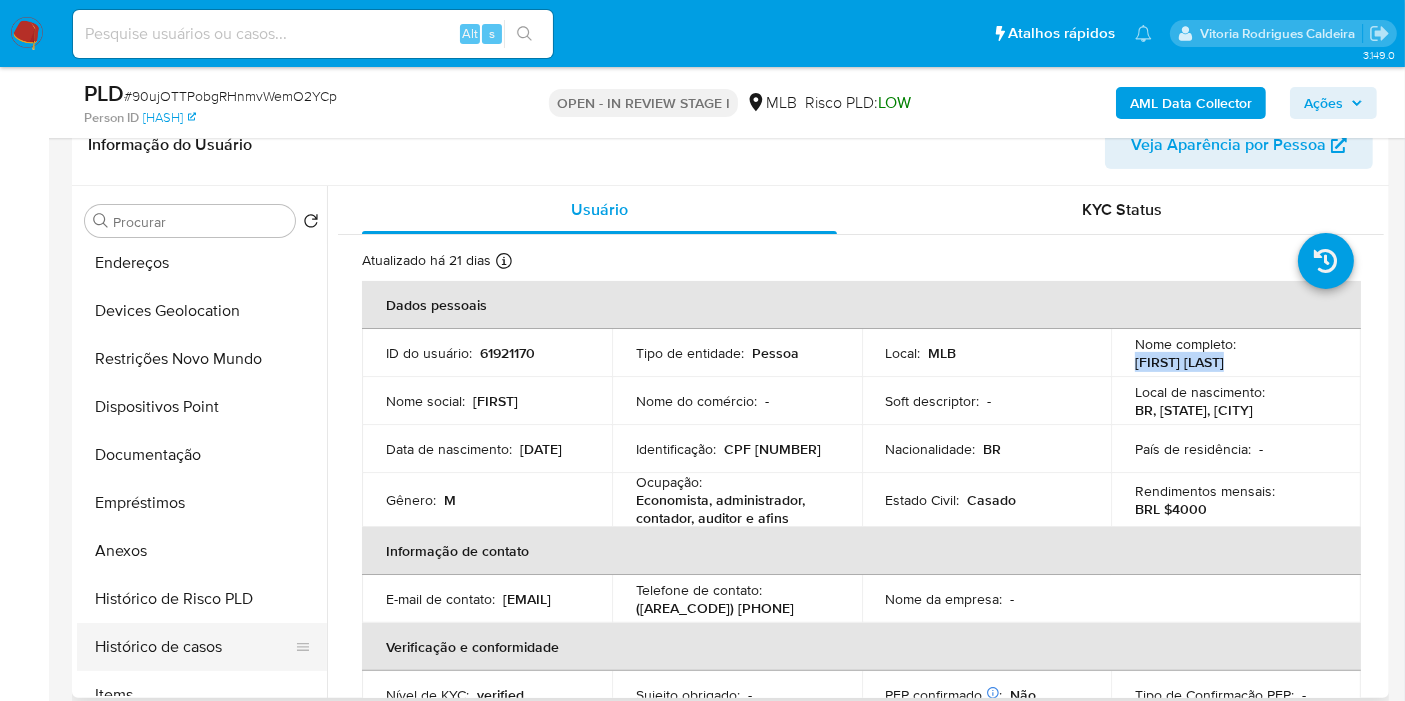 scroll, scrollTop: 222, scrollLeft: 0, axis: vertical 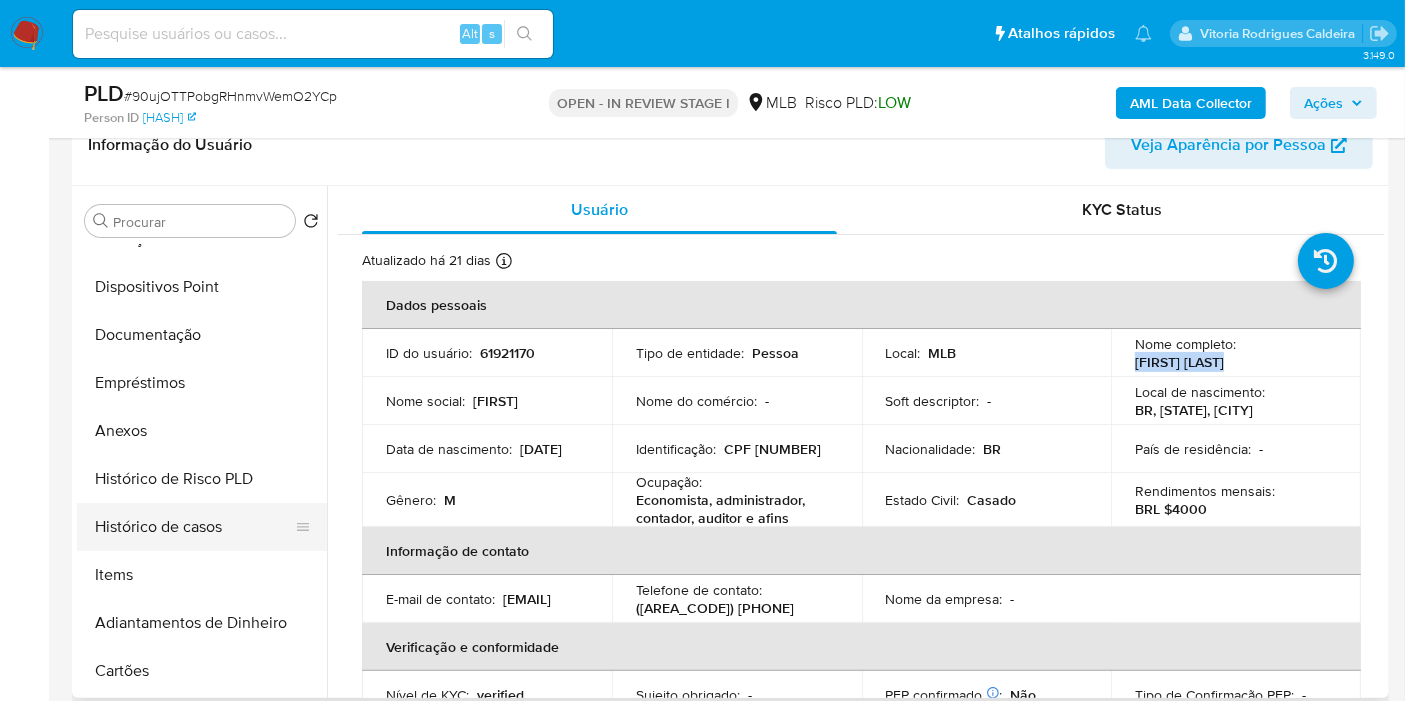 click on "Histórico de casos" at bounding box center (194, 527) 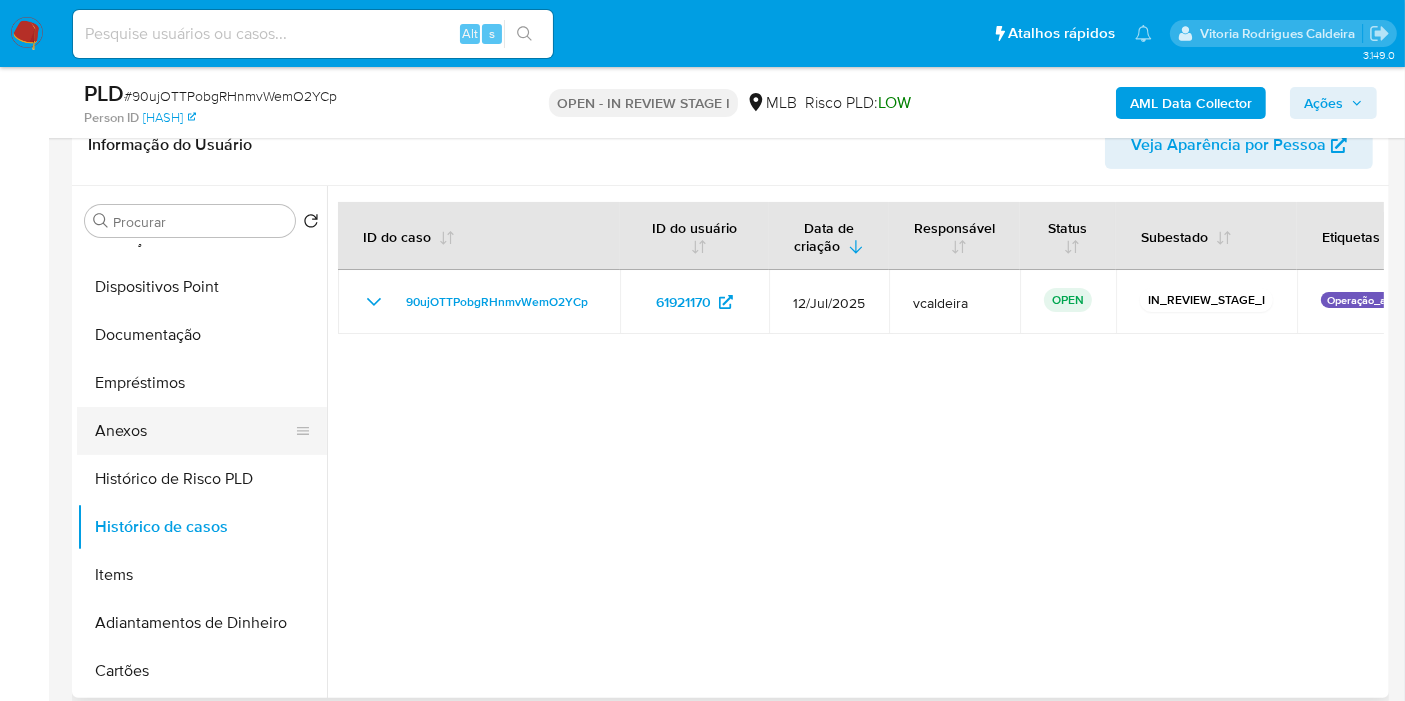 scroll, scrollTop: 0, scrollLeft: 0, axis: both 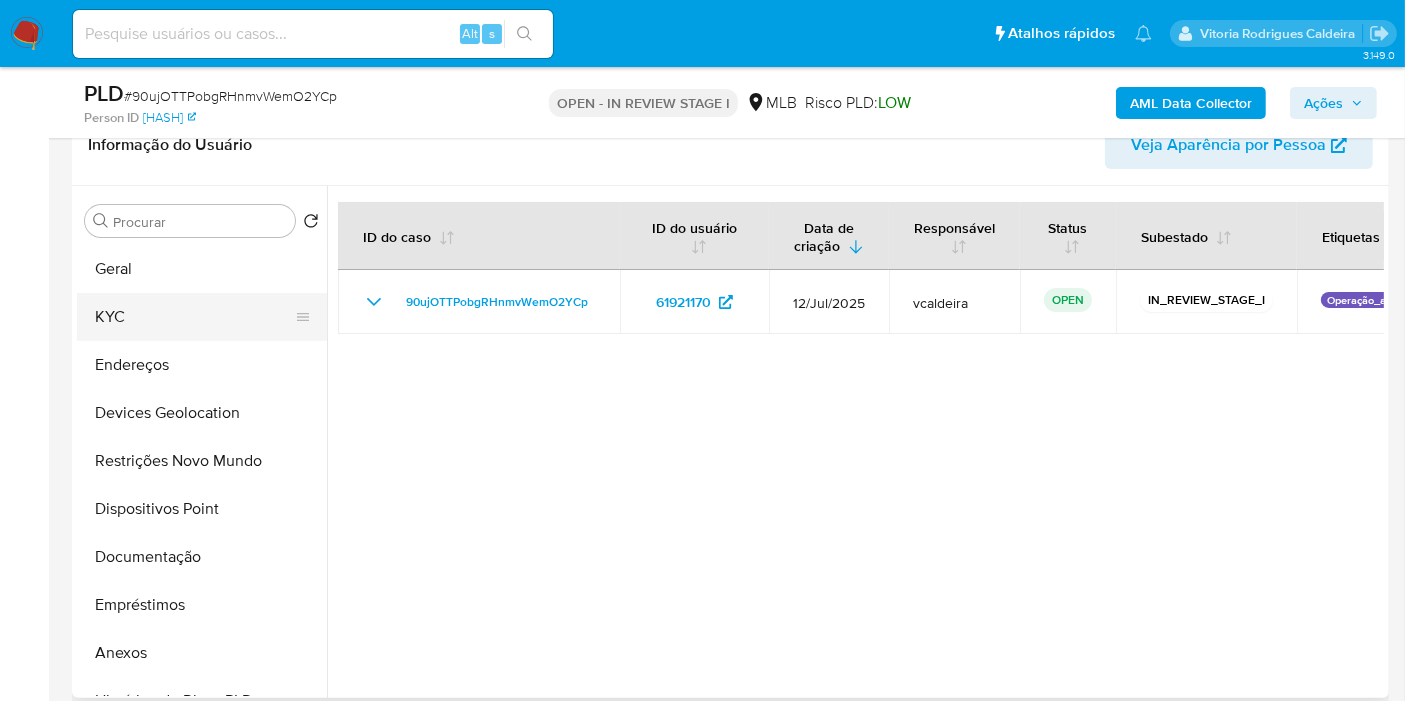 click on "KYC" at bounding box center [194, 317] 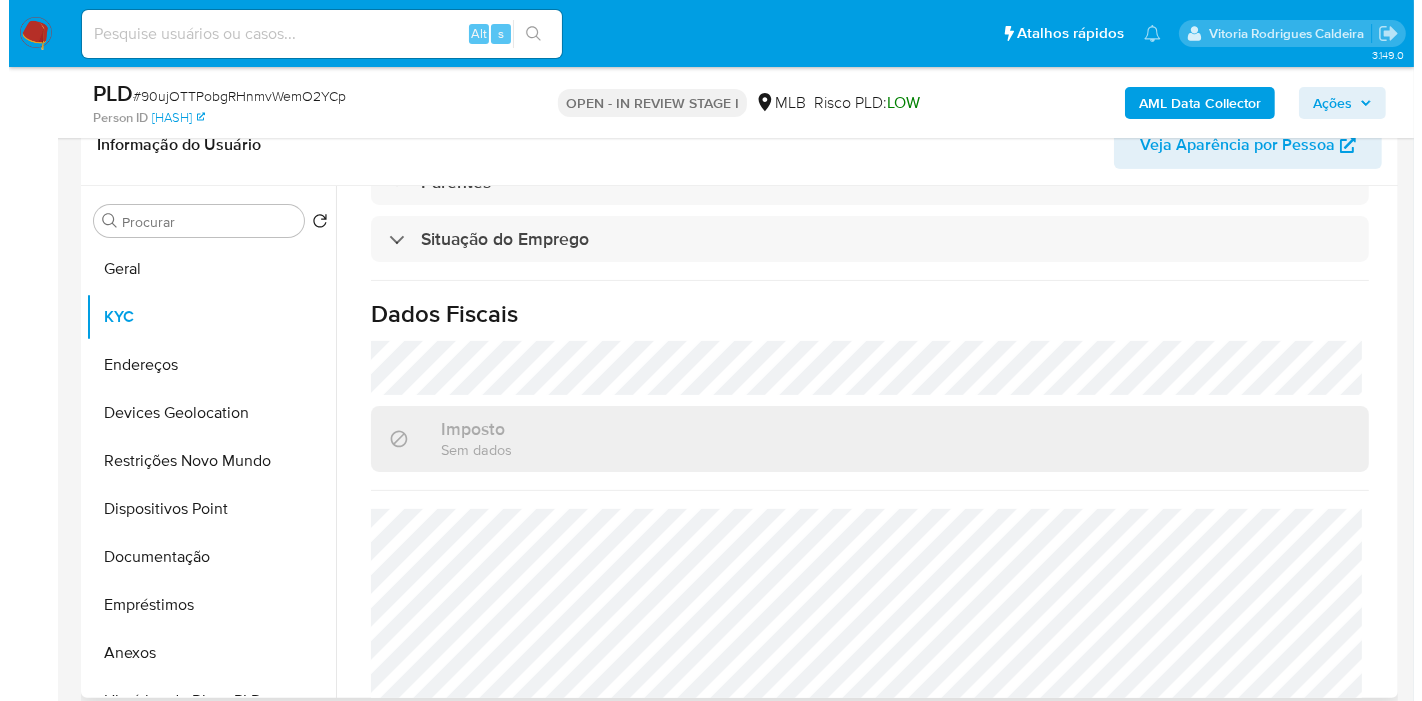 scroll, scrollTop: 914, scrollLeft: 0, axis: vertical 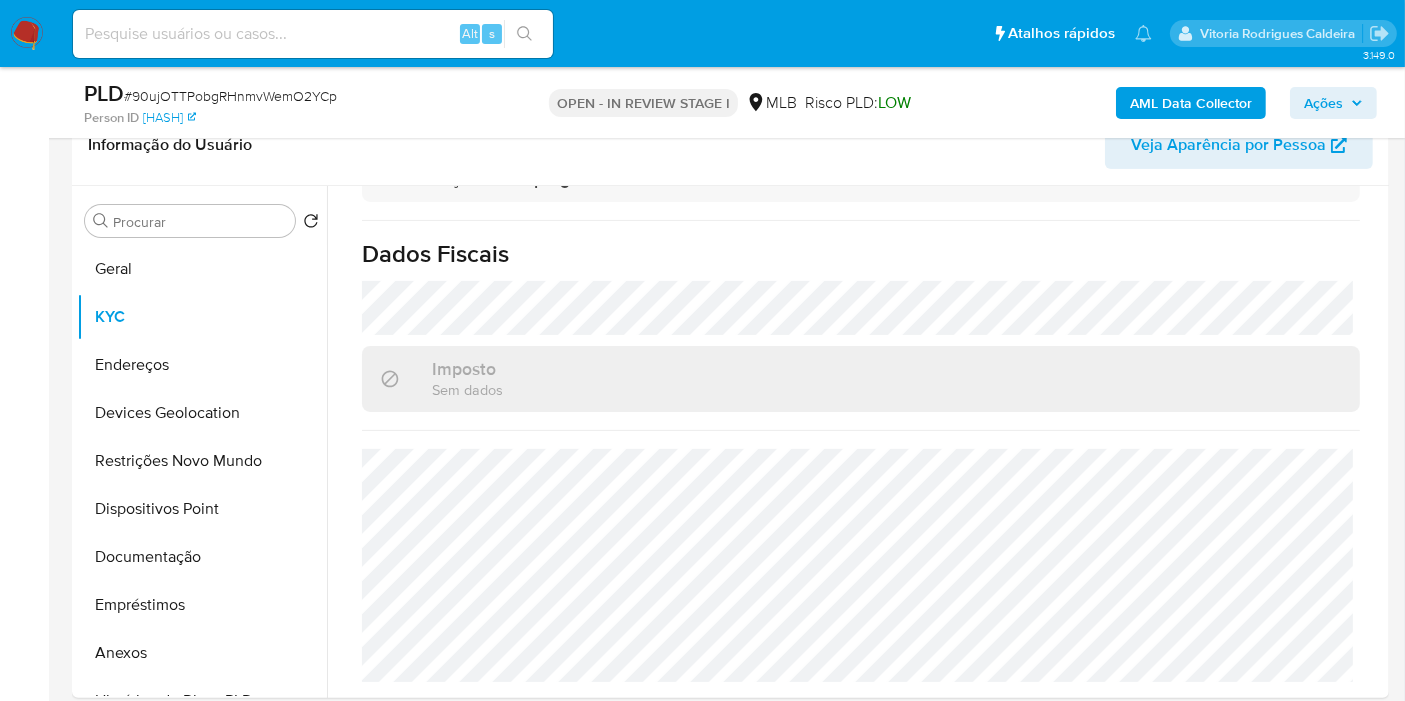 click on "AML Data Collector" at bounding box center (1191, 103) 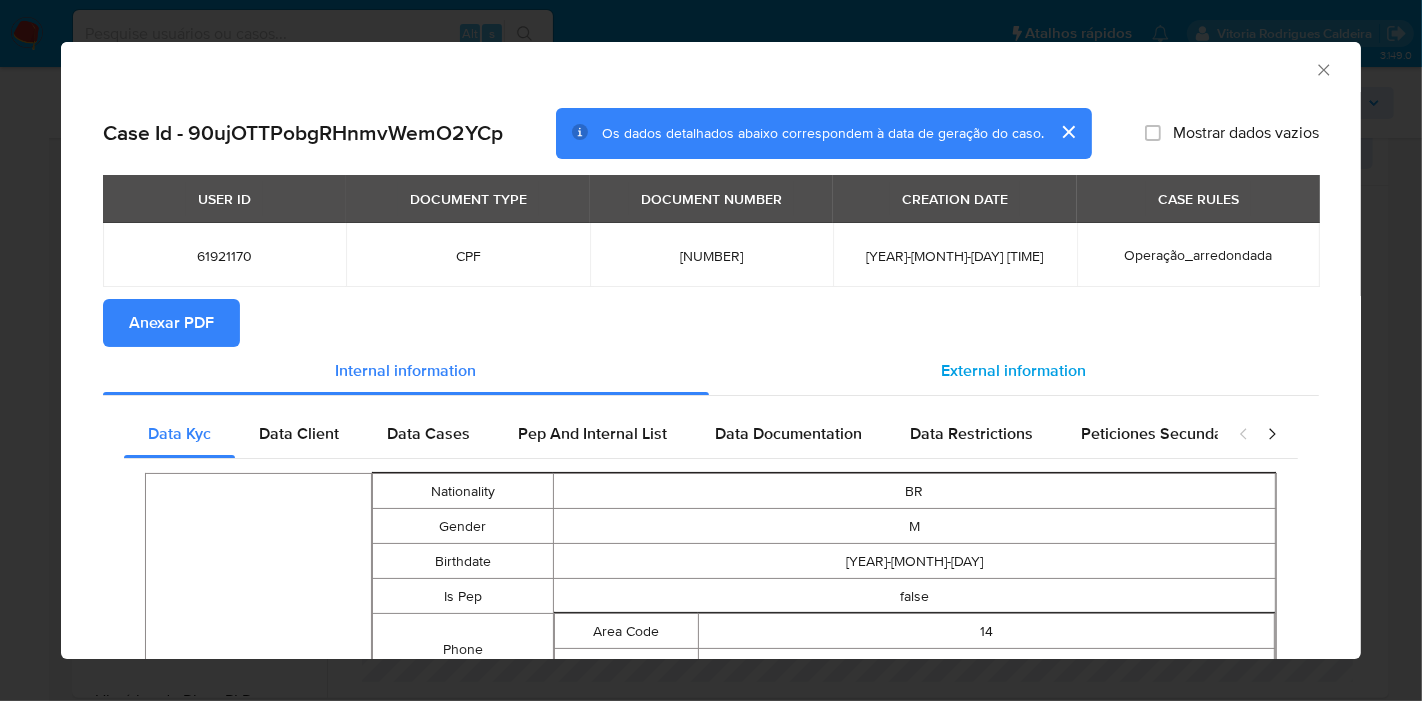 click on "External information" at bounding box center [1014, 370] 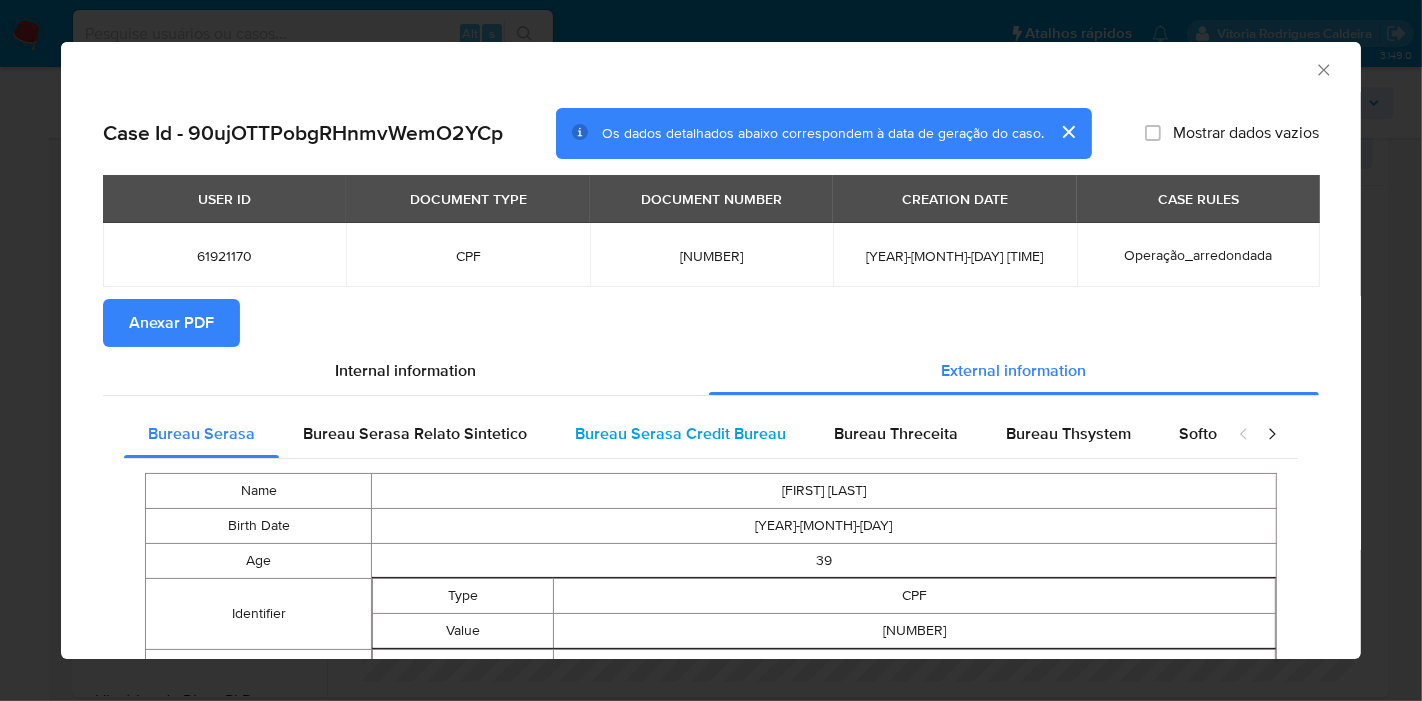type 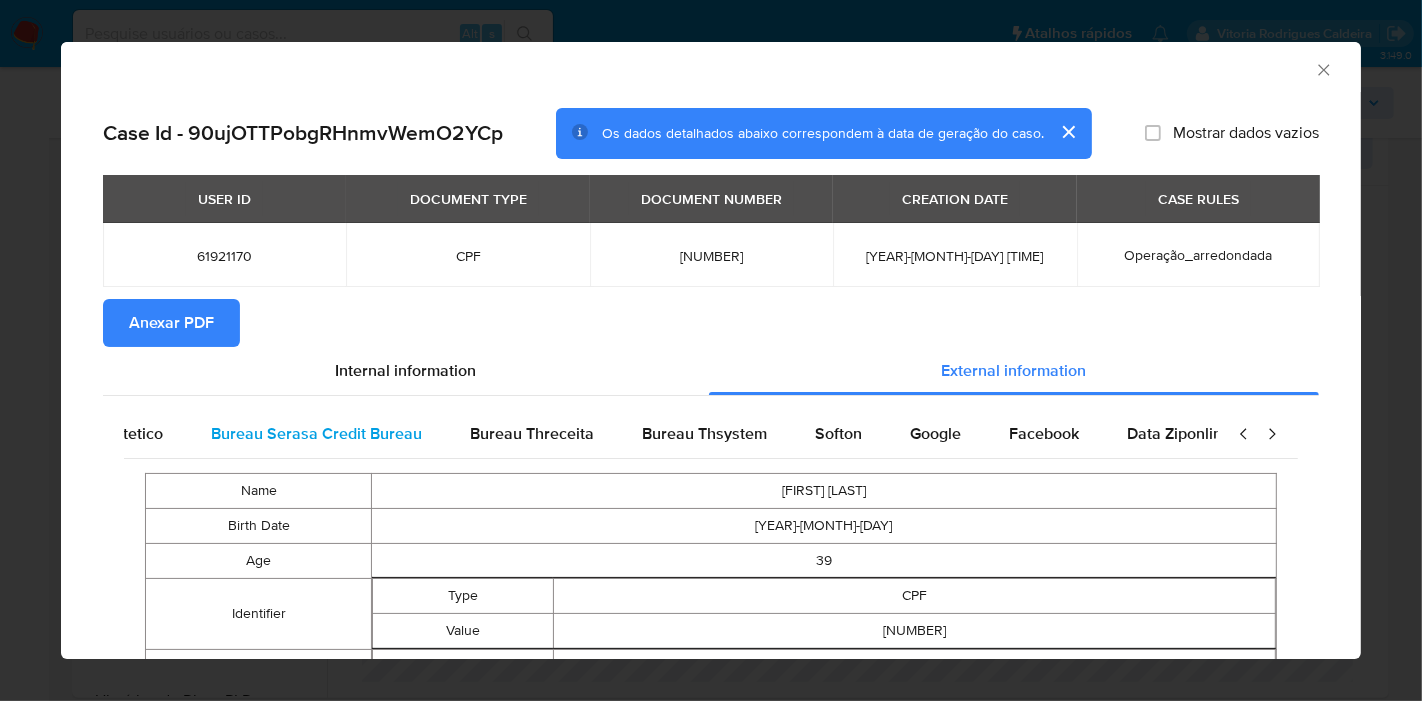 scroll, scrollTop: 0, scrollLeft: 420, axis: horizontal 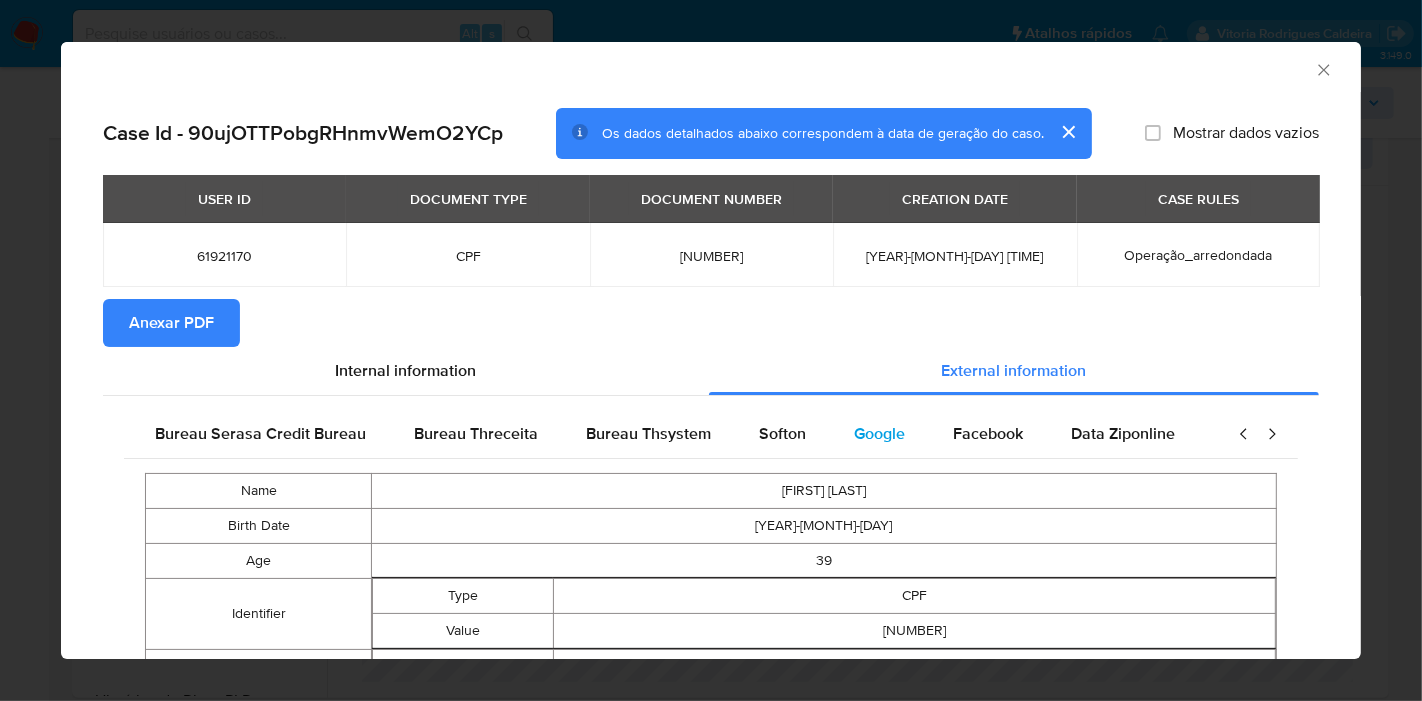 click on "Google" at bounding box center [879, 434] 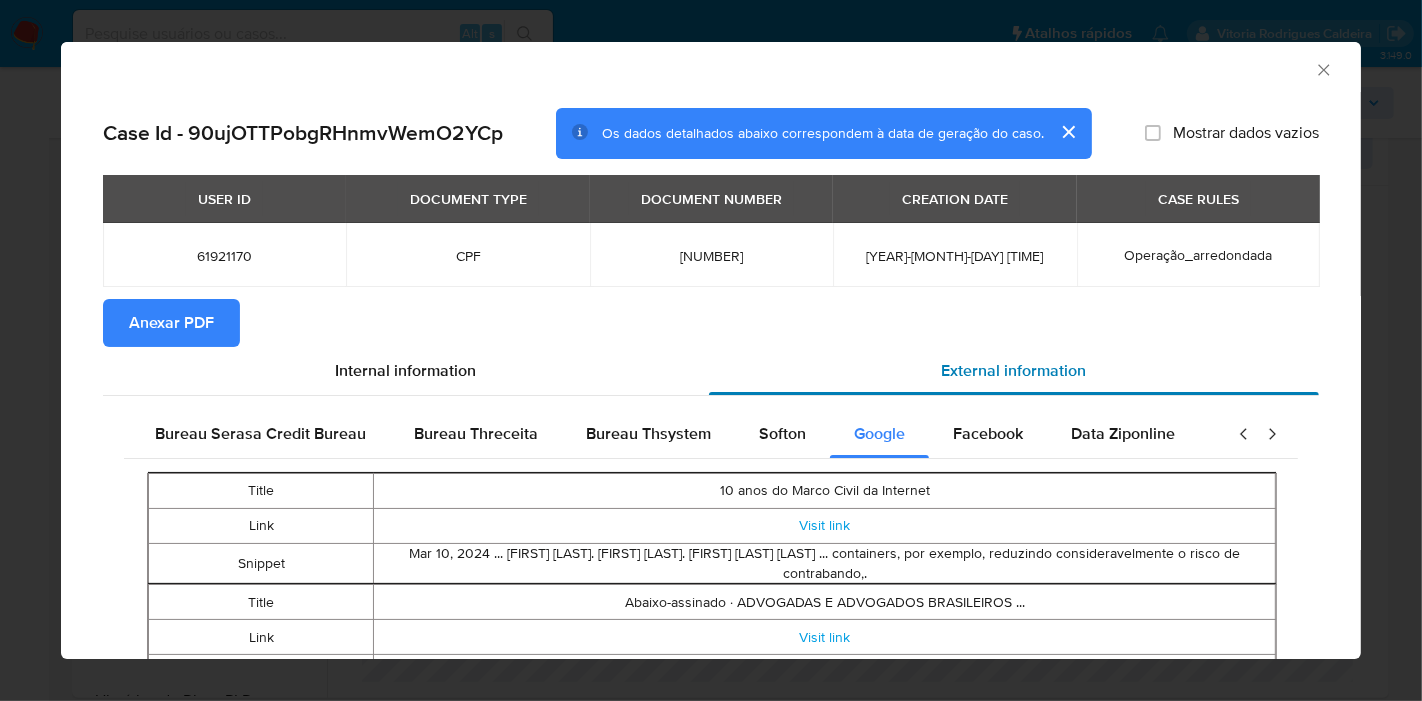 type 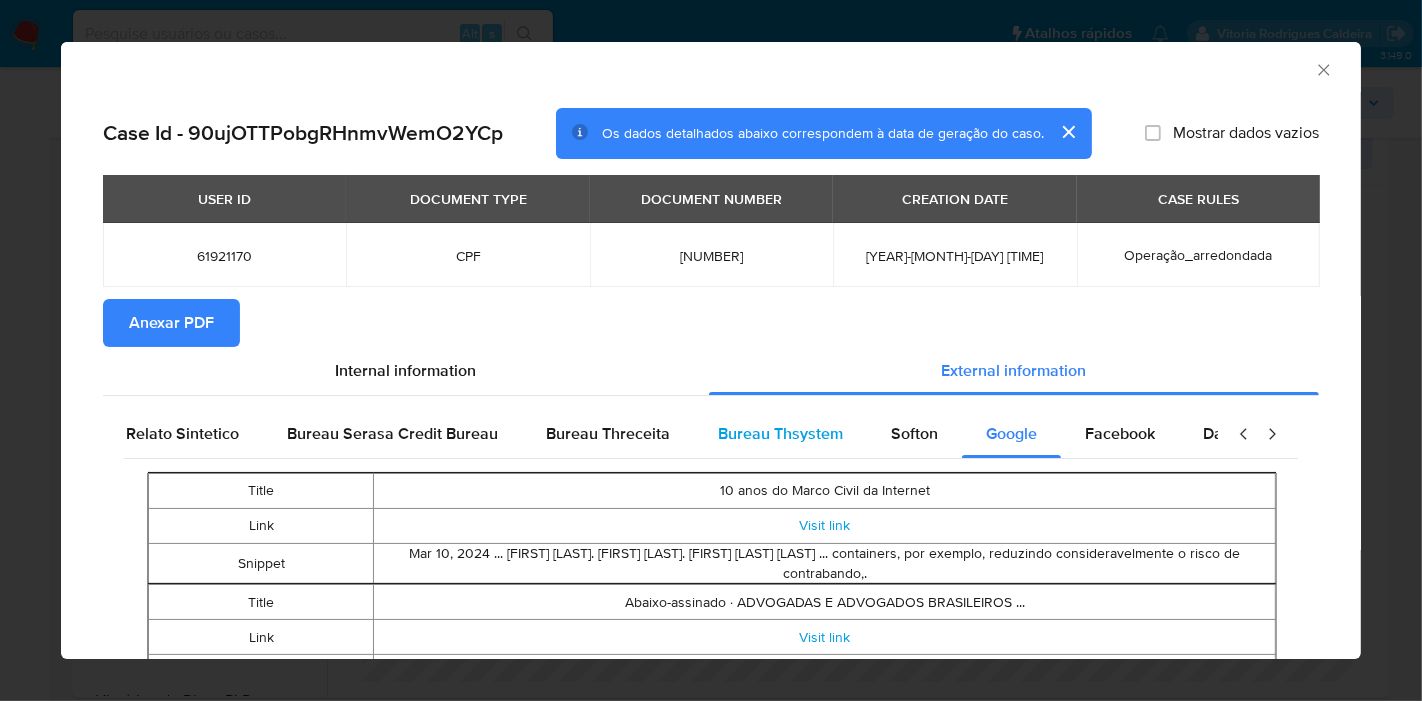 scroll, scrollTop: 0, scrollLeft: 0, axis: both 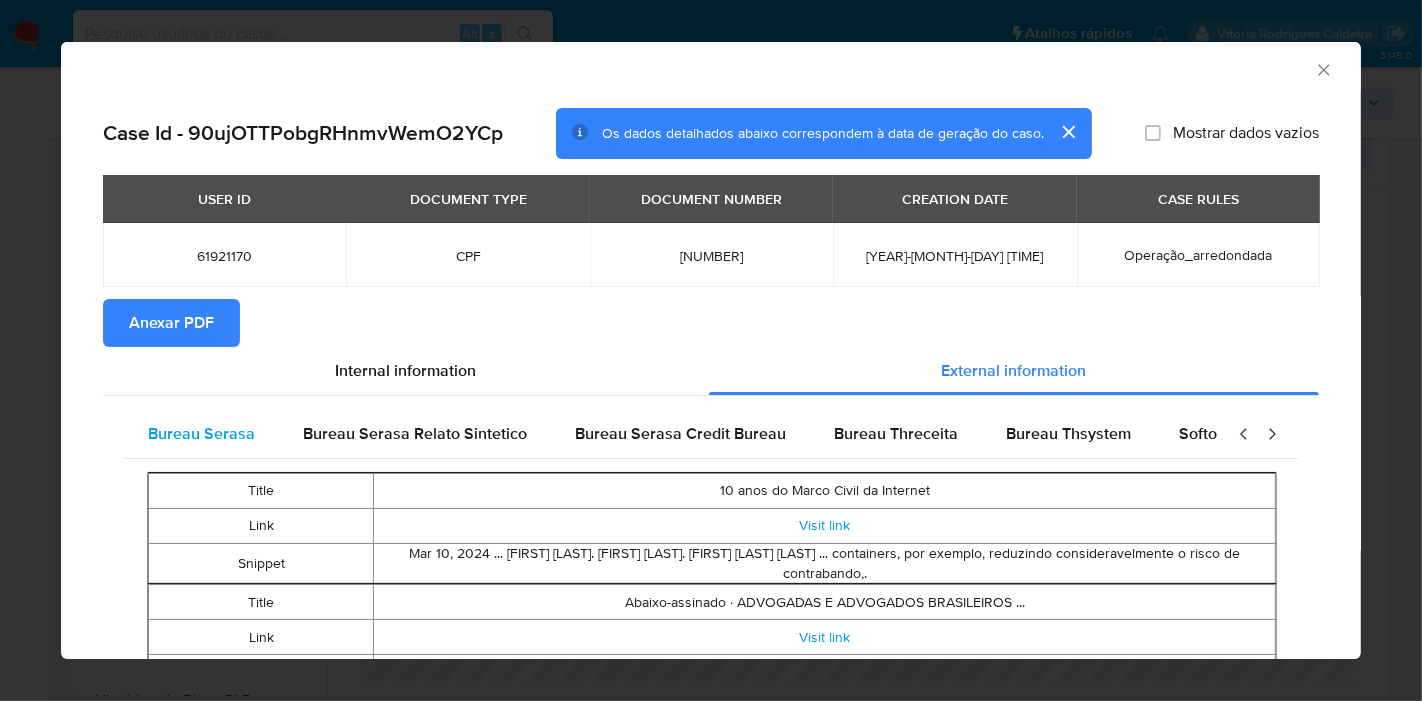 click on "Bureau Serasa" at bounding box center [201, 433] 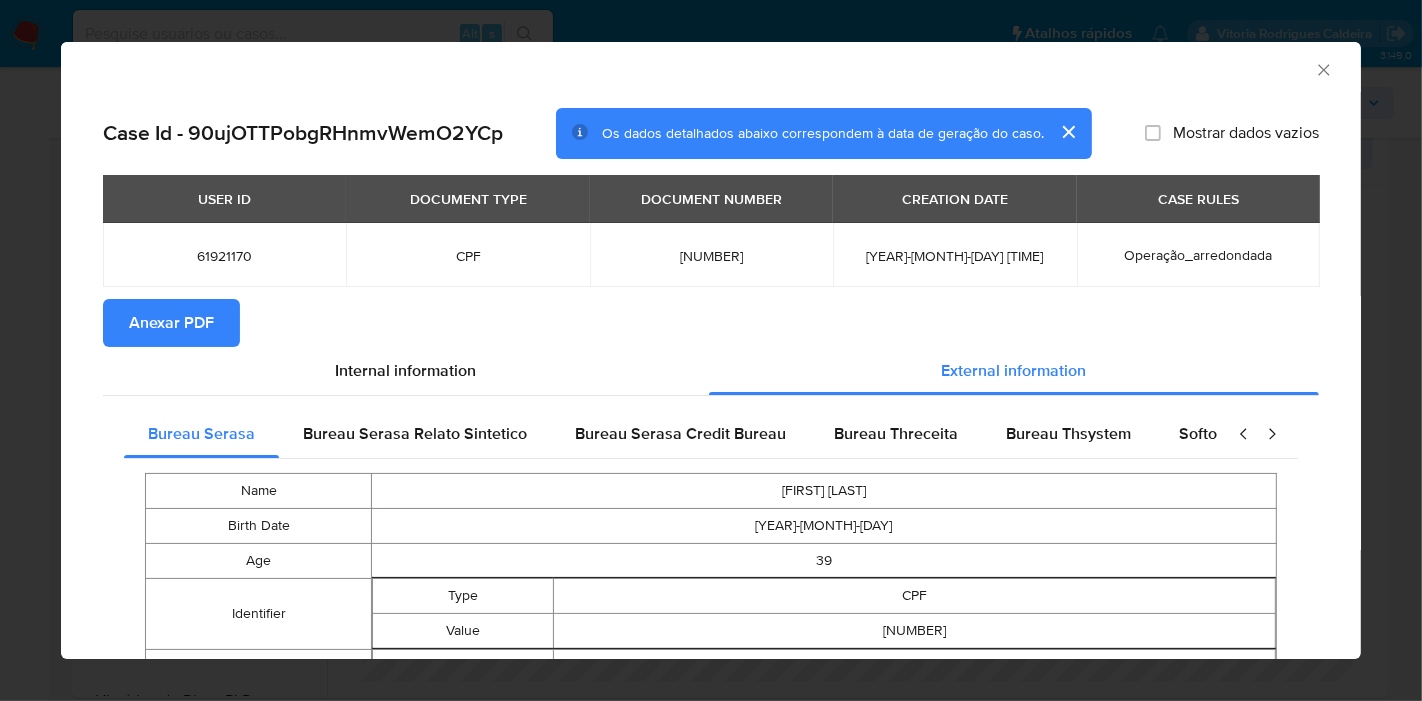 type 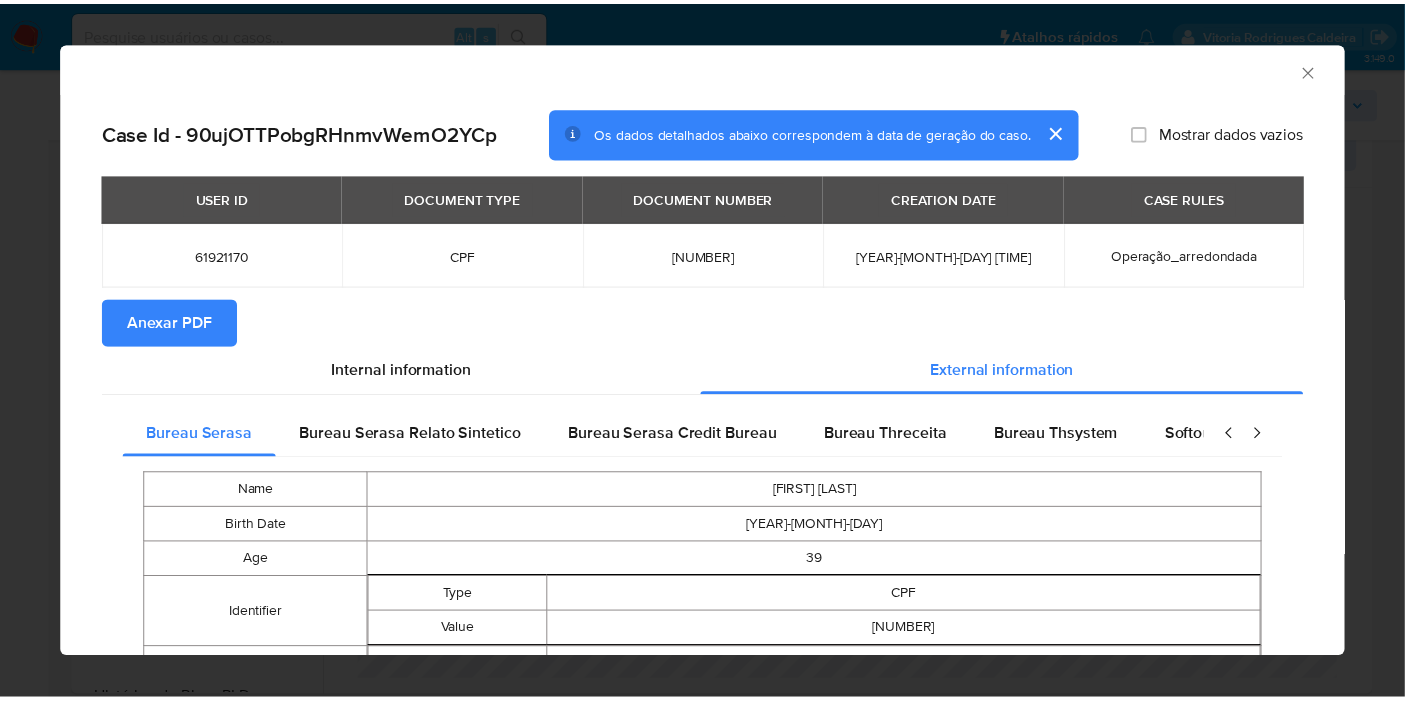 scroll, scrollTop: 609, scrollLeft: 0, axis: vertical 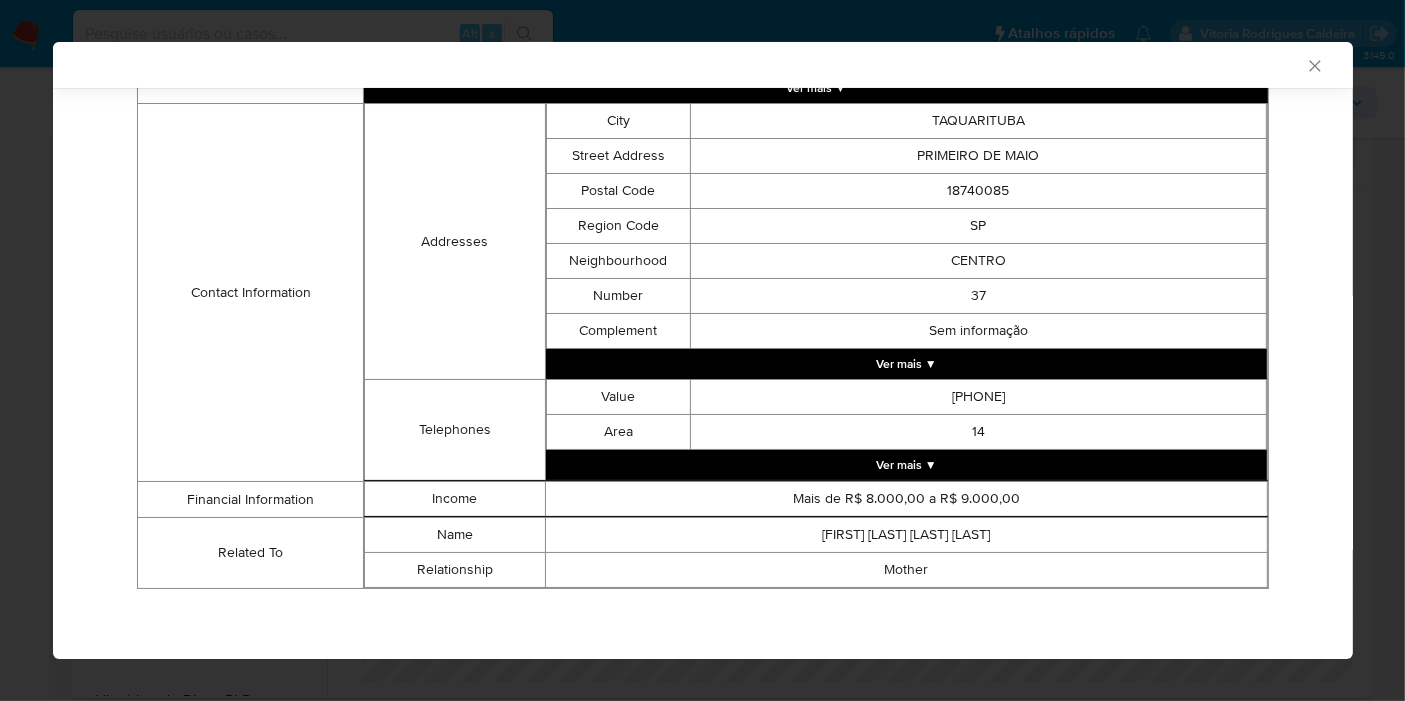 type 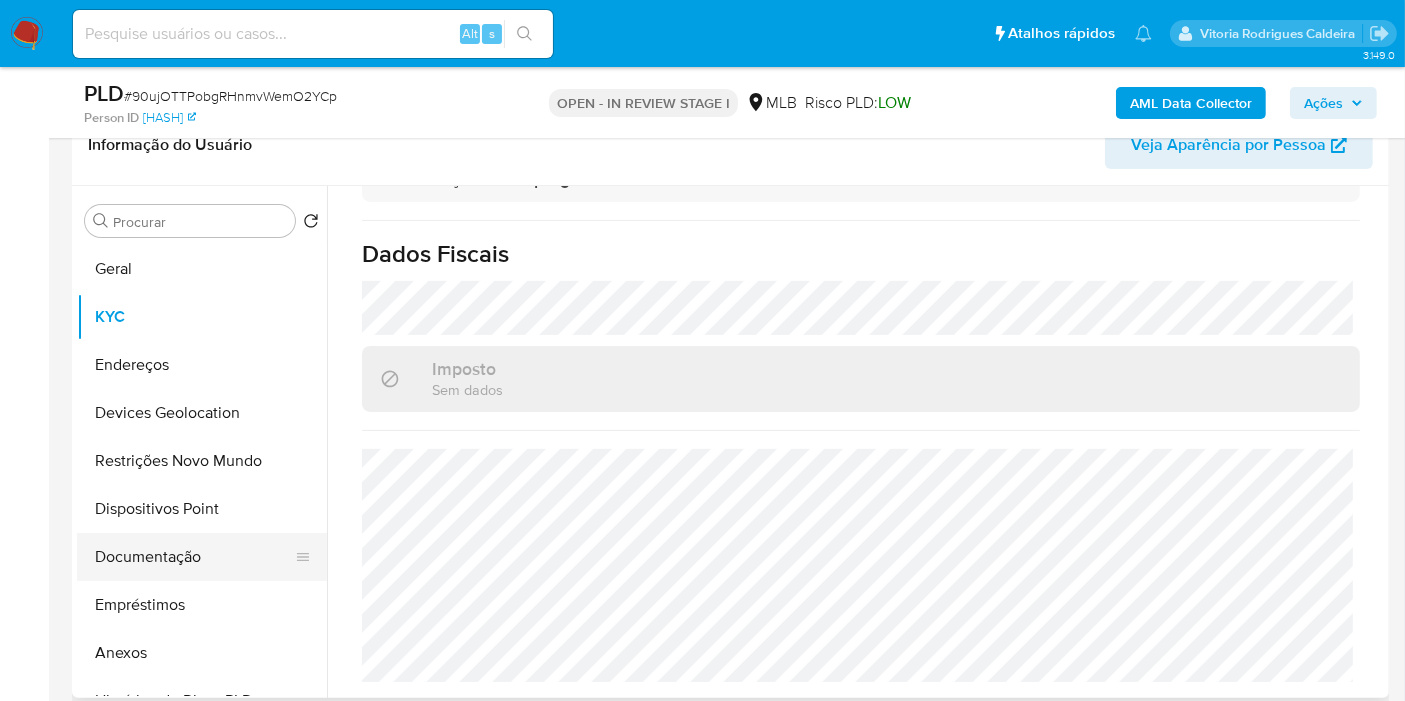 click on "Documentação" at bounding box center (194, 557) 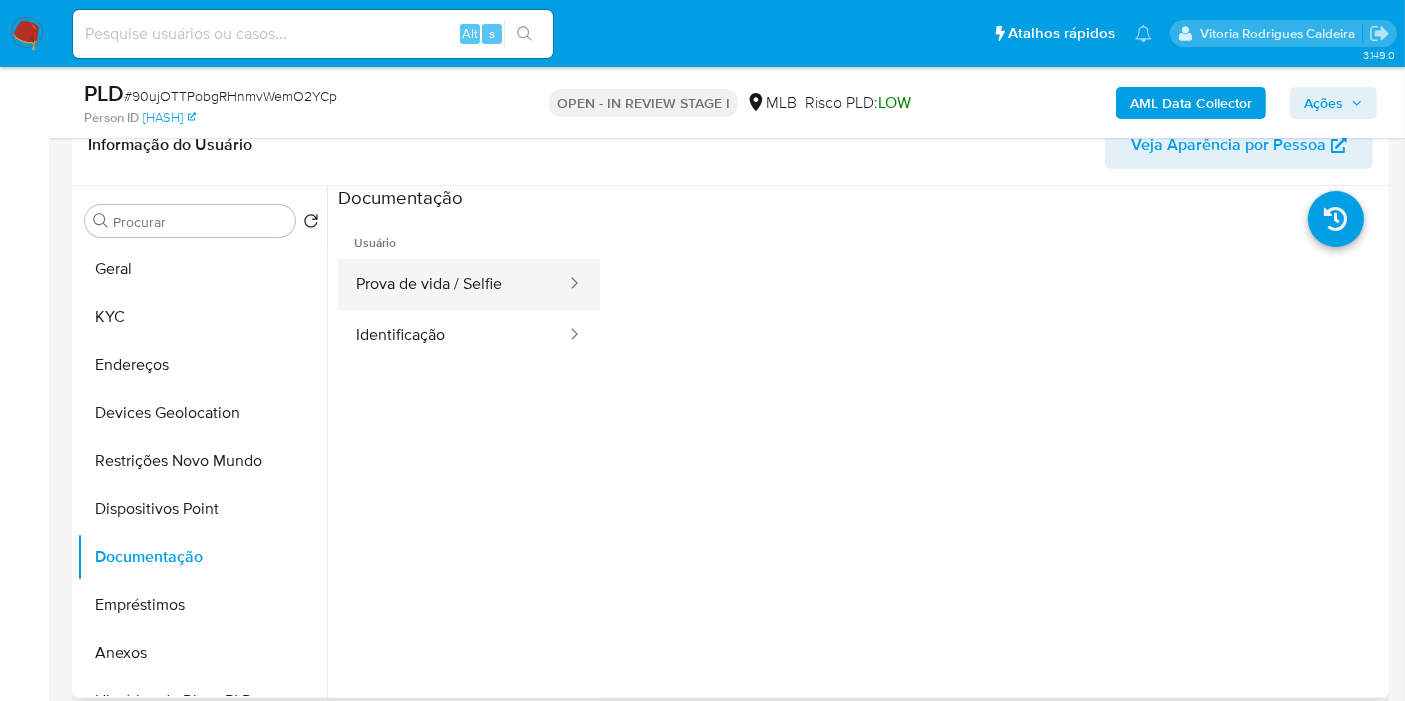 click on "Prova de vida / Selfie" at bounding box center (453, 284) 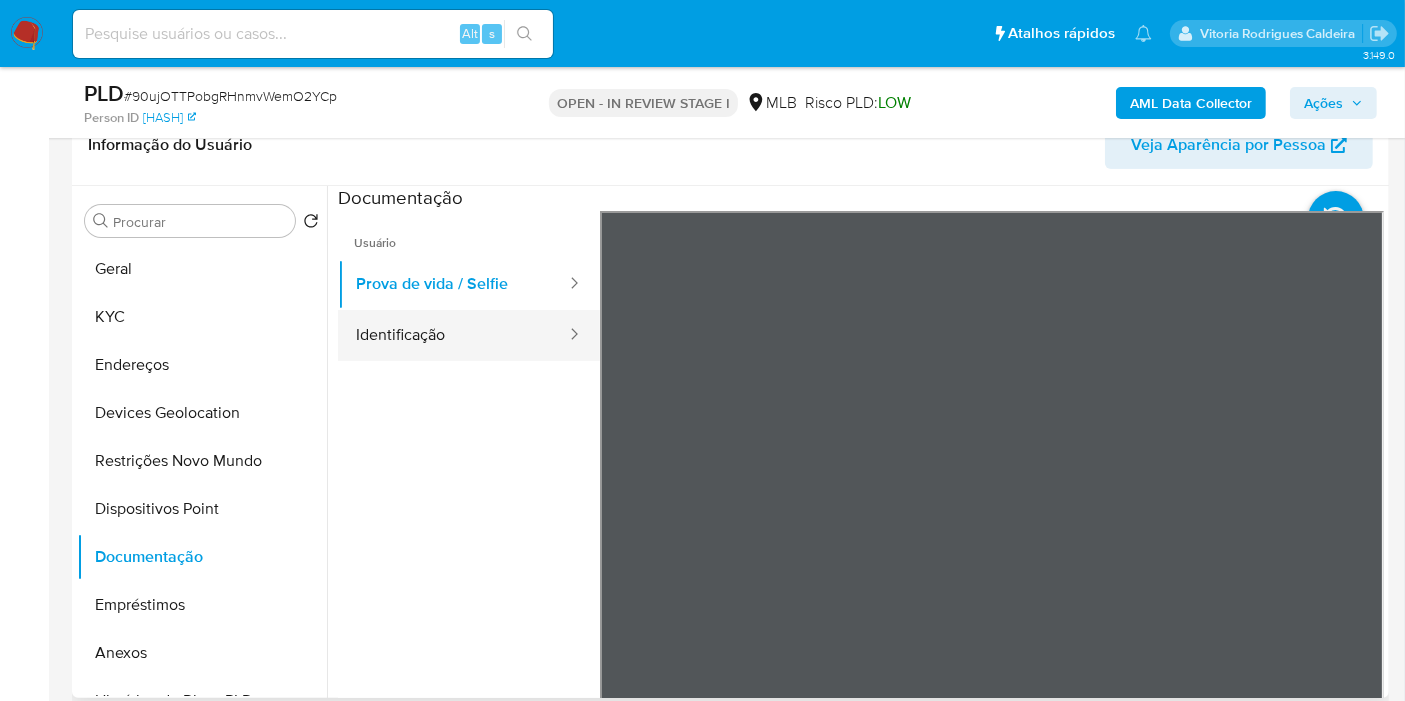 click on "Identificação" at bounding box center [453, 335] 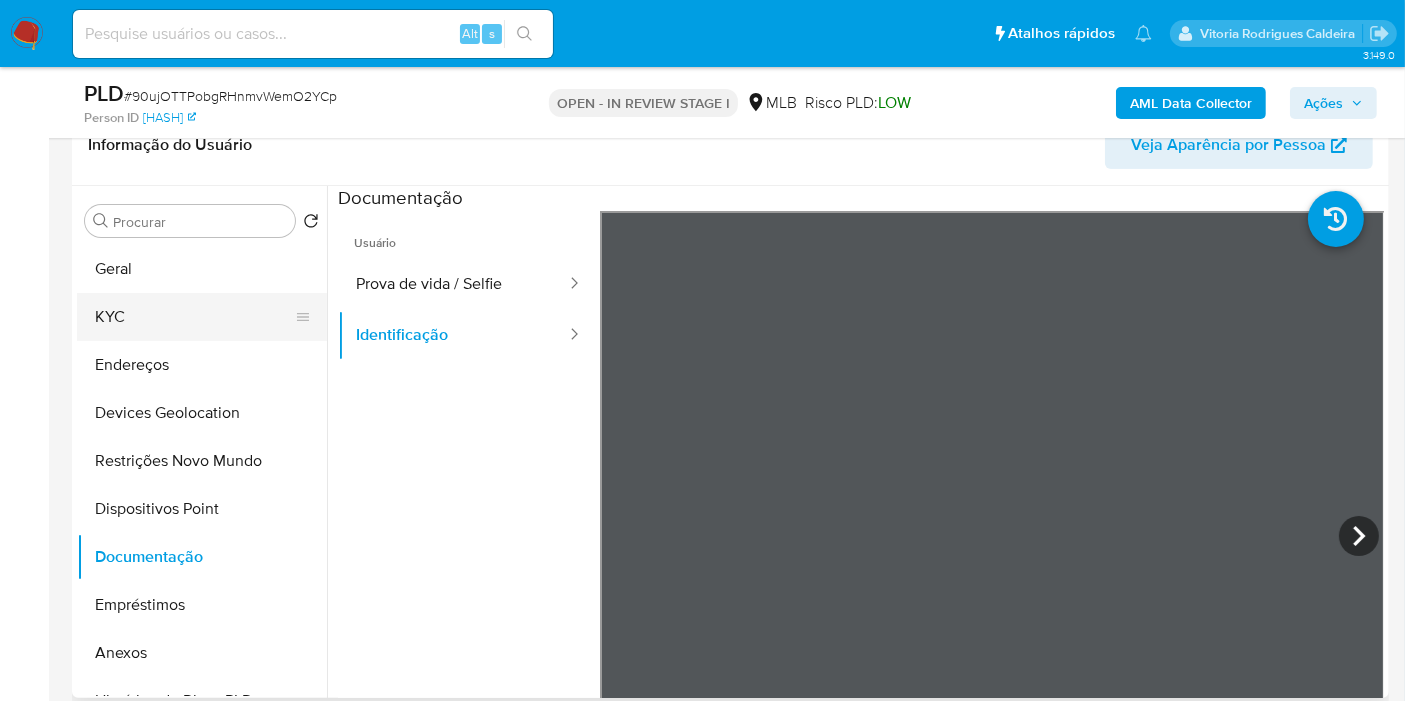 click on "KYC" at bounding box center (194, 317) 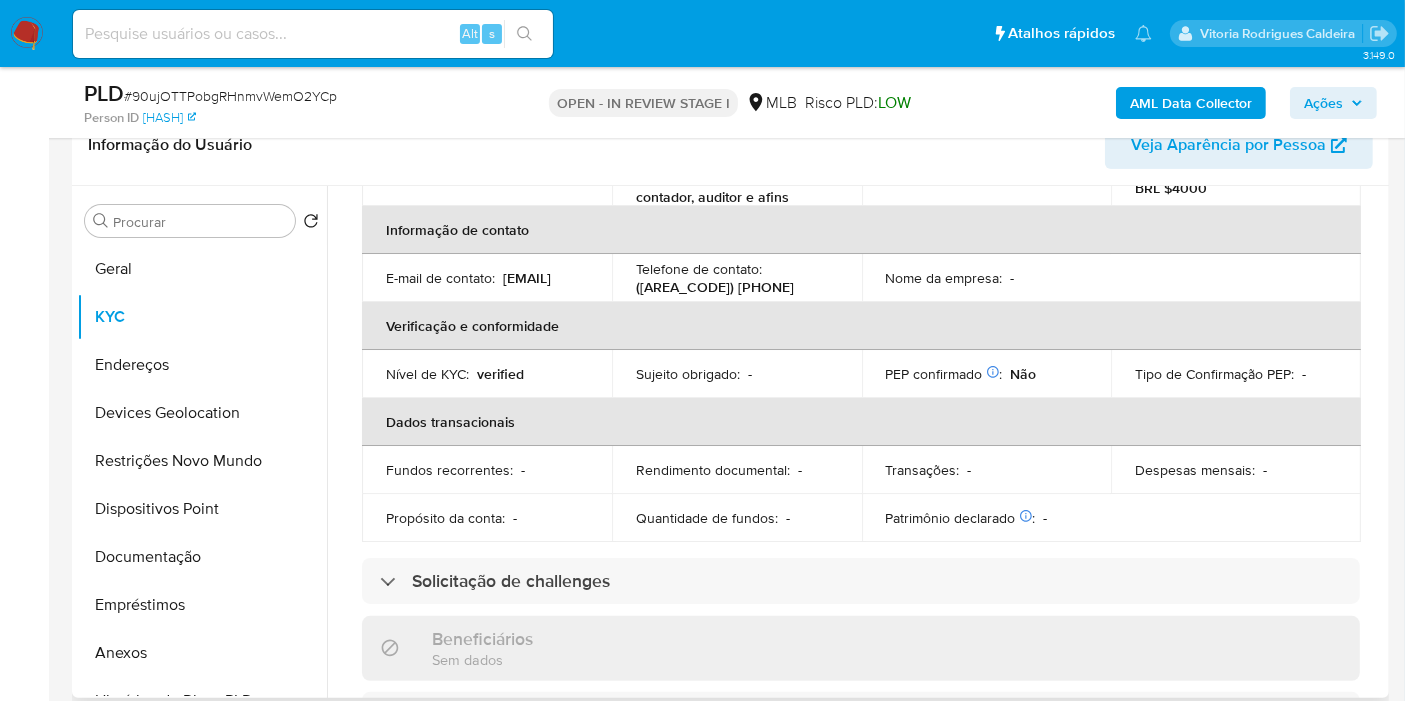 scroll, scrollTop: 777, scrollLeft: 0, axis: vertical 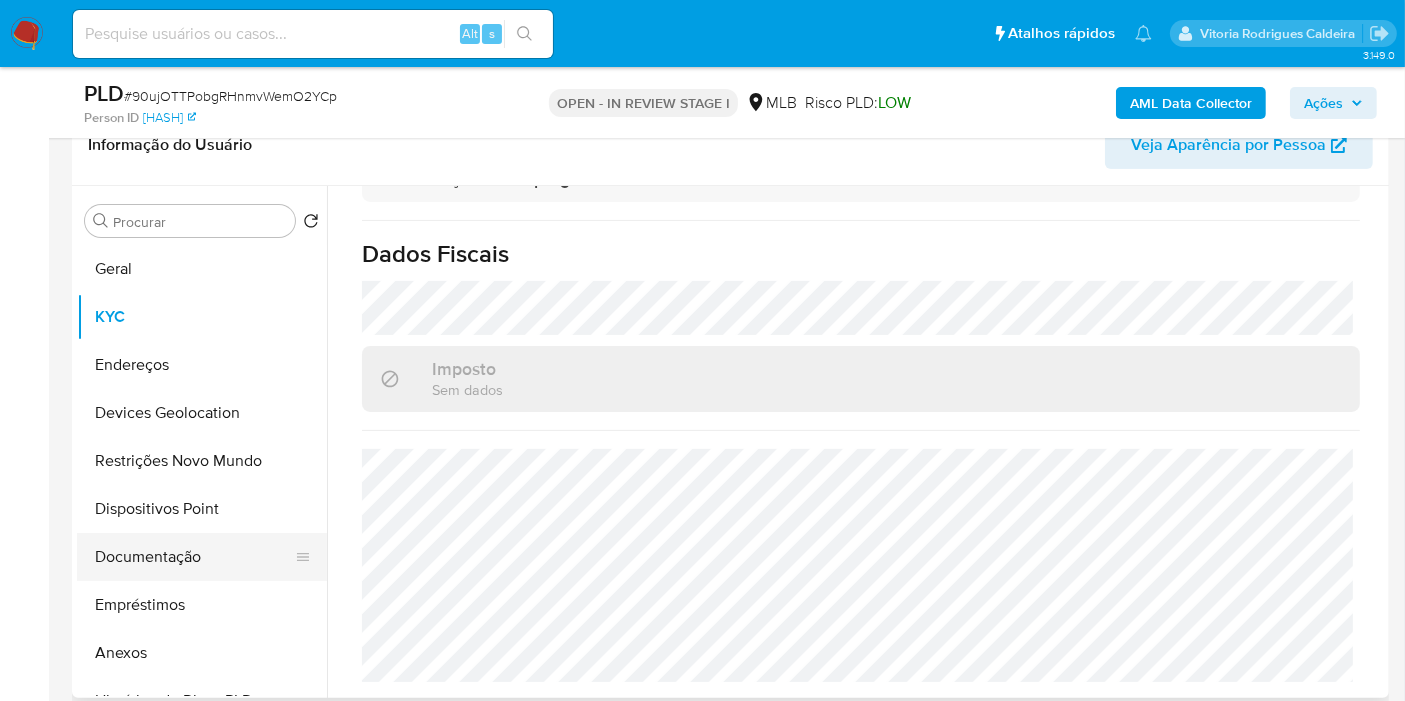 click on "Documentação" at bounding box center [194, 557] 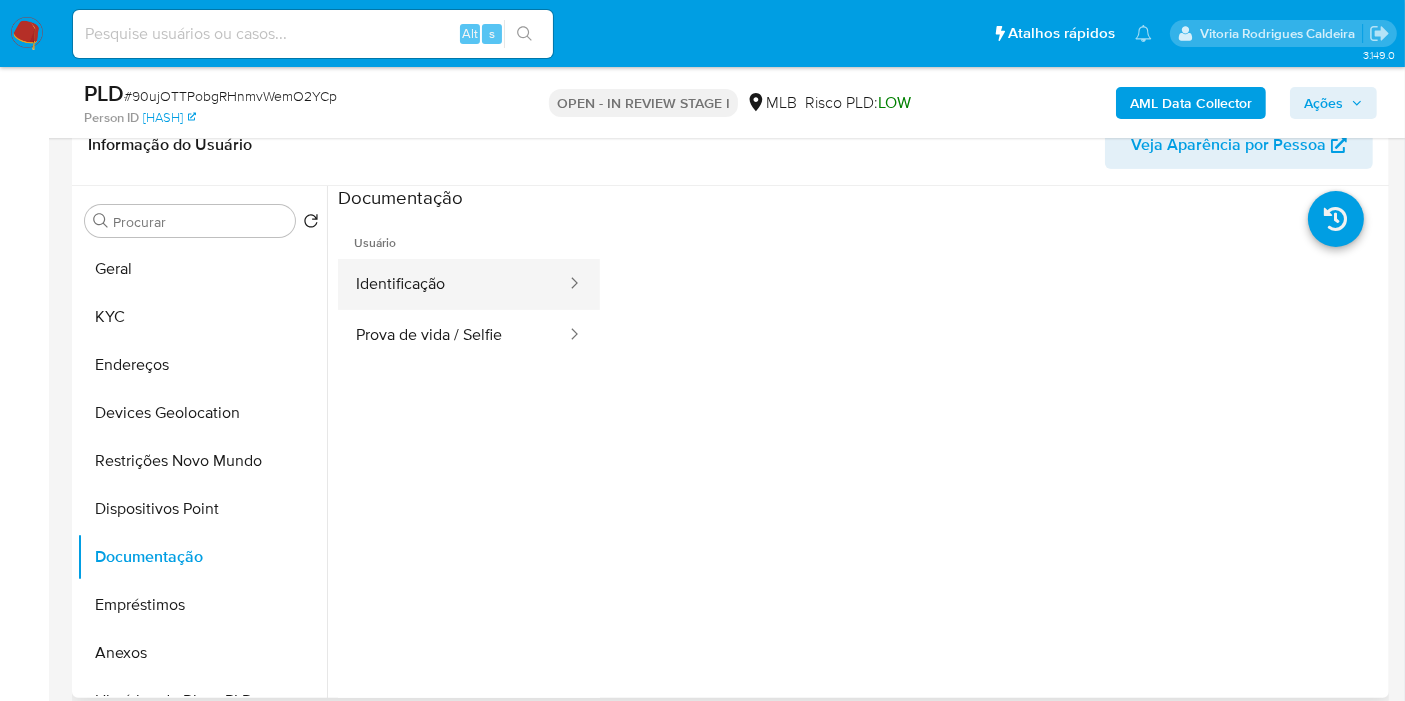 drag, startPoint x: 412, startPoint y: 297, endPoint x: 418, endPoint y: 307, distance: 11.661903 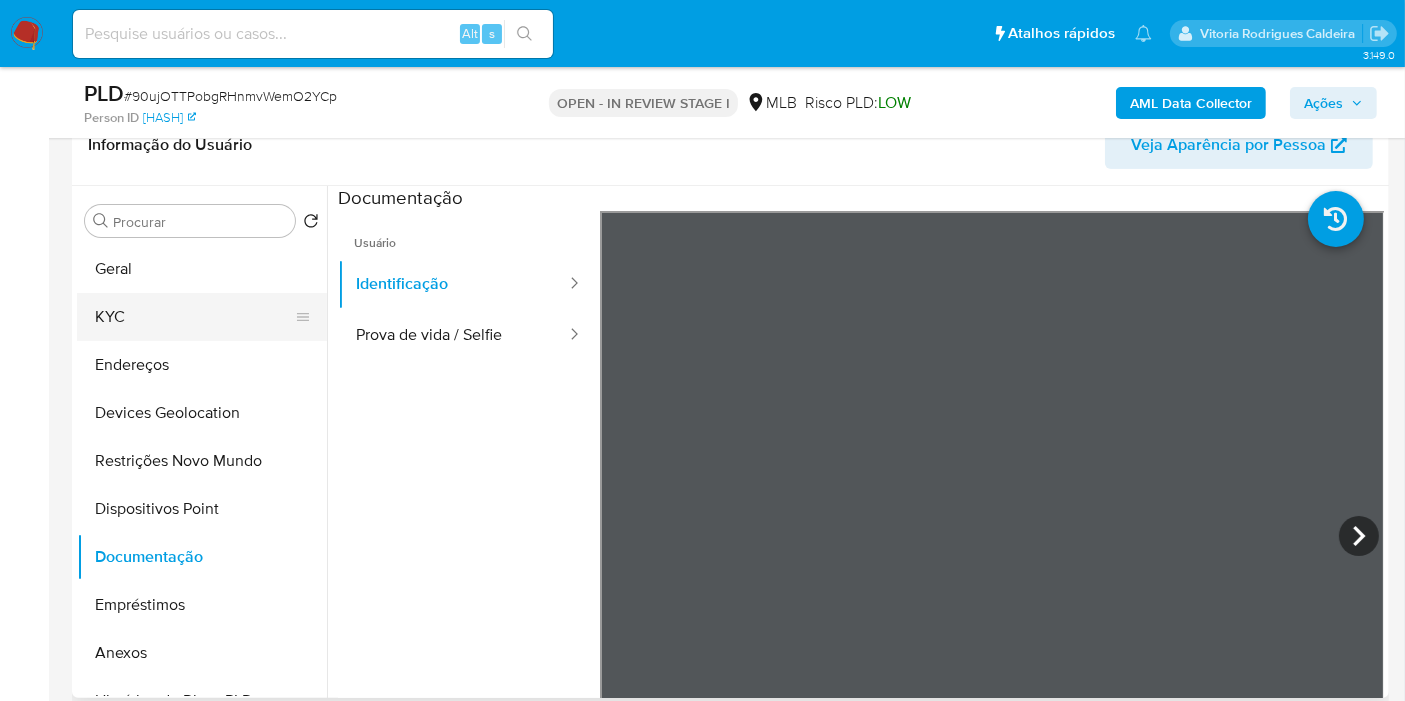 click on "KYC" at bounding box center (194, 317) 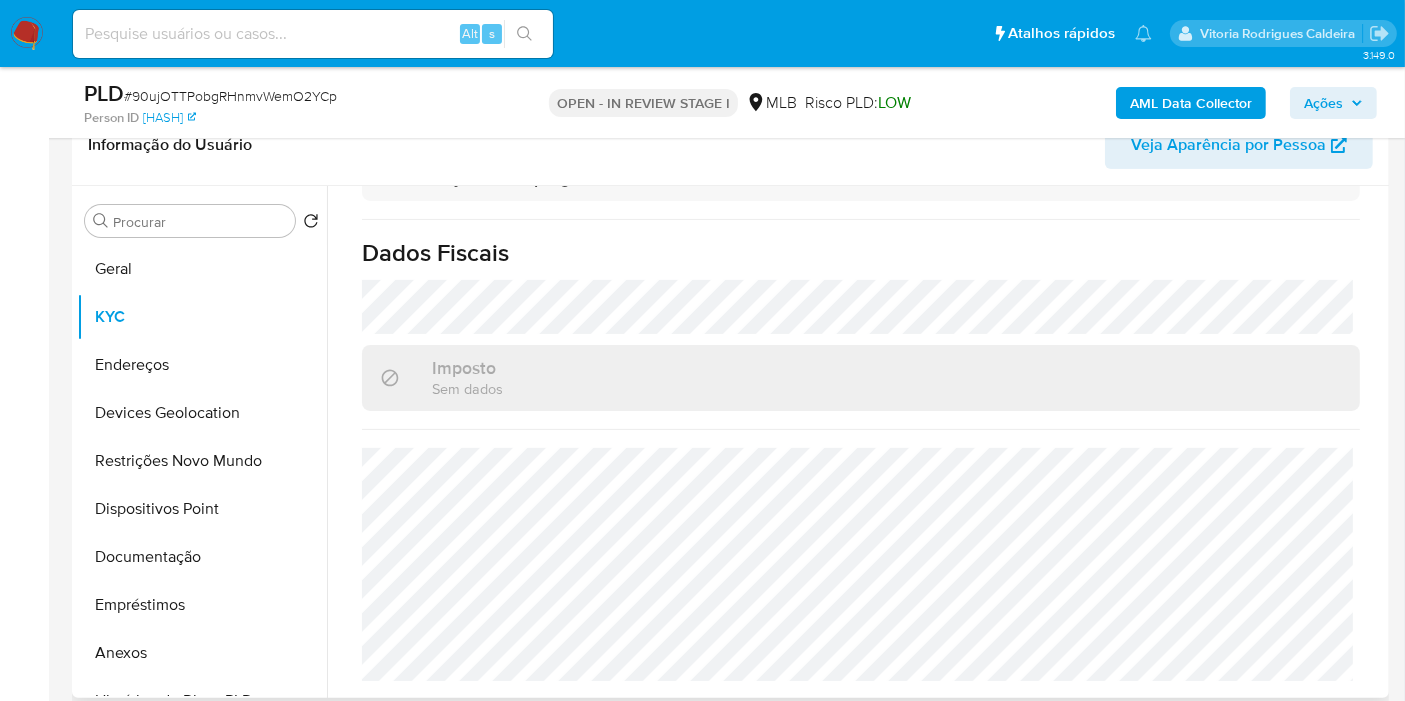 scroll, scrollTop: 914, scrollLeft: 0, axis: vertical 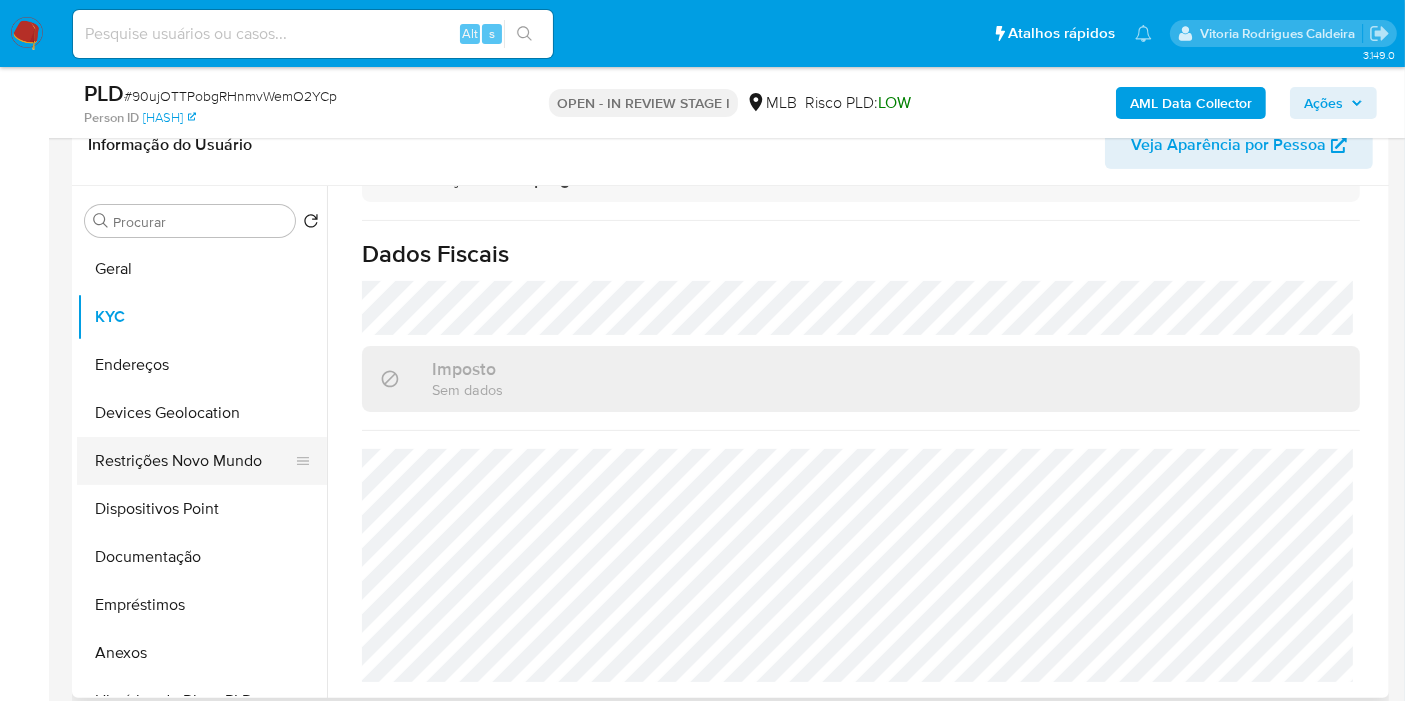 click on "Restrições Novo Mundo" at bounding box center (194, 461) 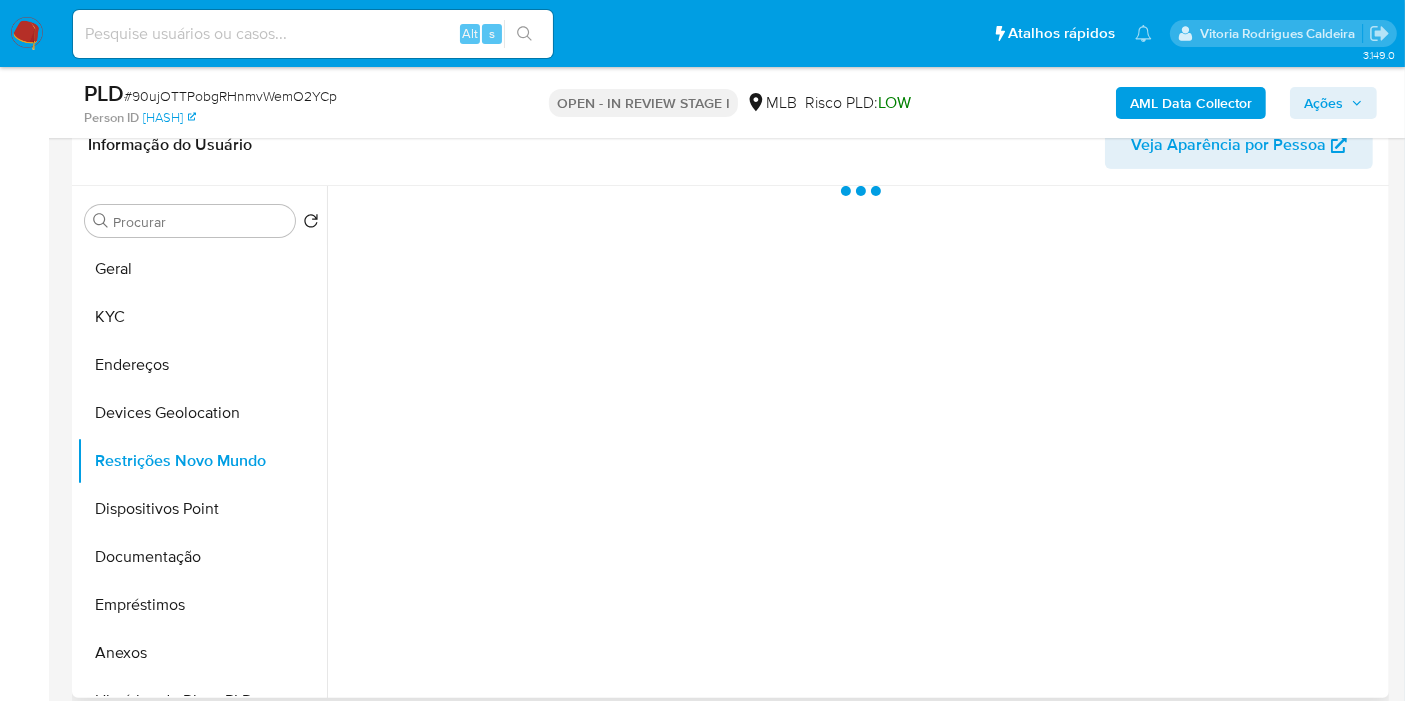 scroll, scrollTop: 0, scrollLeft: 0, axis: both 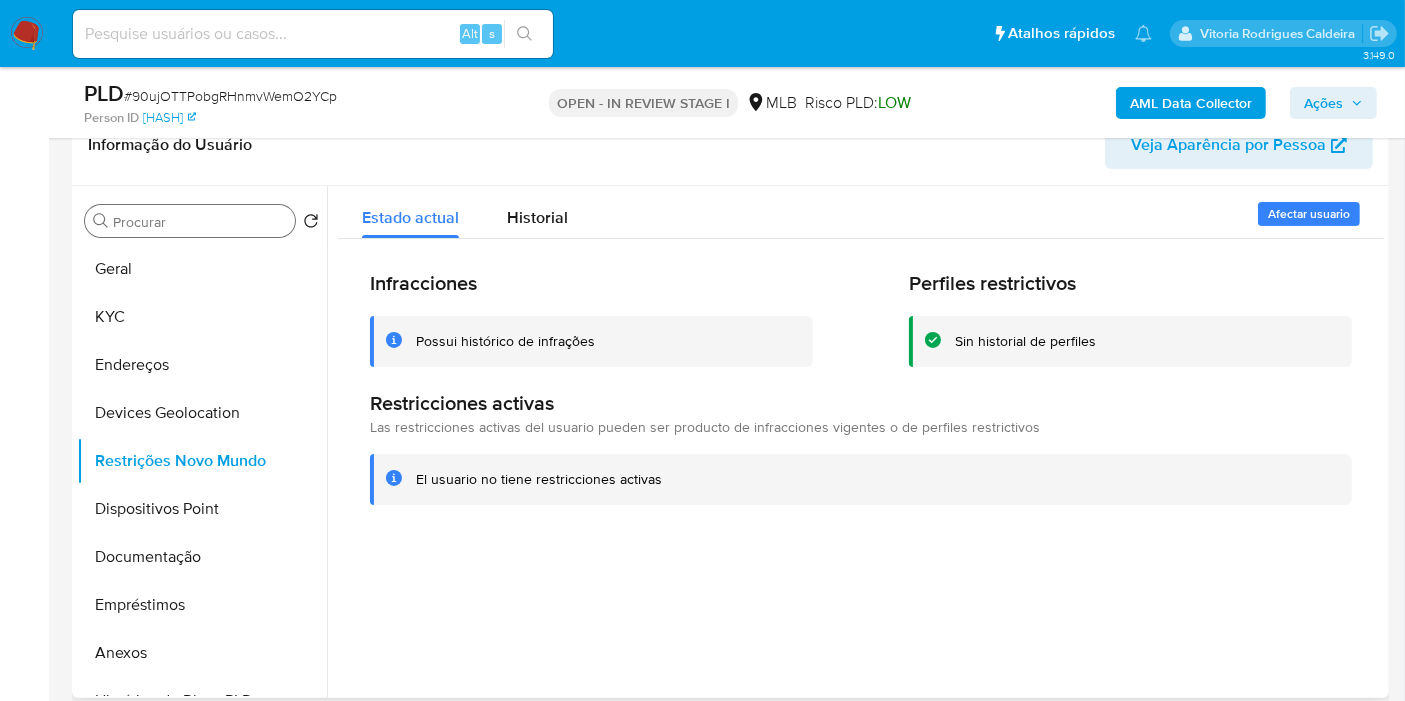 click on "Procurar" at bounding box center (200, 222) 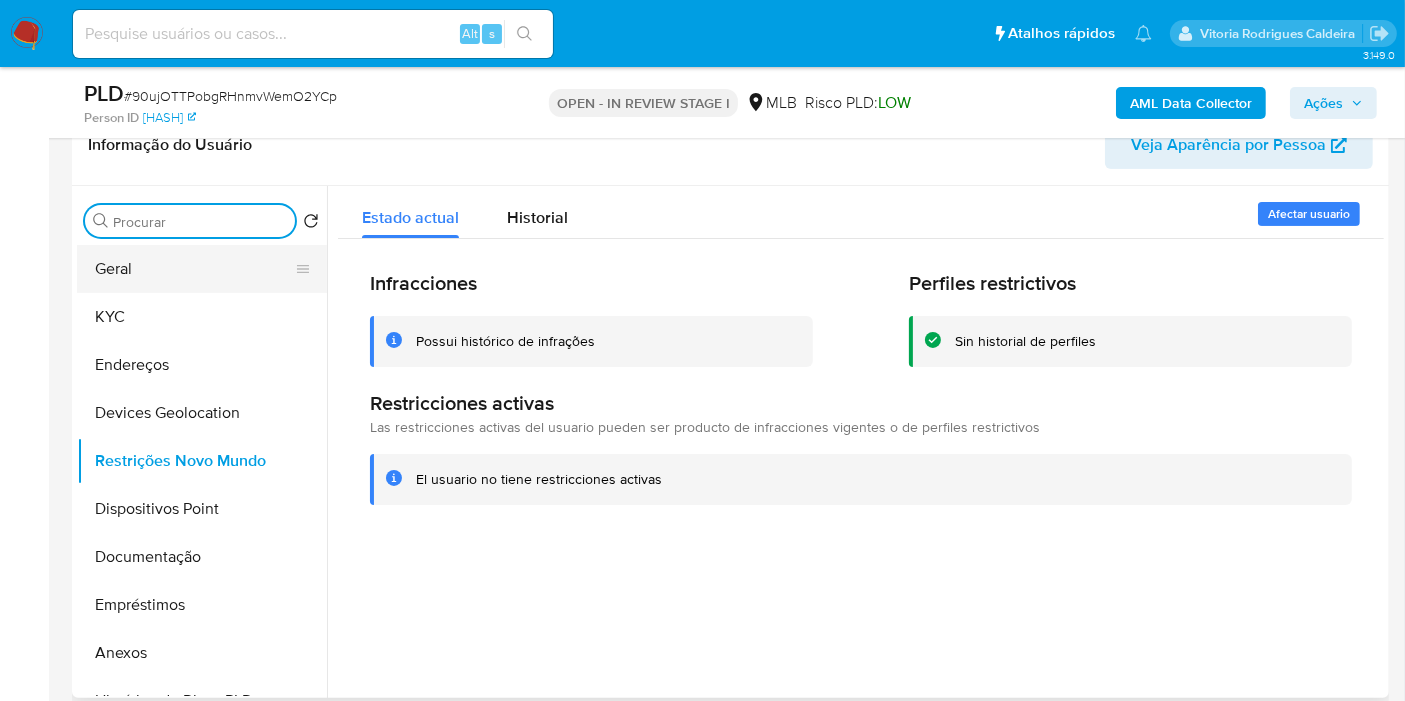 click on "Geral" at bounding box center (194, 269) 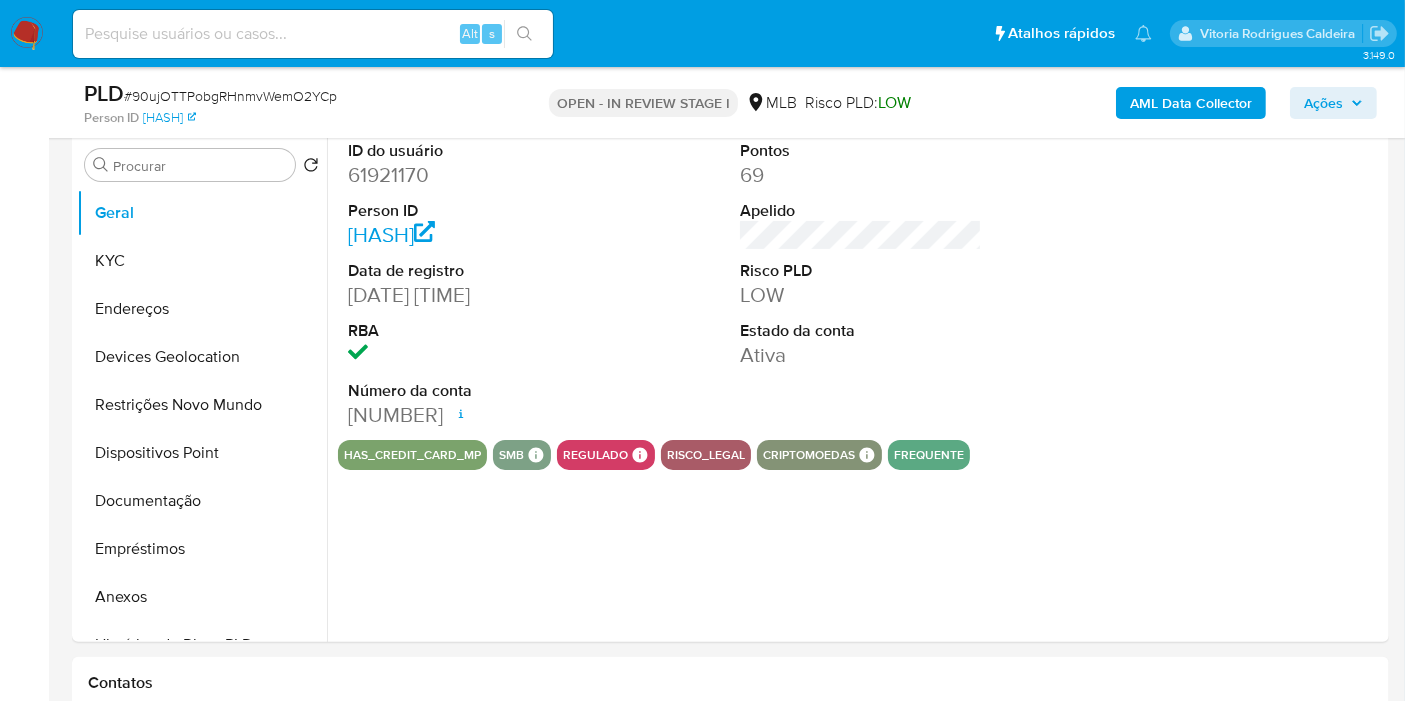 scroll, scrollTop: 376, scrollLeft: 0, axis: vertical 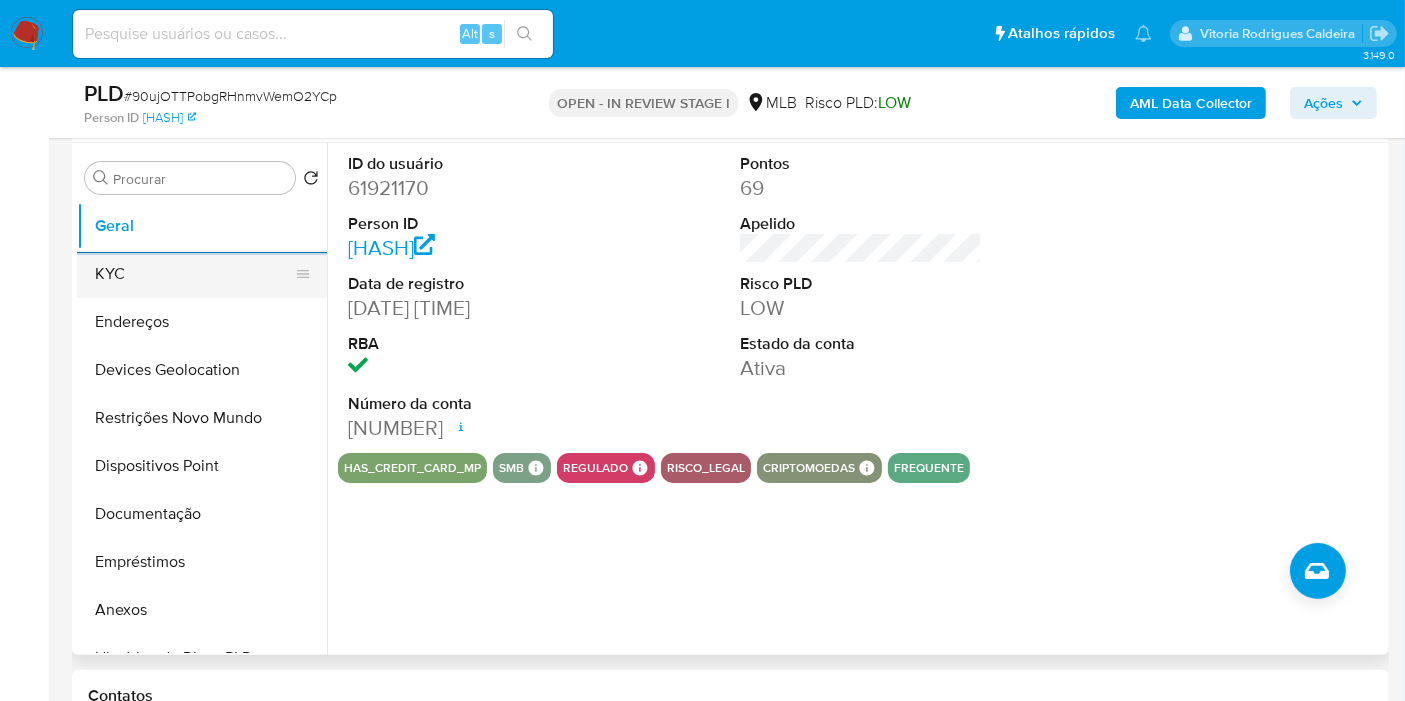 click on "KYC" at bounding box center [194, 274] 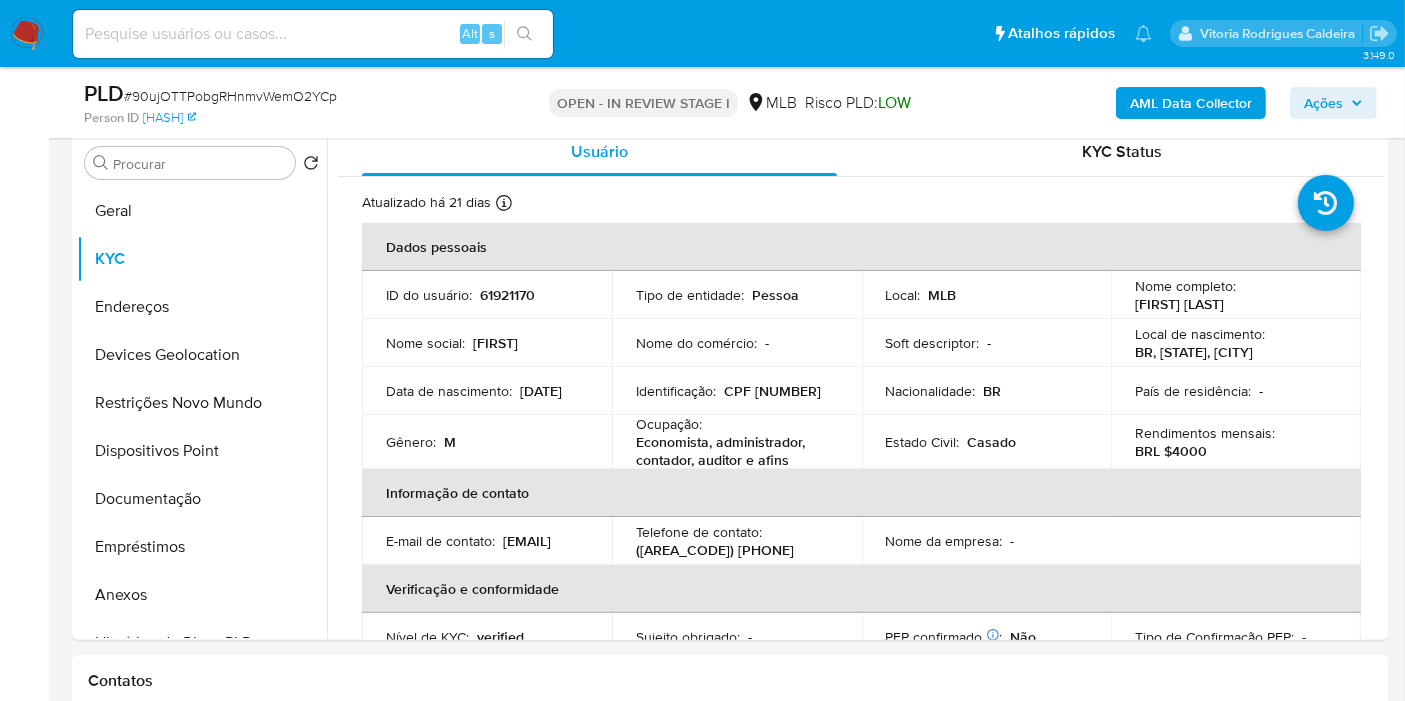 scroll, scrollTop: 401, scrollLeft: 0, axis: vertical 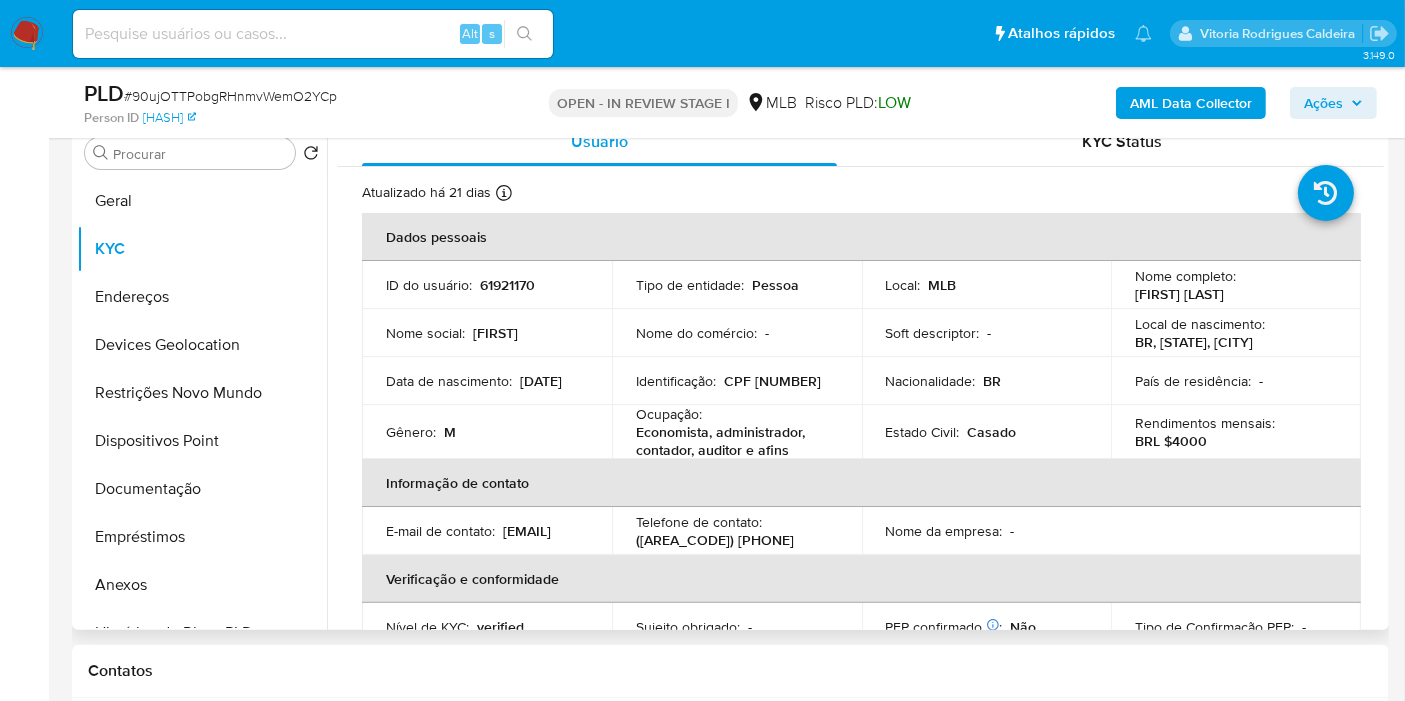 type 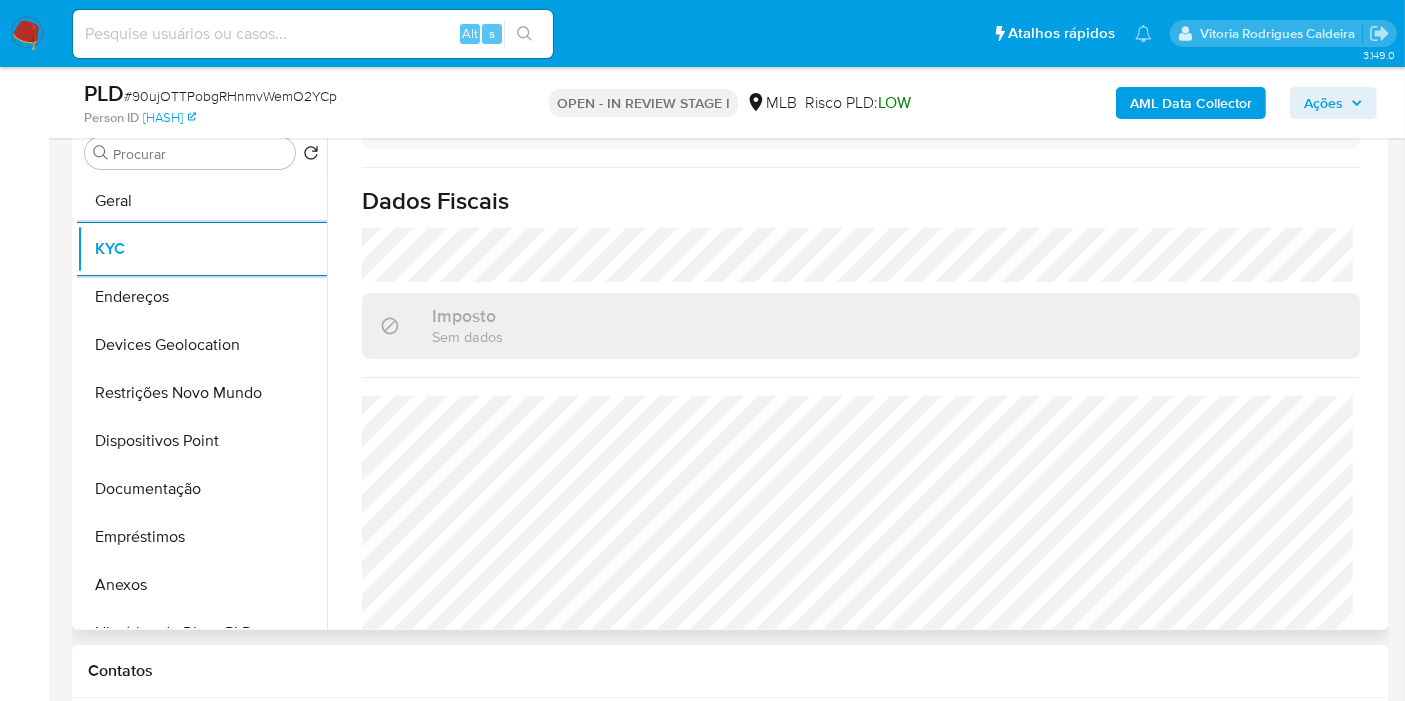 scroll, scrollTop: 914, scrollLeft: 0, axis: vertical 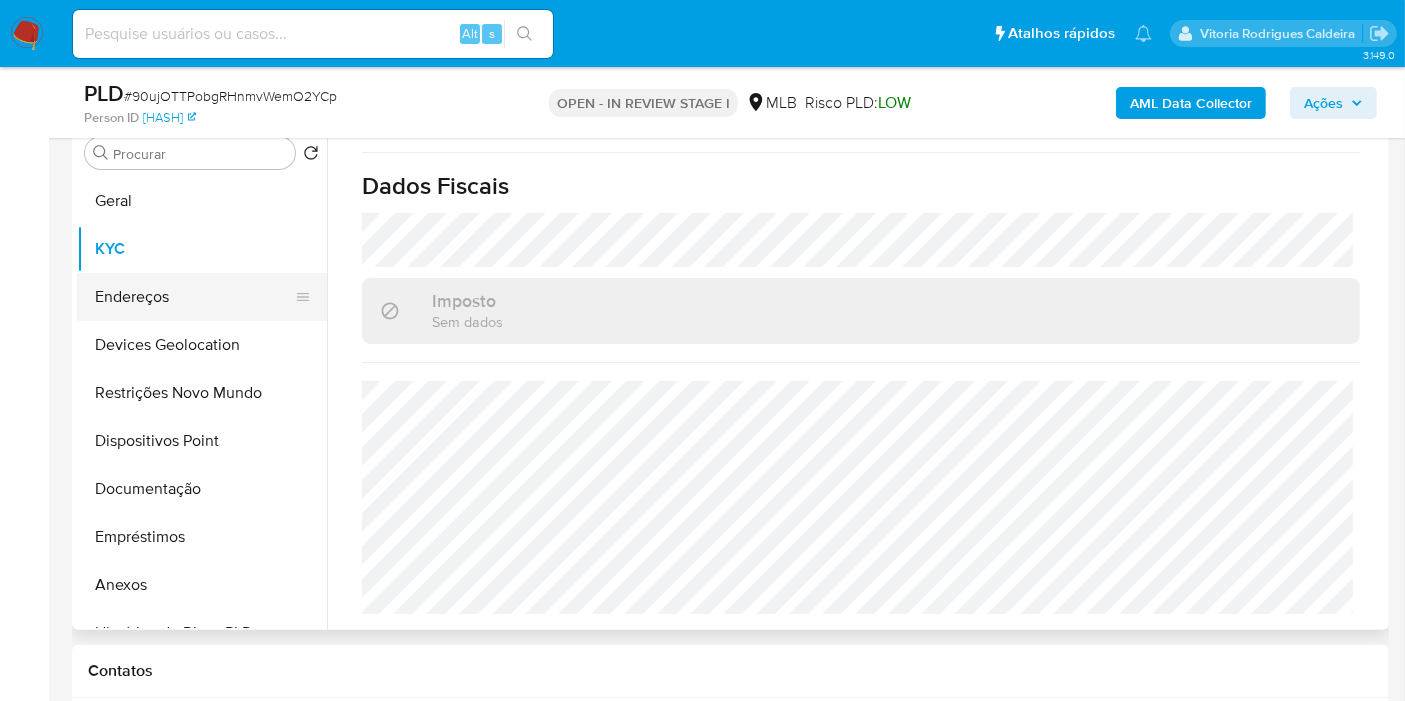 click on "Endereços" at bounding box center (194, 297) 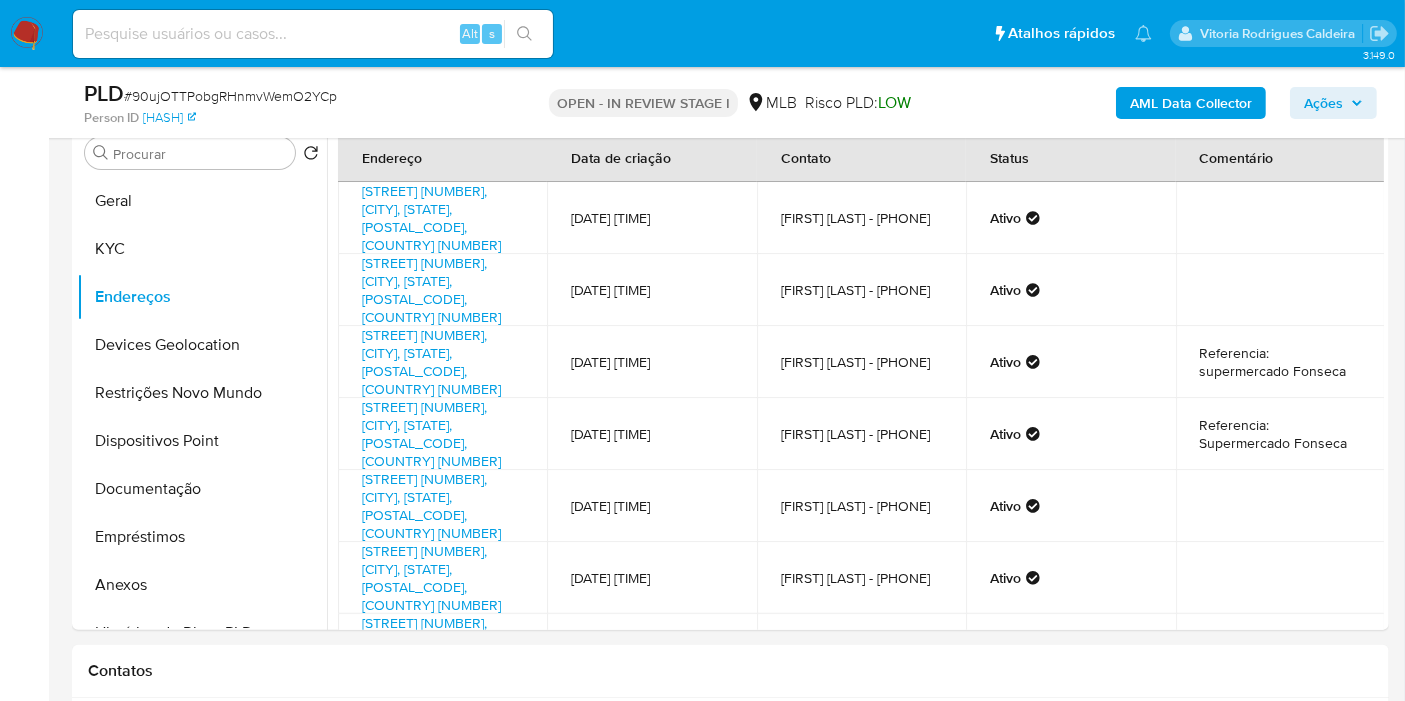 type 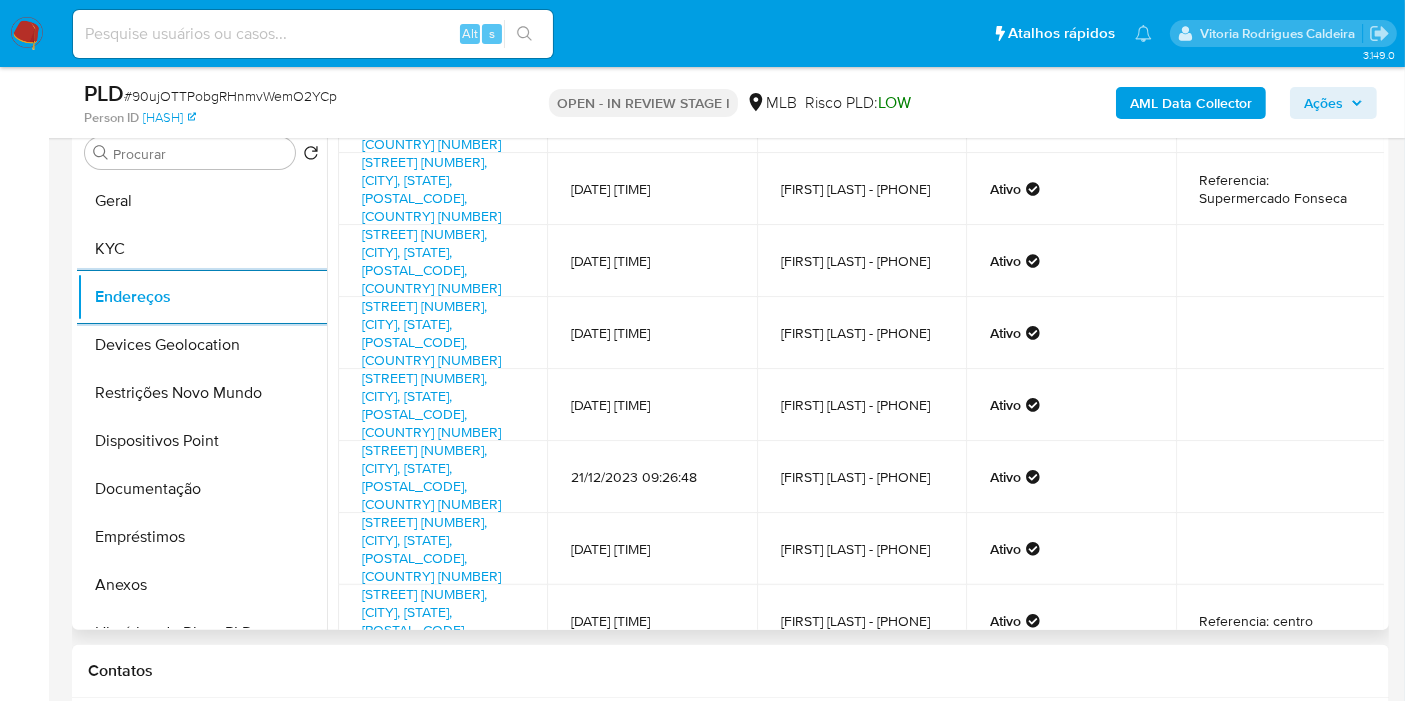 scroll, scrollTop: 325, scrollLeft: 0, axis: vertical 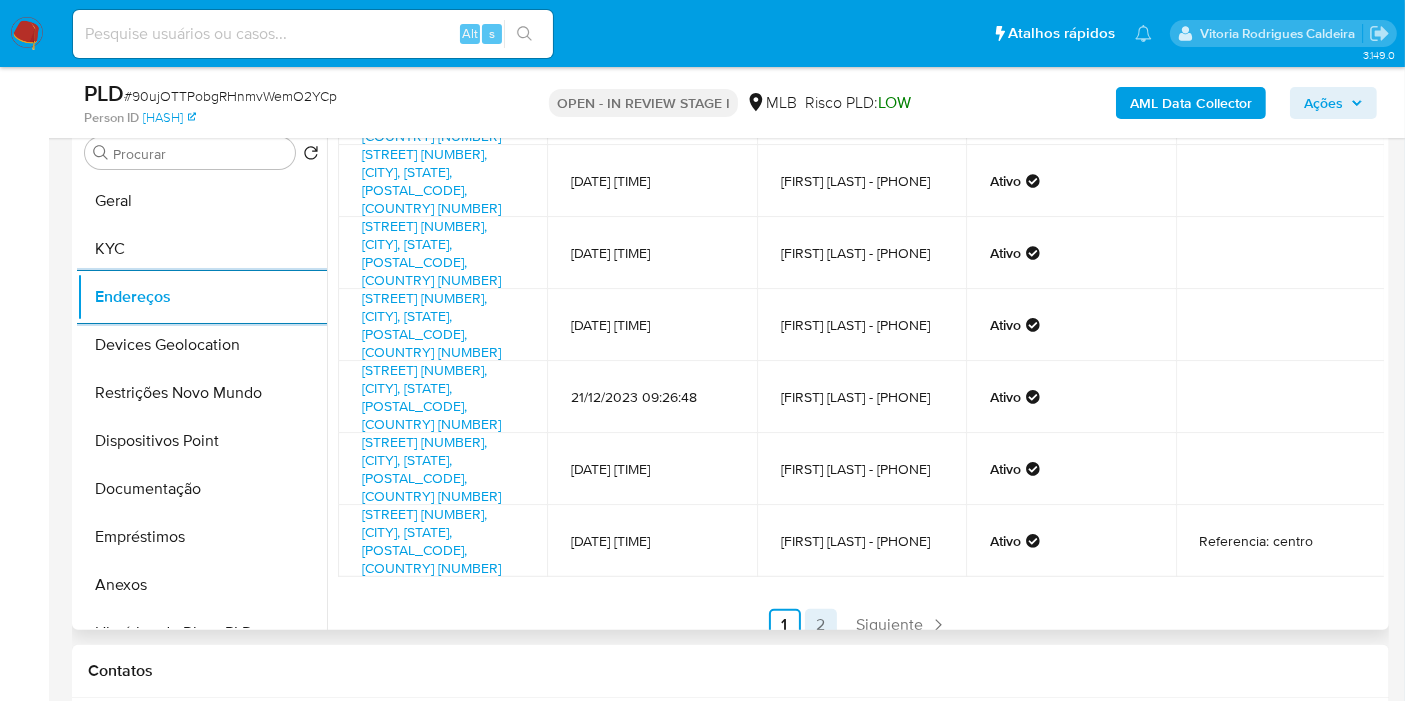 click on "2" at bounding box center [821, 625] 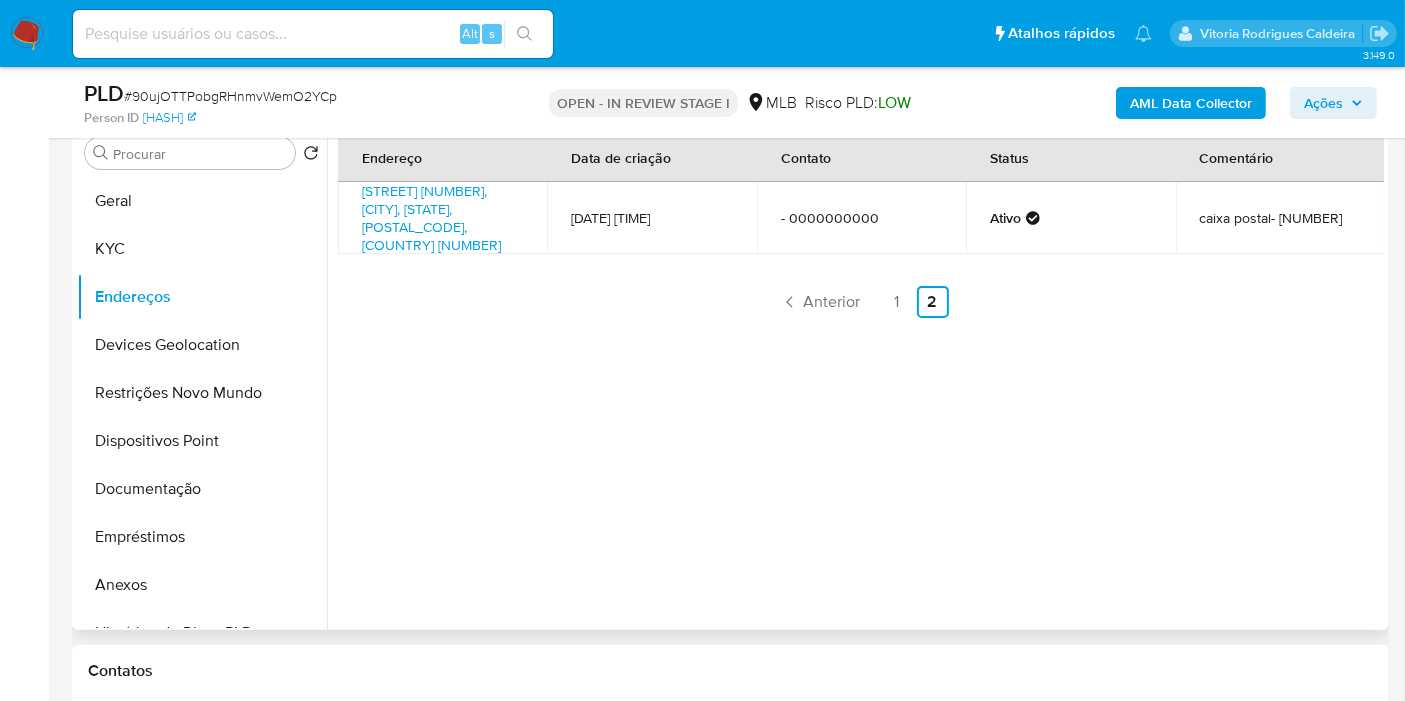 scroll, scrollTop: 0, scrollLeft: 0, axis: both 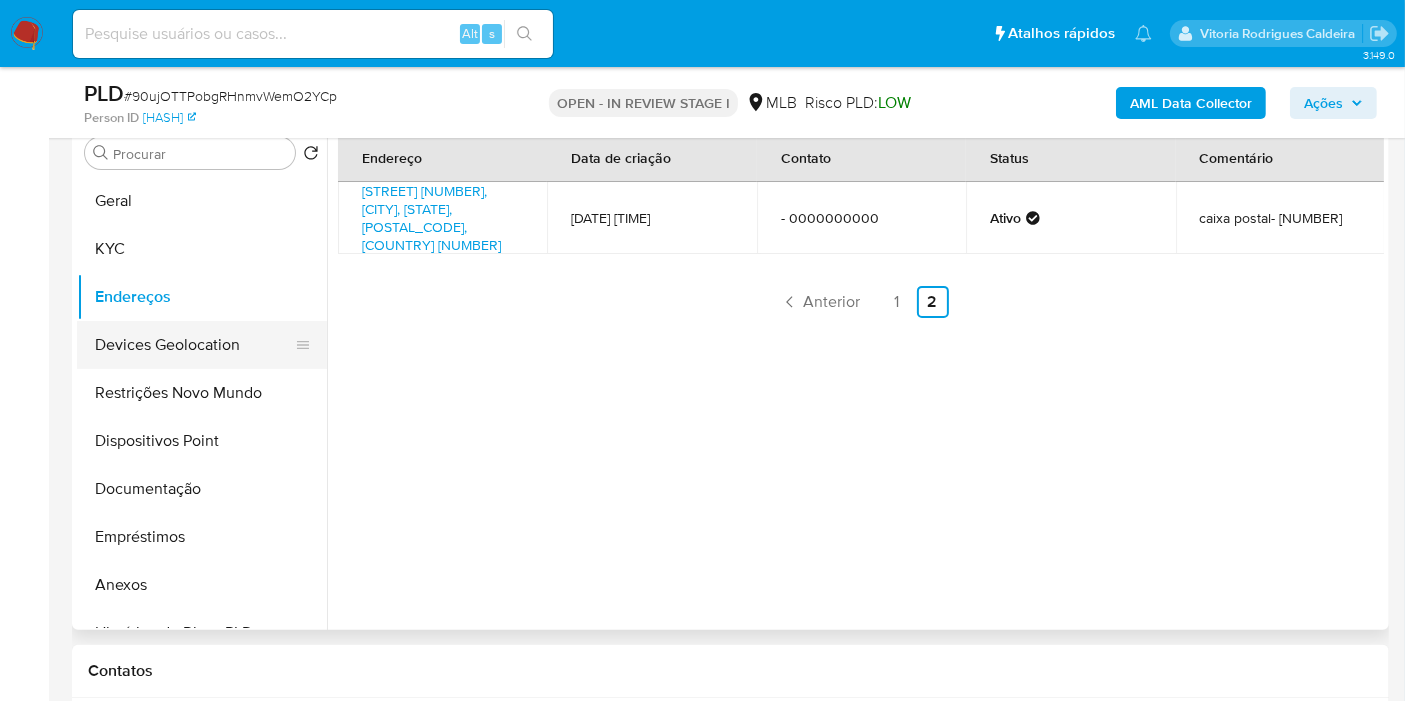 click on "Devices Geolocation" at bounding box center [194, 345] 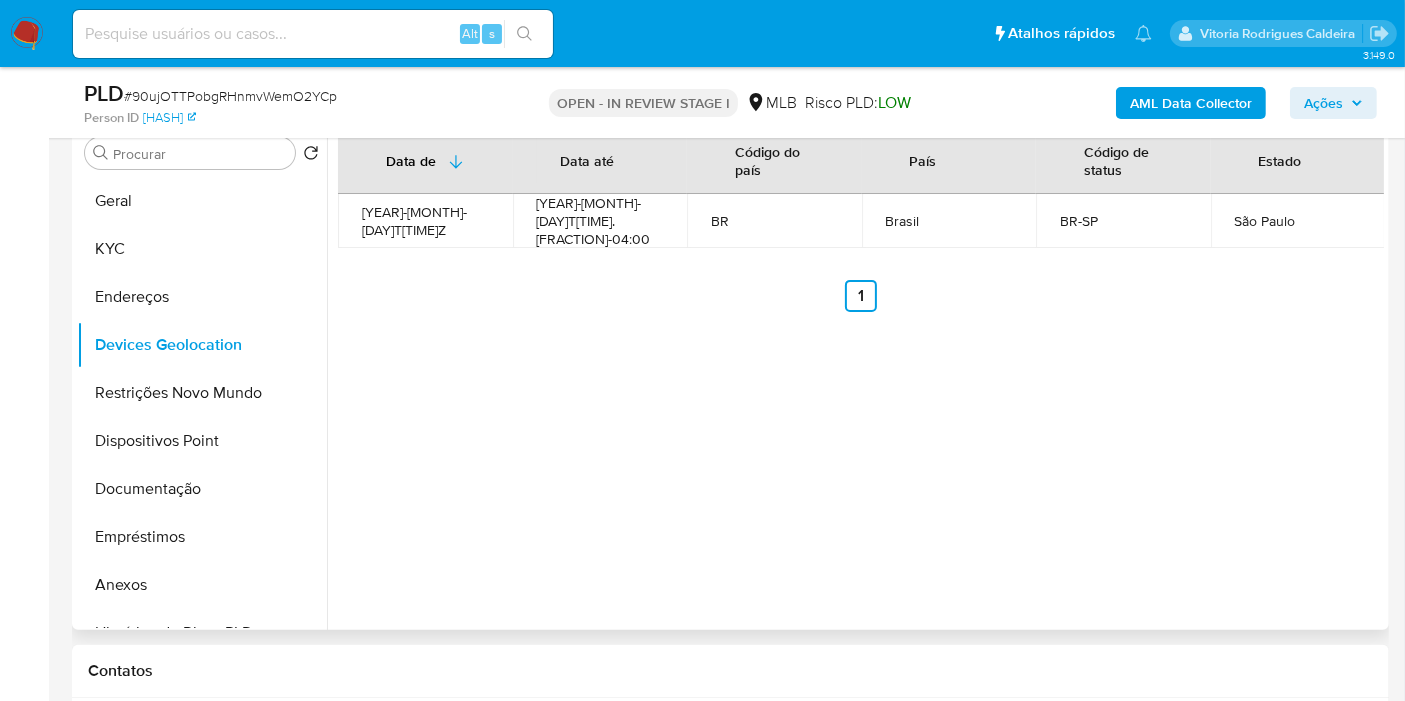 type 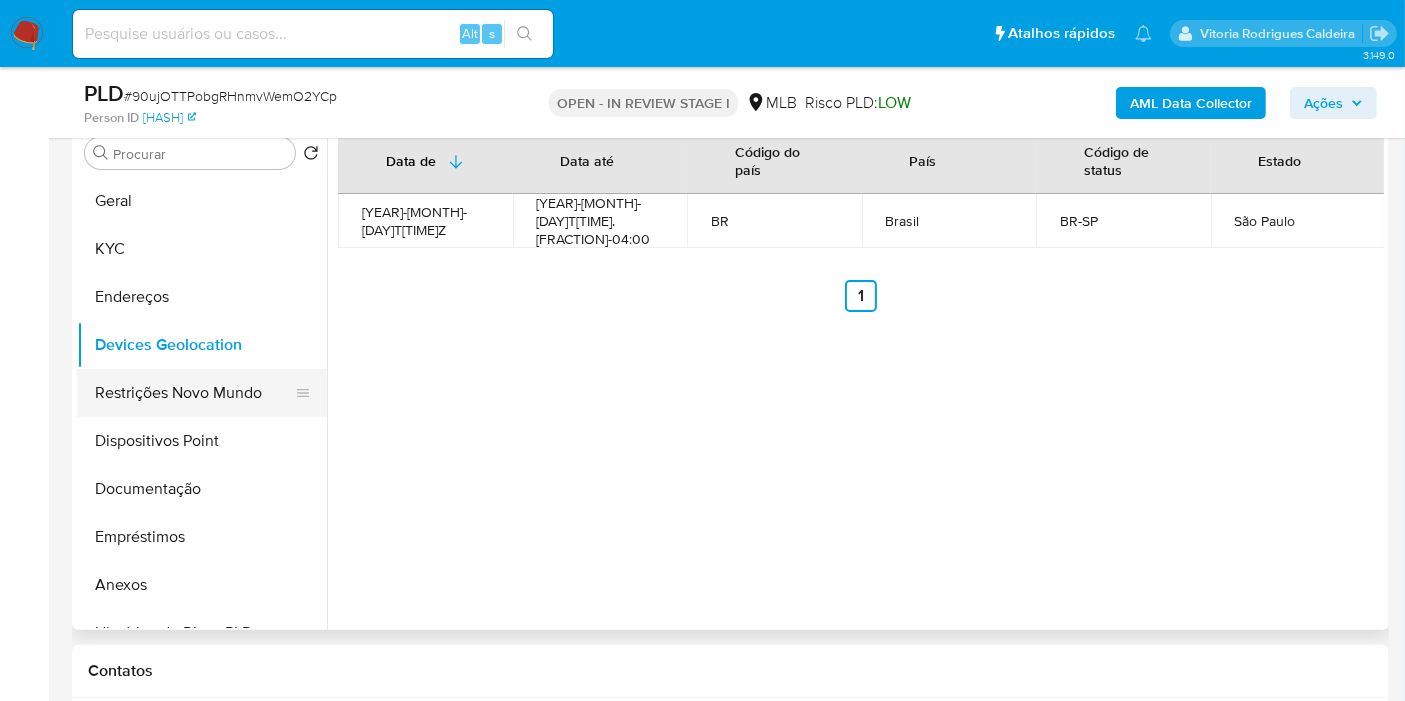 click on "Restrições Novo Mundo" at bounding box center (194, 393) 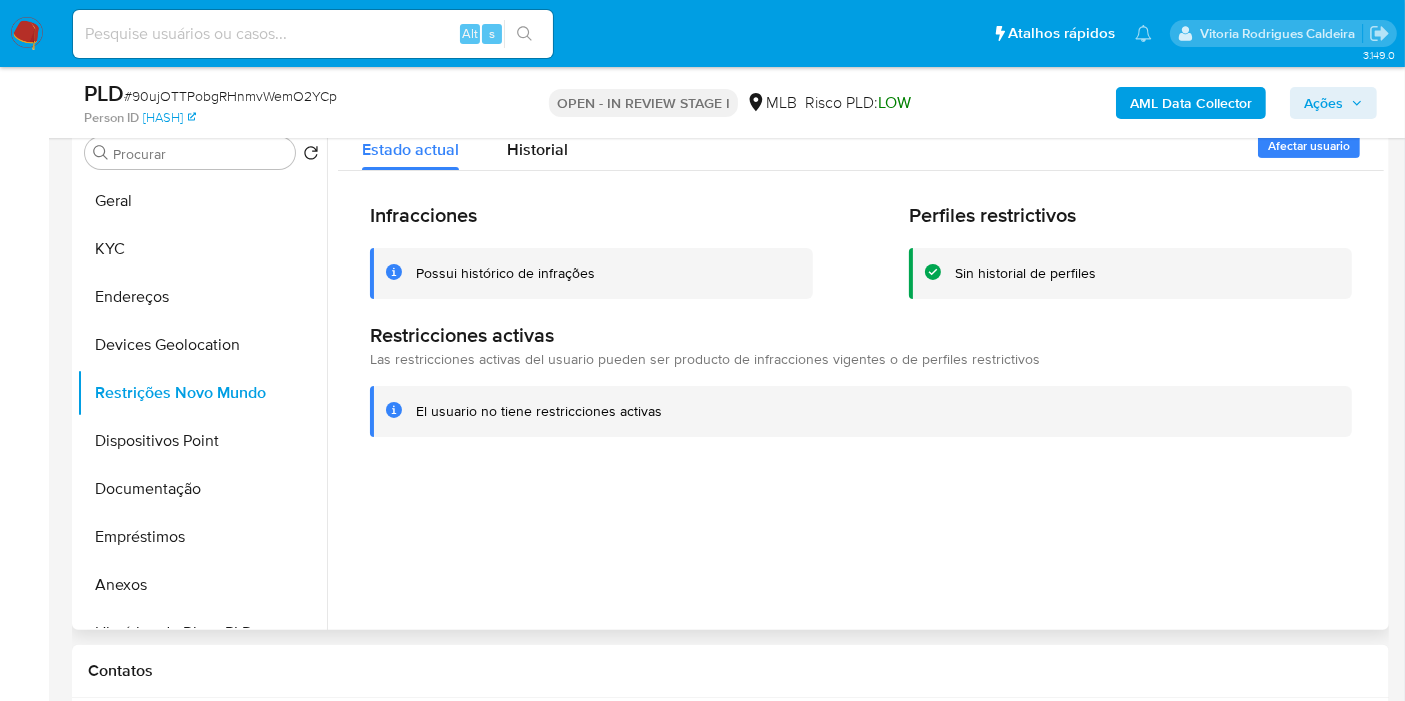 type 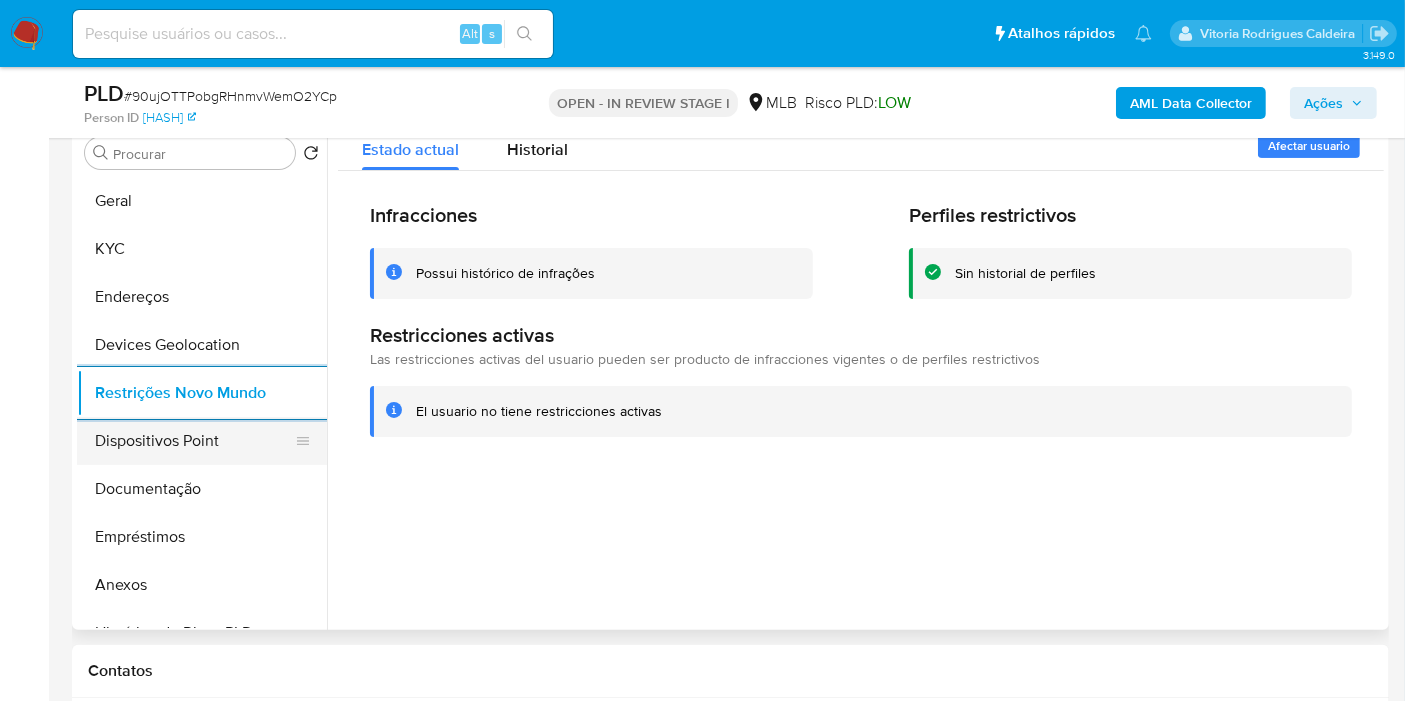 click on "Dispositivos Point" at bounding box center [194, 441] 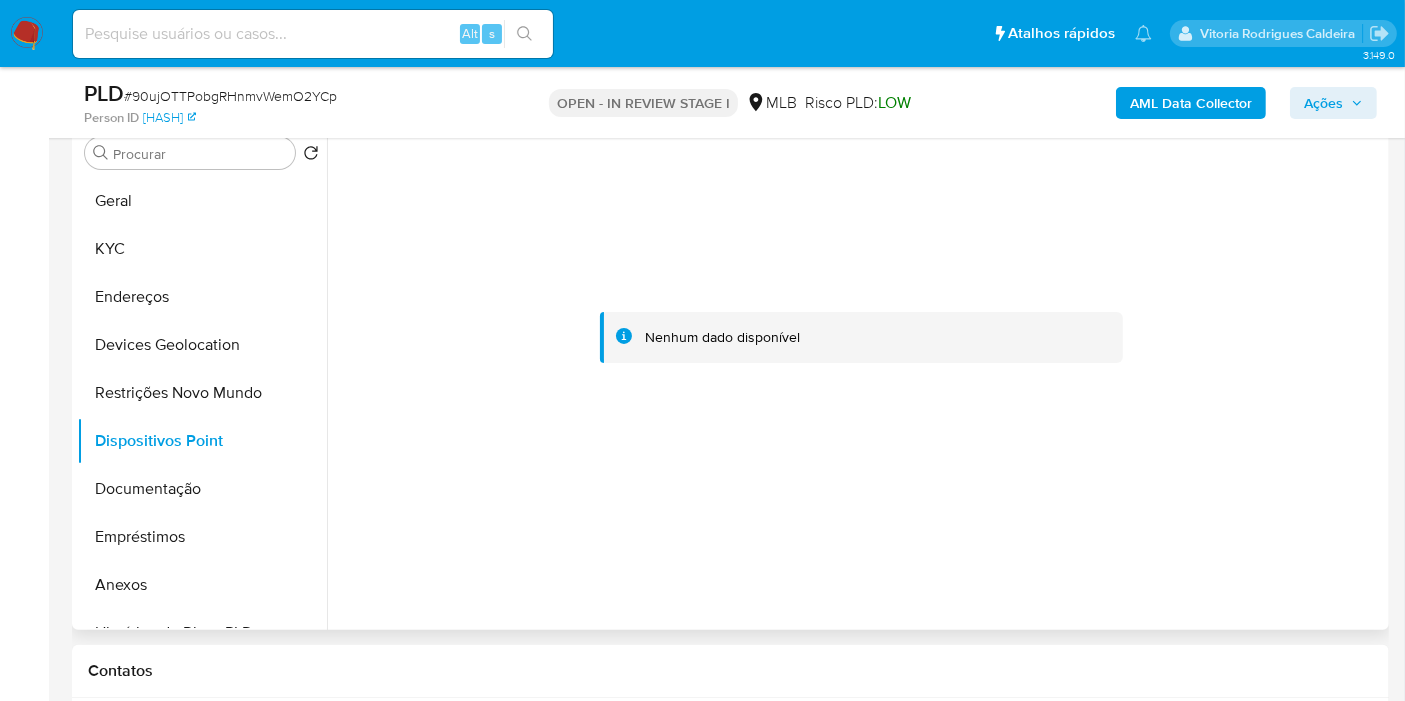 type 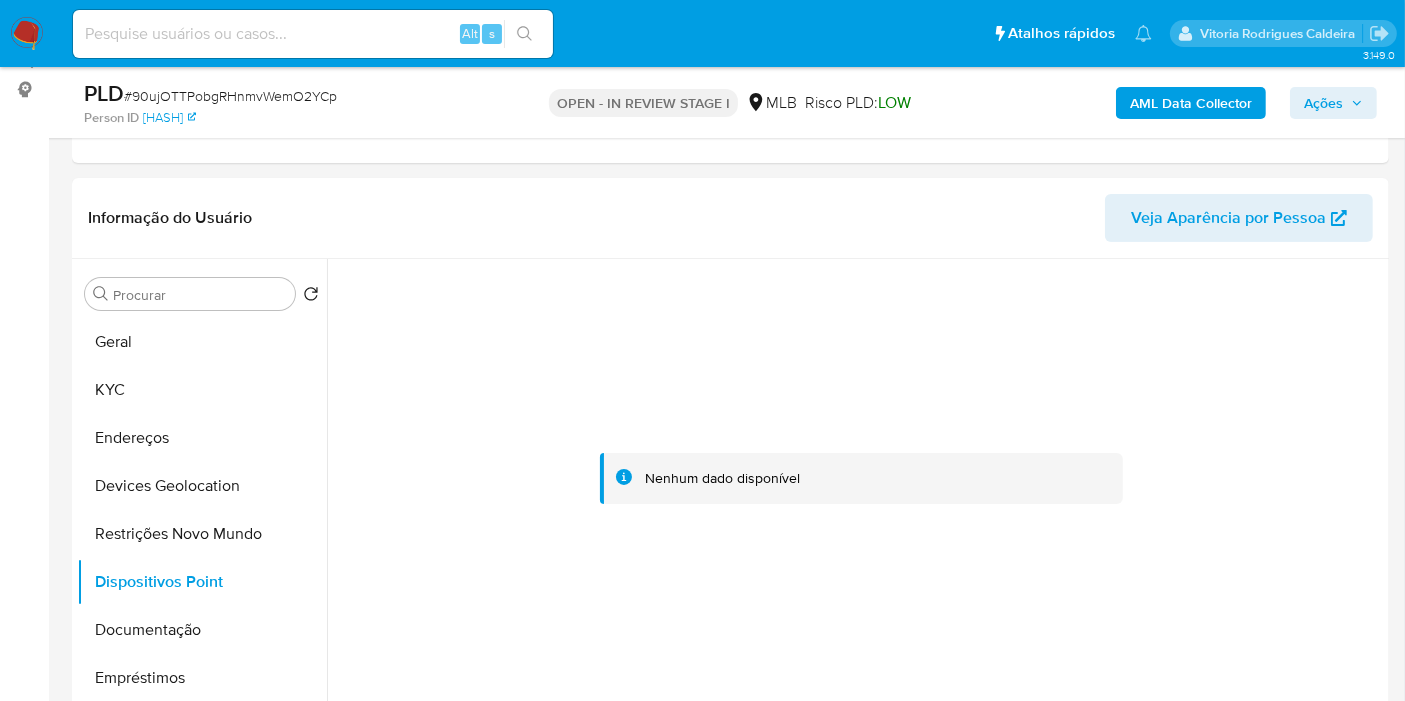 scroll, scrollTop: 179, scrollLeft: 0, axis: vertical 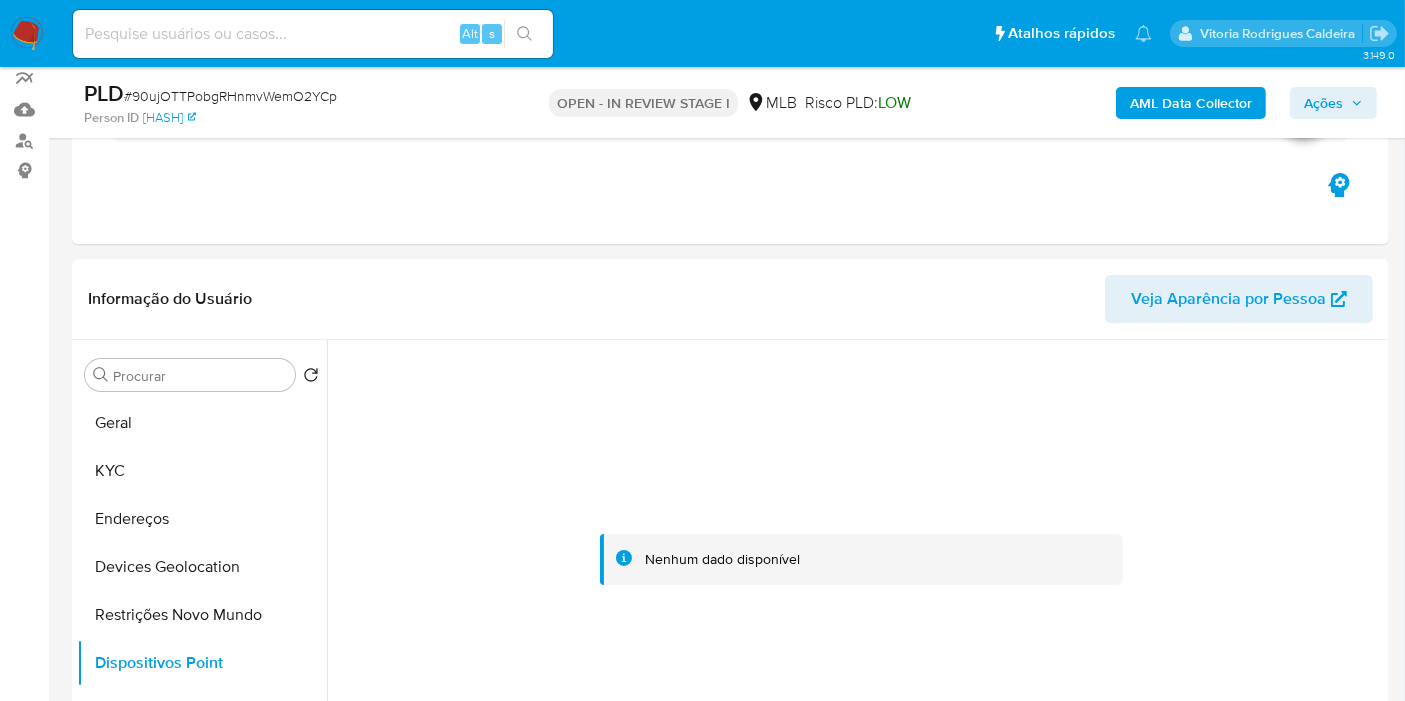 click on "Ações" at bounding box center (1323, 103) 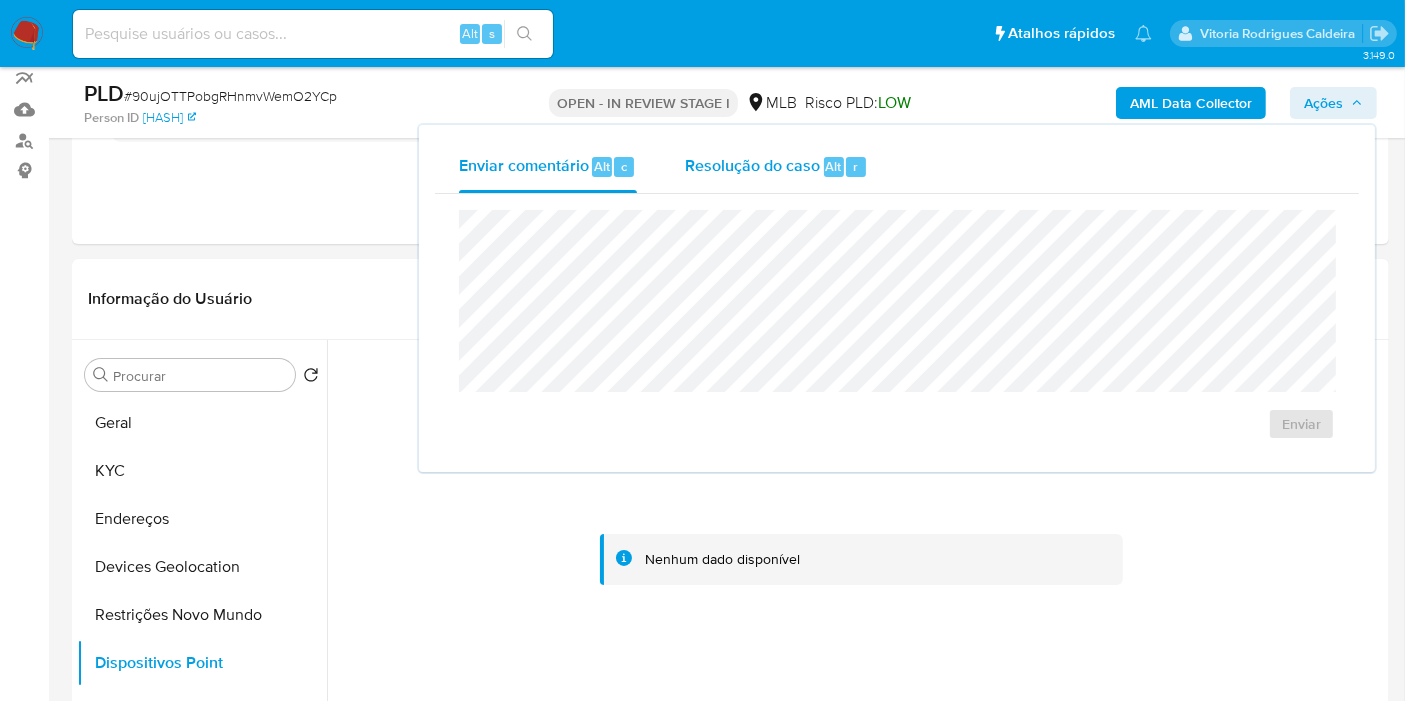 click on "Resolução do caso Alt r" at bounding box center (776, 167) 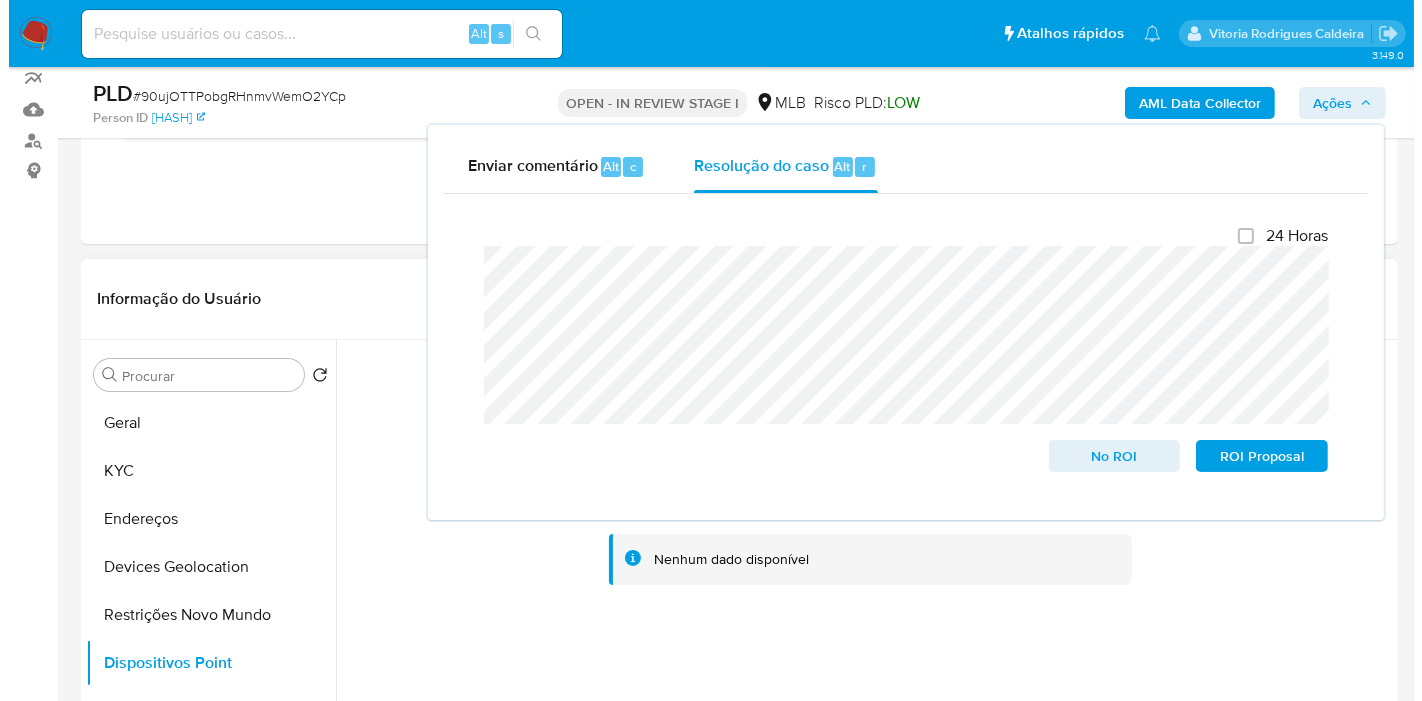 scroll, scrollTop: 382, scrollLeft: 0, axis: vertical 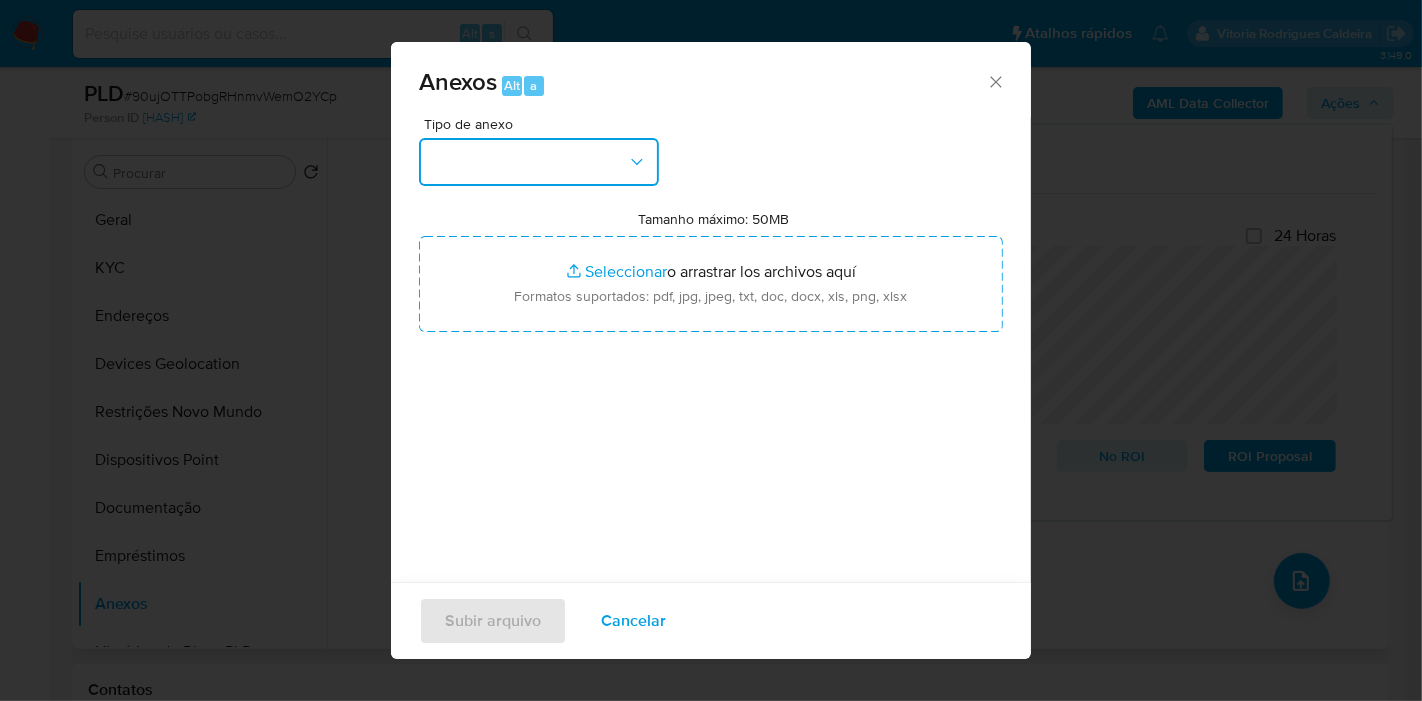 drag, startPoint x: 581, startPoint y: 160, endPoint x: 602, endPoint y: 175, distance: 25.806976 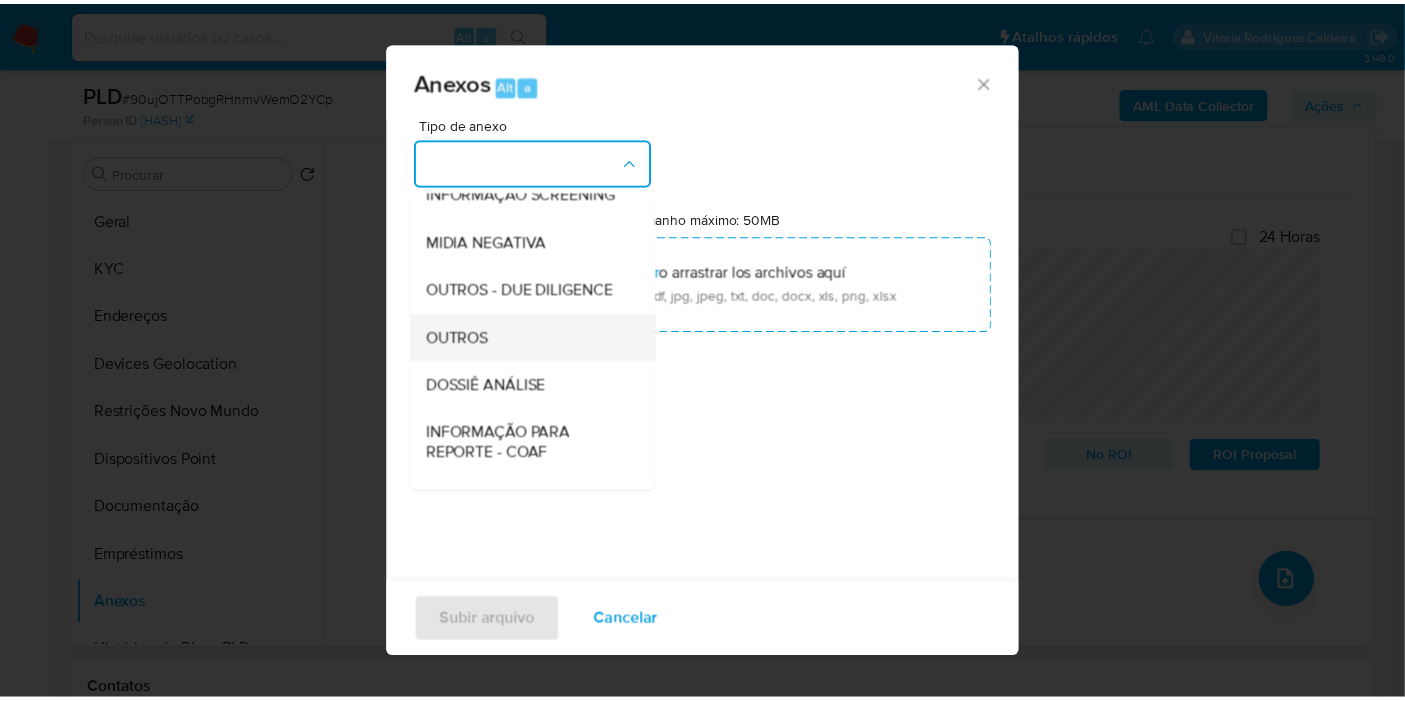 scroll, scrollTop: 222, scrollLeft: 0, axis: vertical 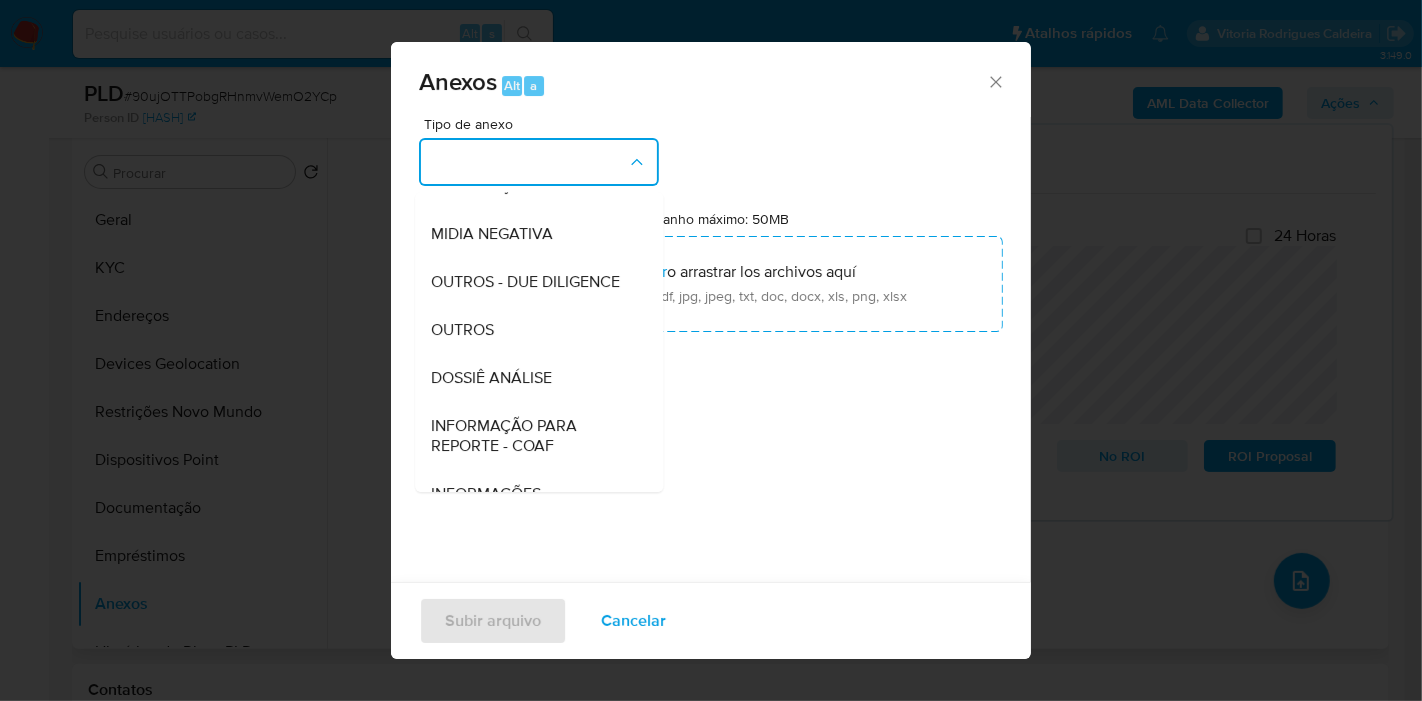 drag, startPoint x: 510, startPoint y: 416, endPoint x: 520, endPoint y: 418, distance: 10.198039 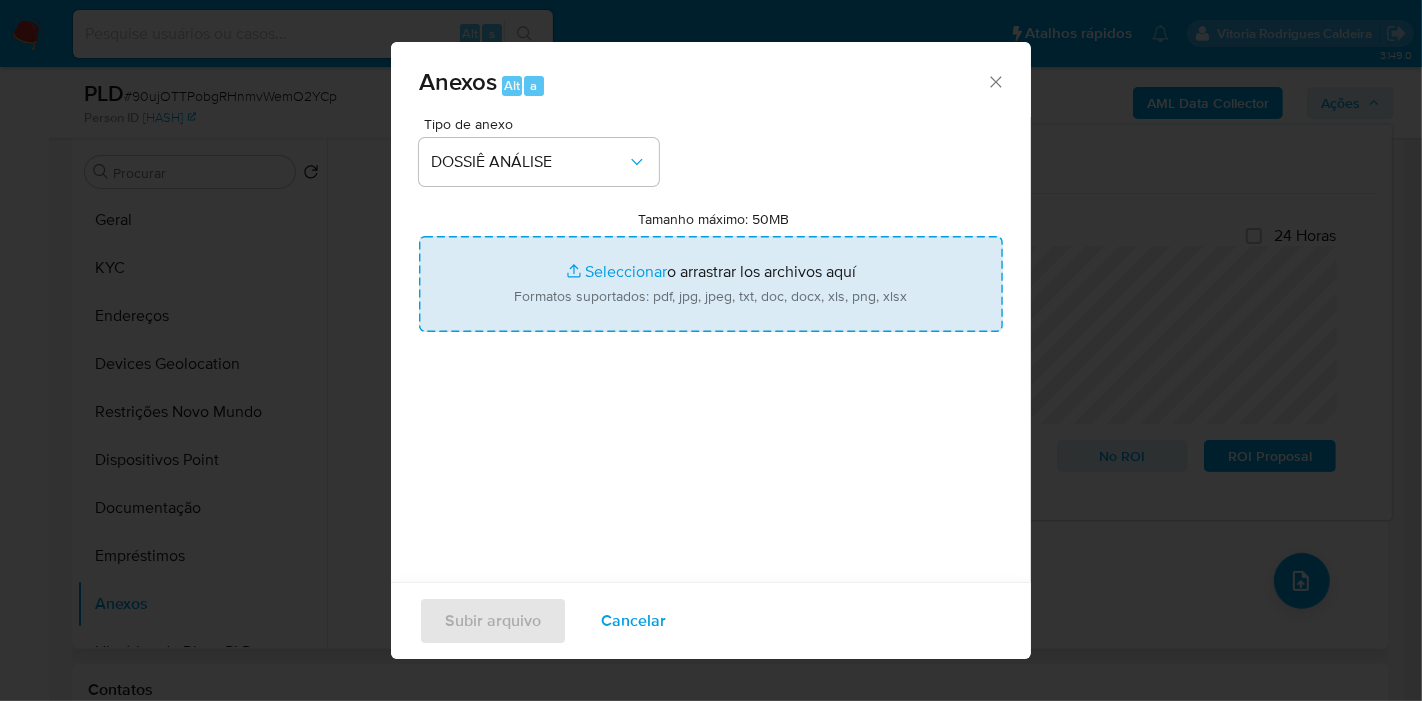 type on "C:\fakepath\SAR XXXX_XX - CPF 34027482824 - RENATO OKUMURA.pdf" 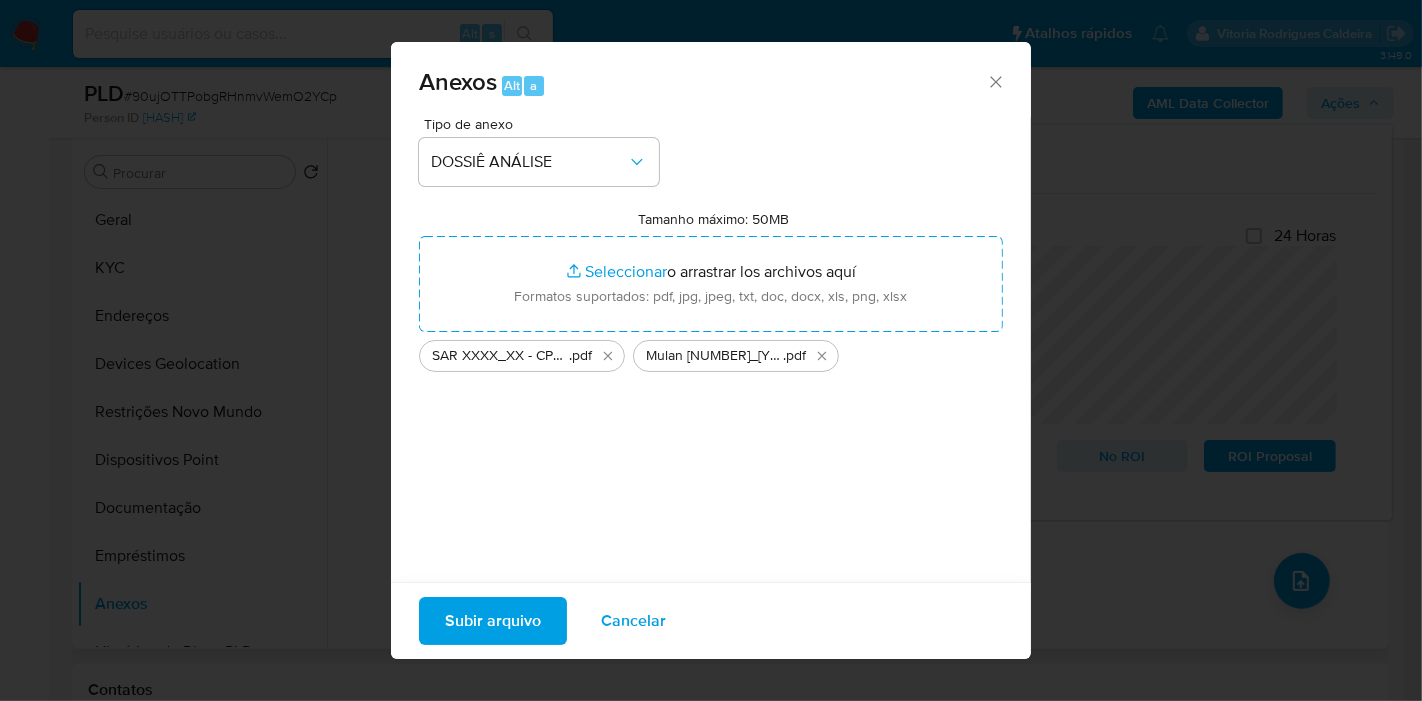 click on "Subir arquivo" at bounding box center (493, 621) 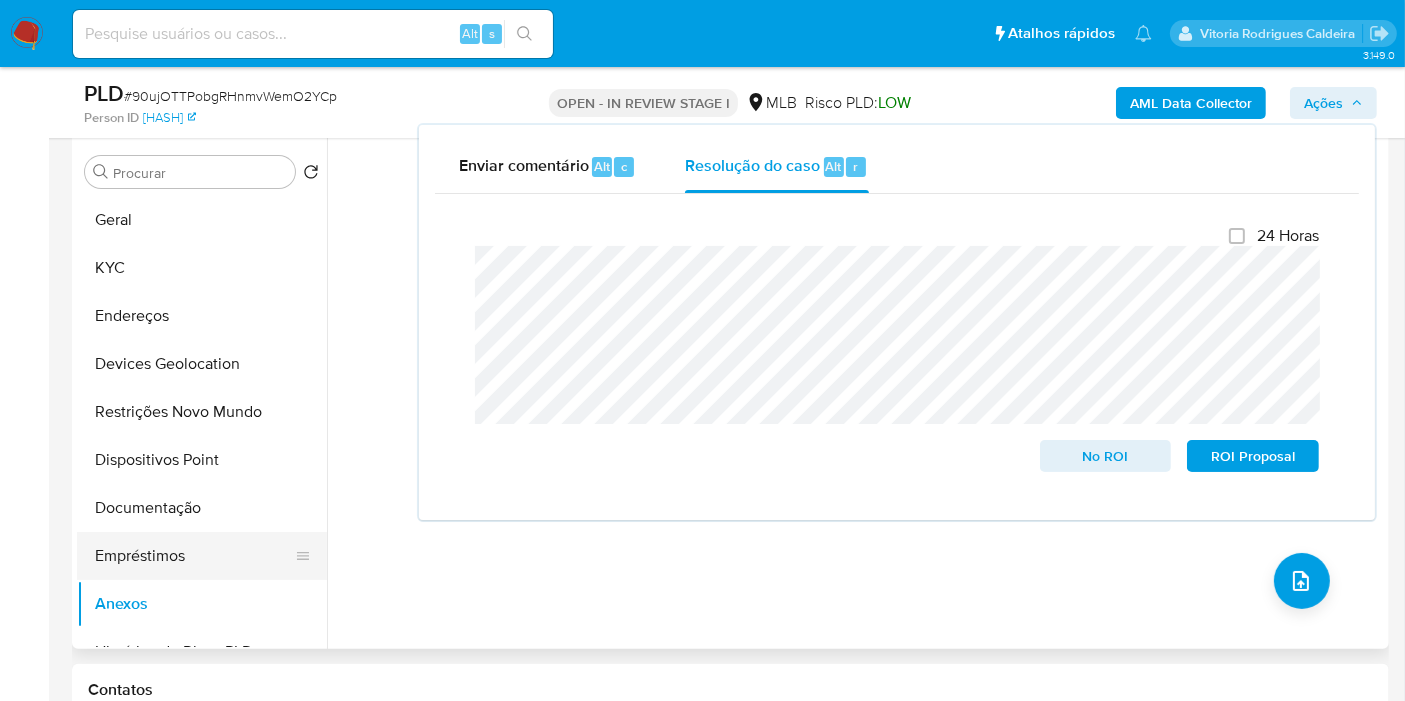 click on "Empréstimos" at bounding box center [194, 556] 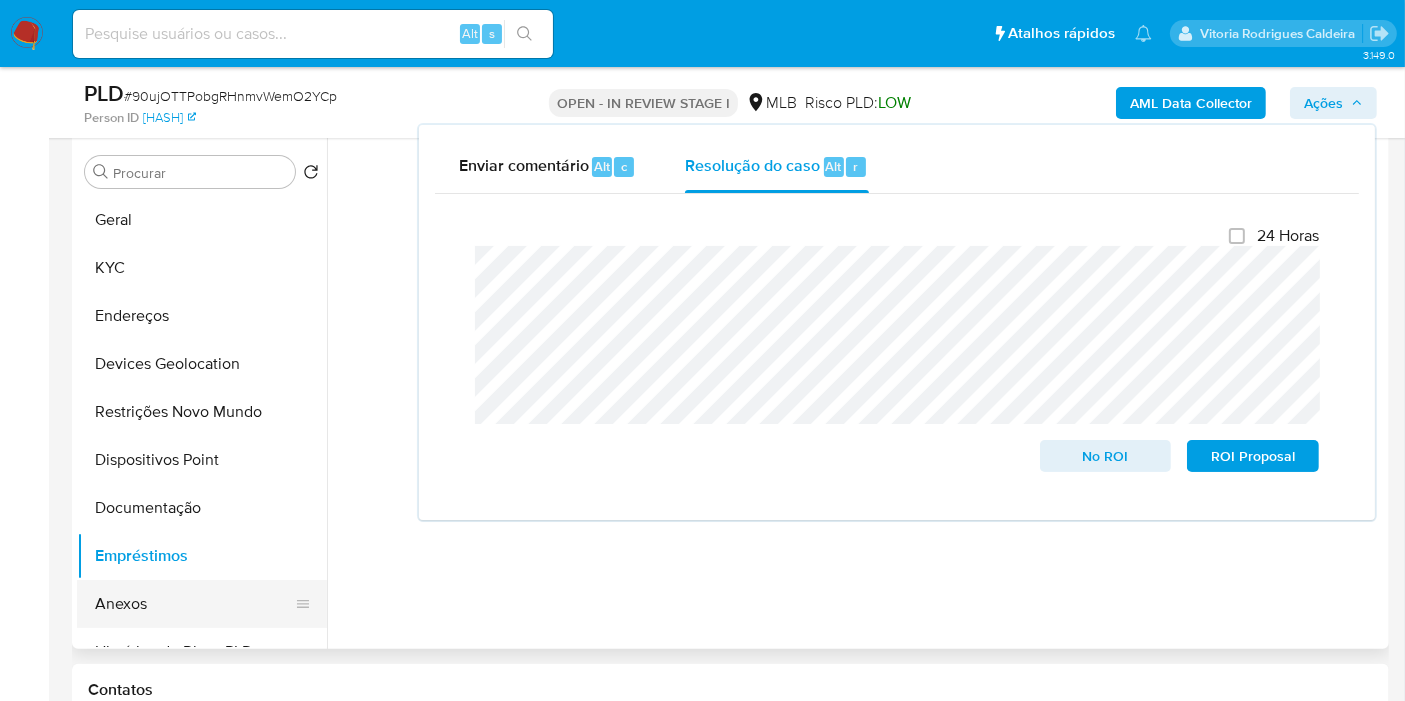 click on "Anexos" at bounding box center [194, 604] 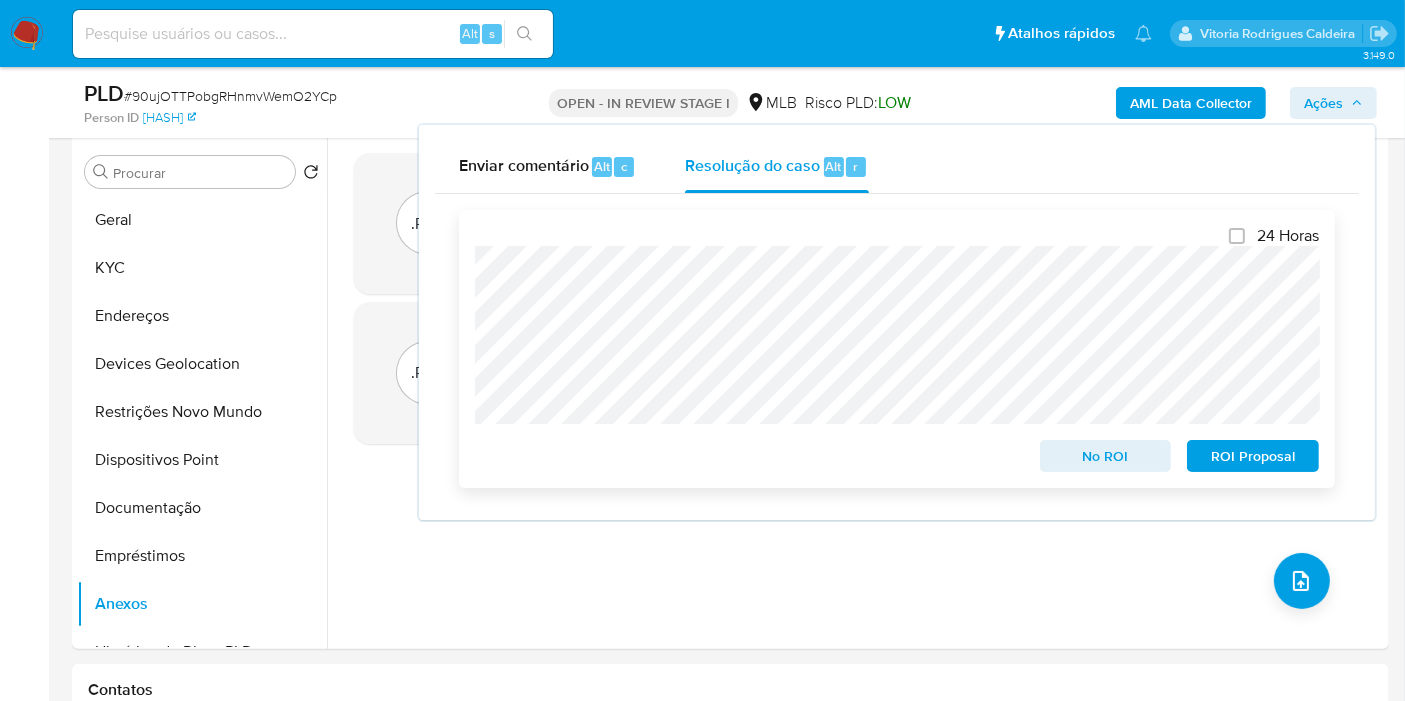 click on "ROI Proposal" at bounding box center (1253, 456) 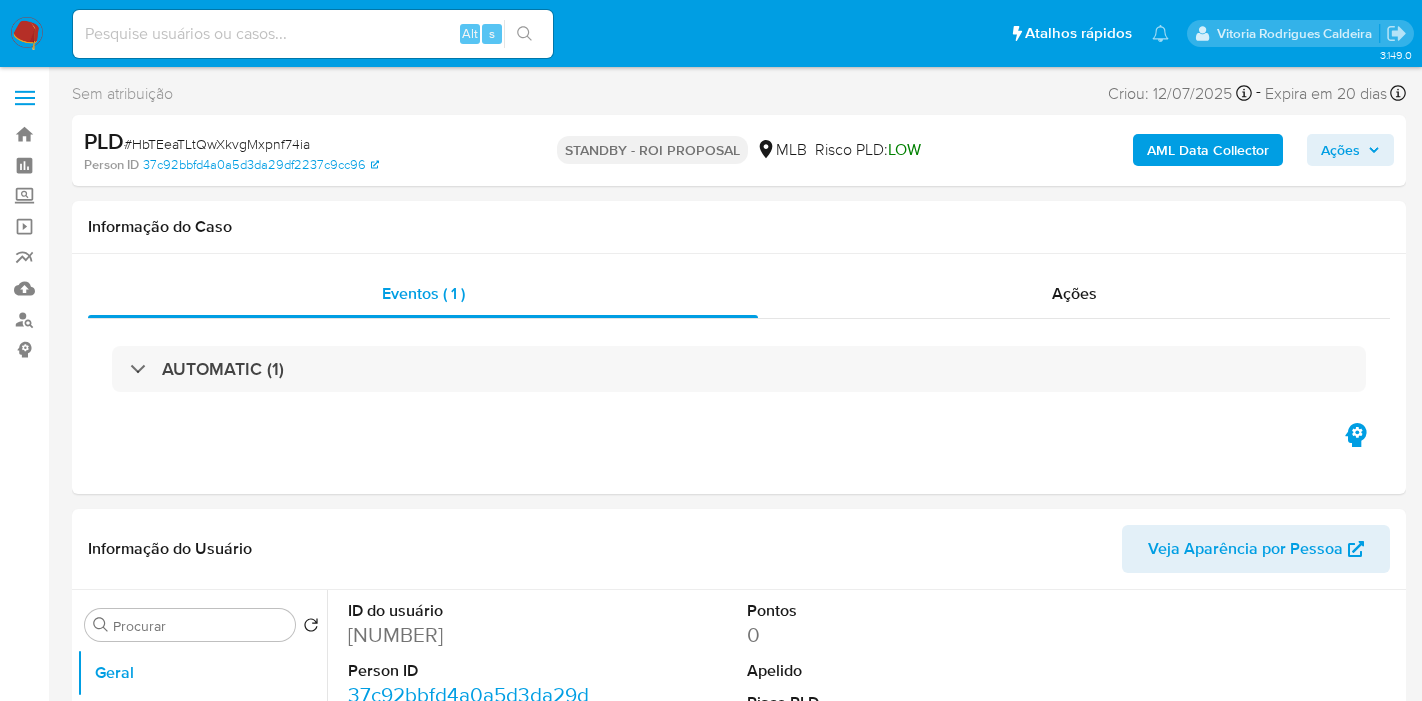 select on "10" 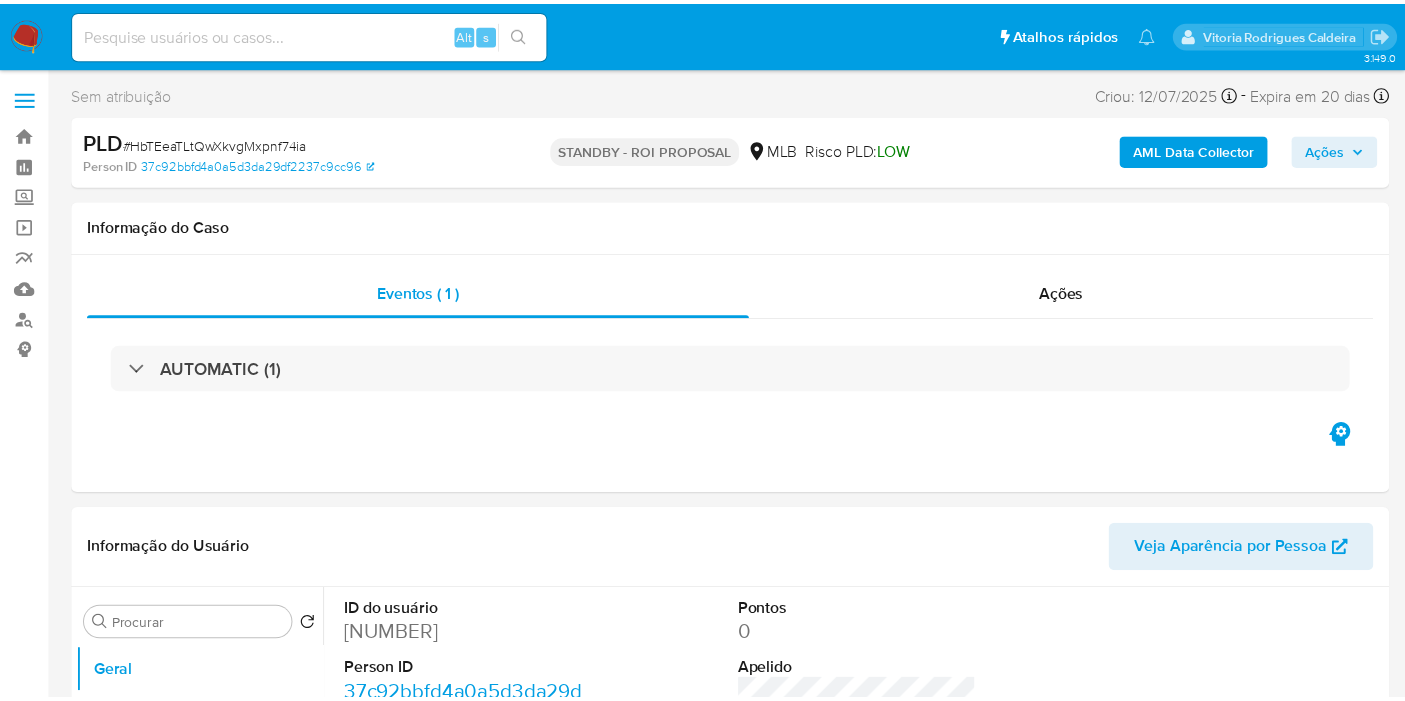 scroll, scrollTop: 0, scrollLeft: 0, axis: both 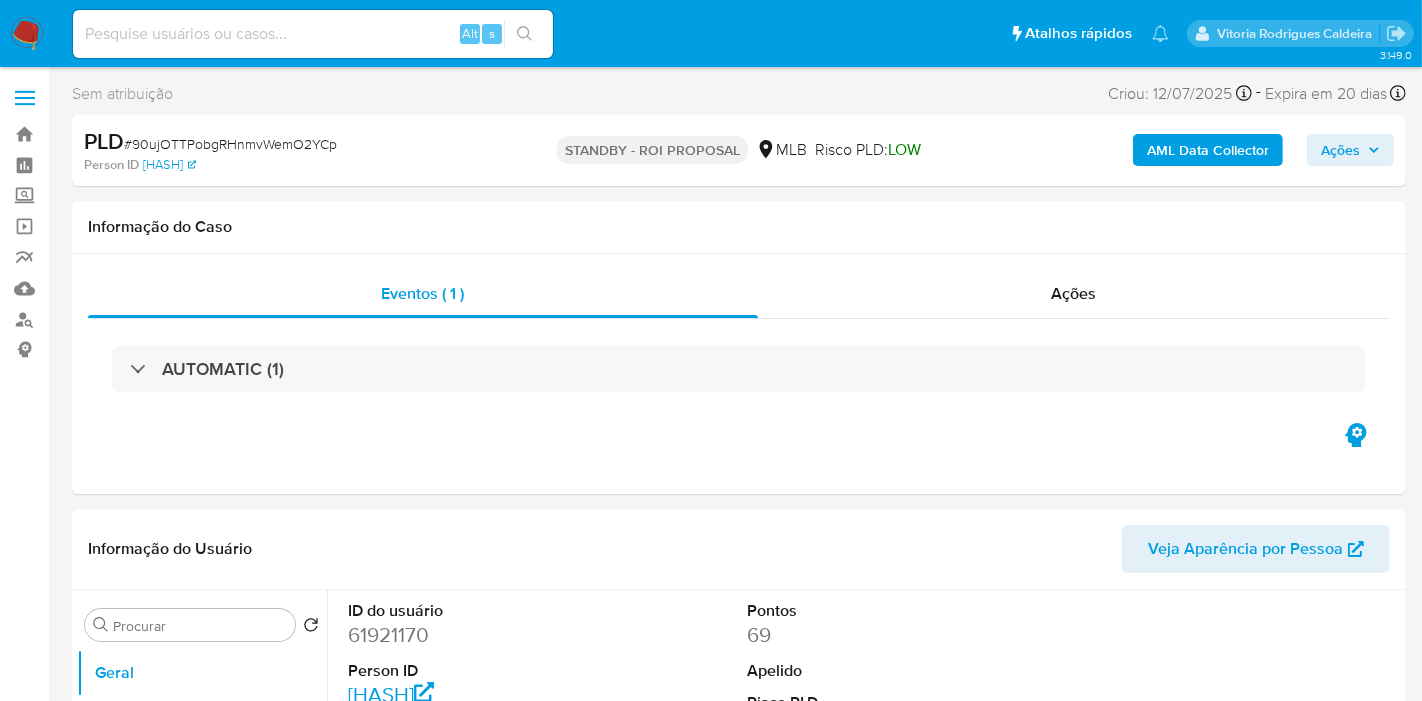 select on "10" 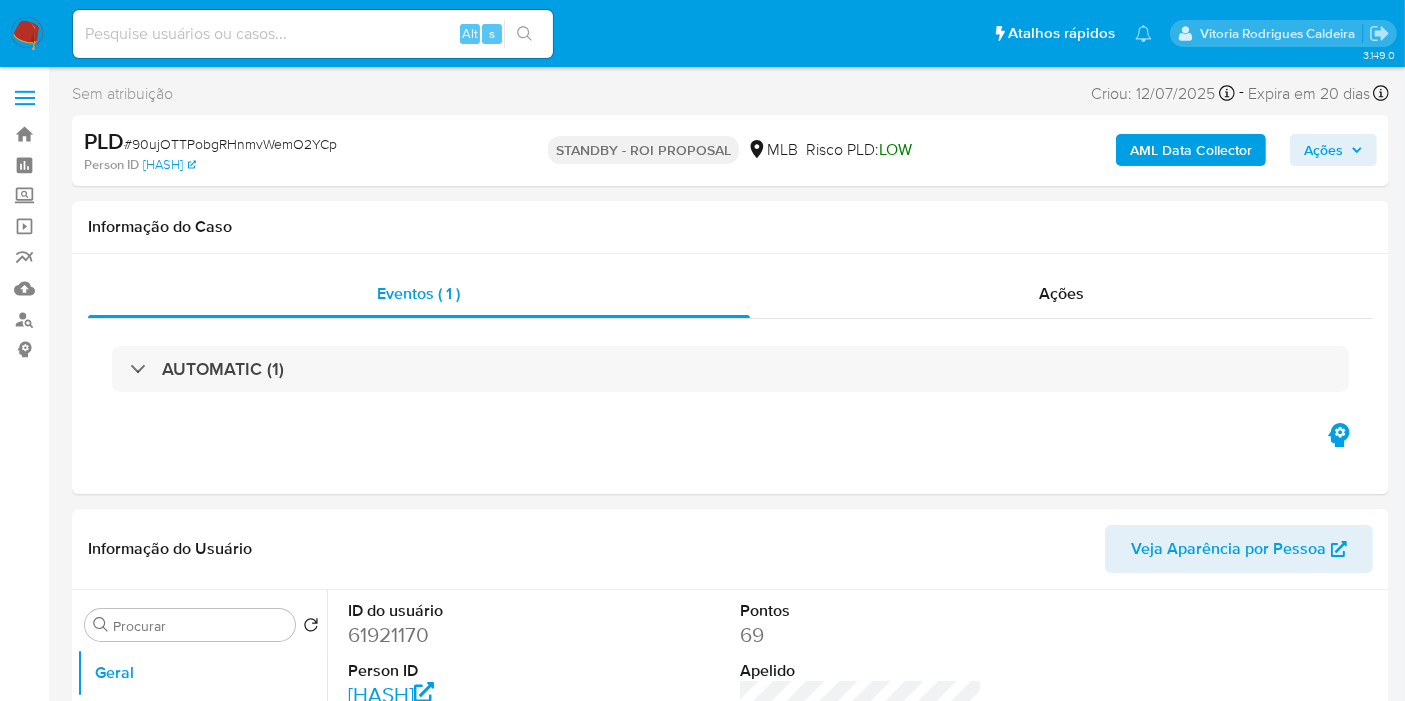 click at bounding box center (313, 34) 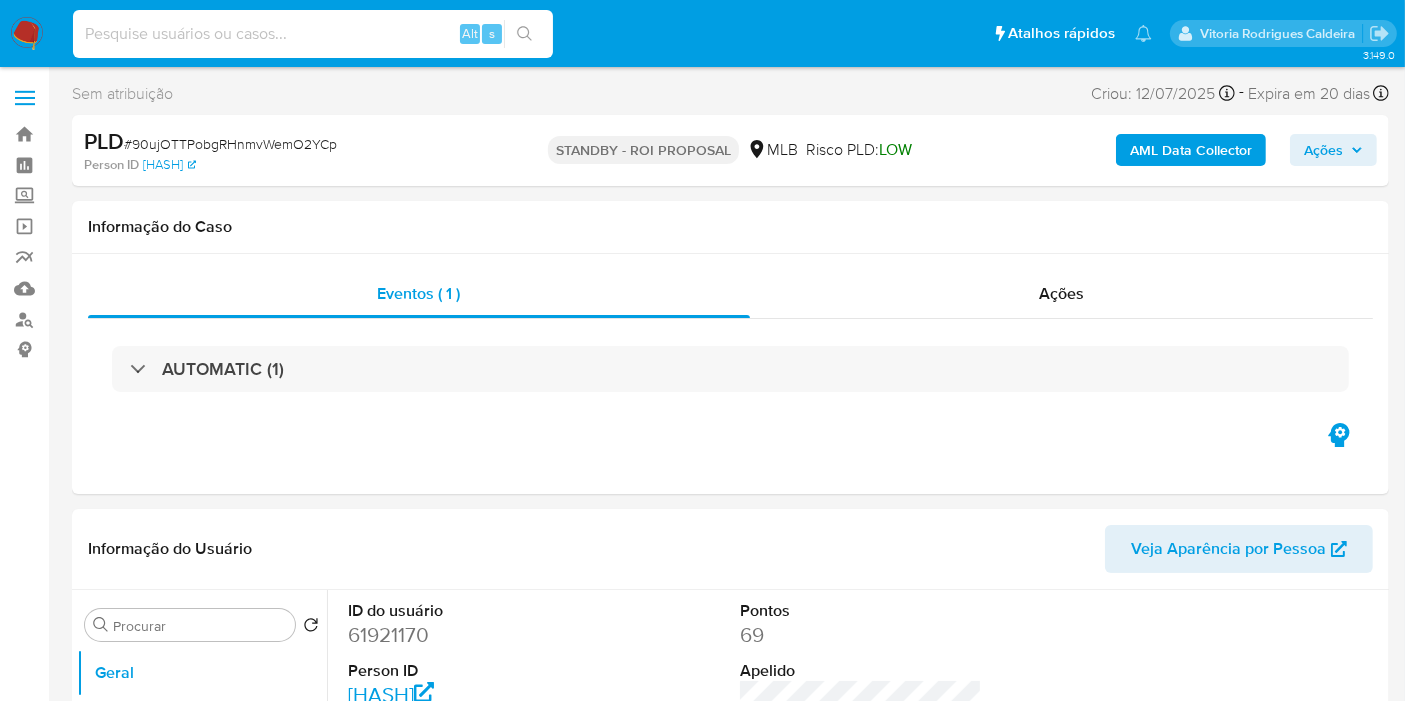 paste on "qBJuMEJu5GxNGIuPvZwrnSlo" 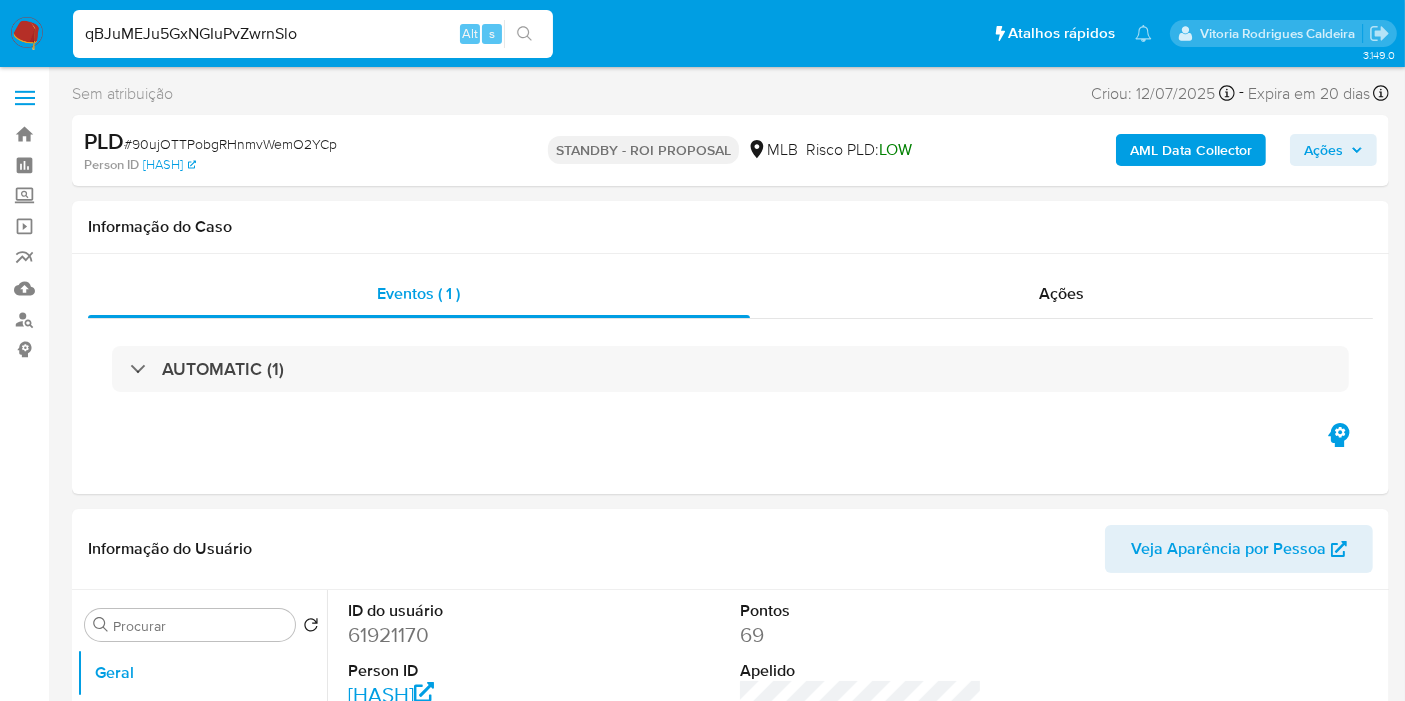type on "qBJuMEJu5GxNGIuPvZwrnSlo" 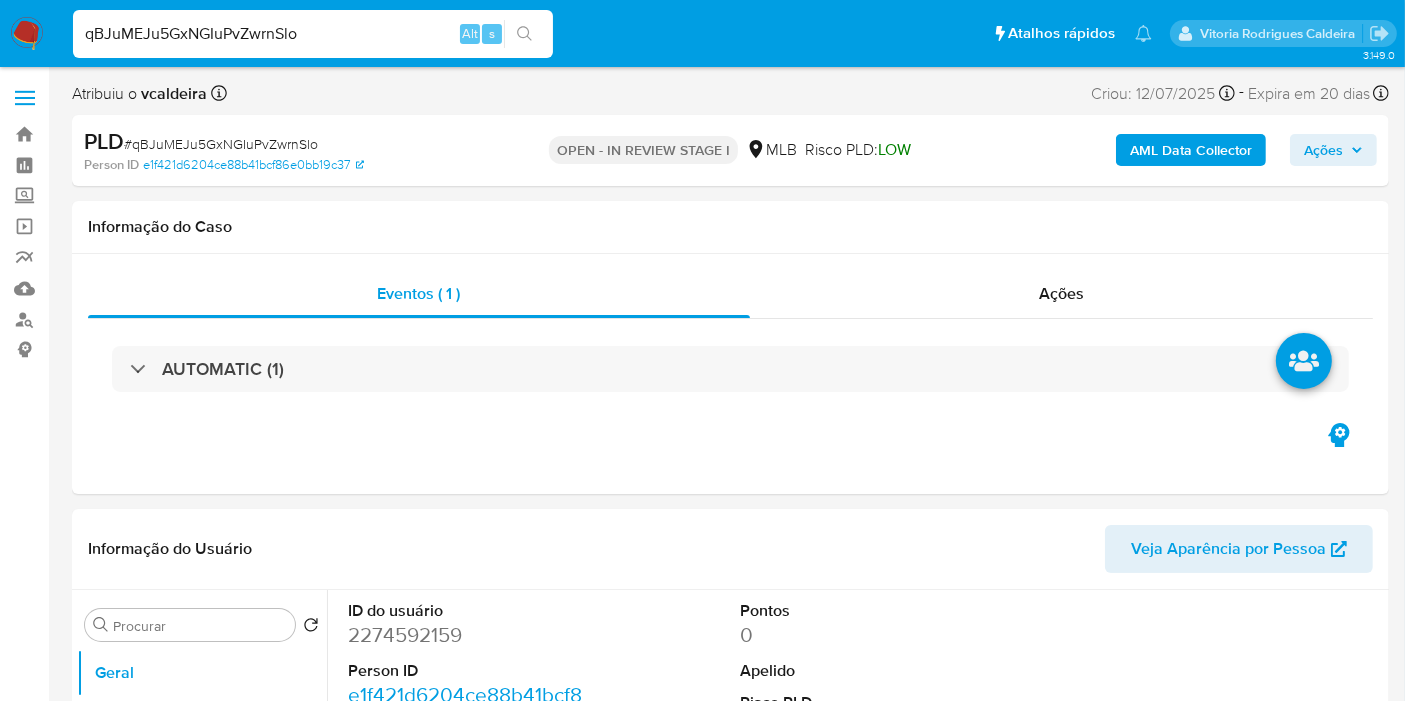 select on "10" 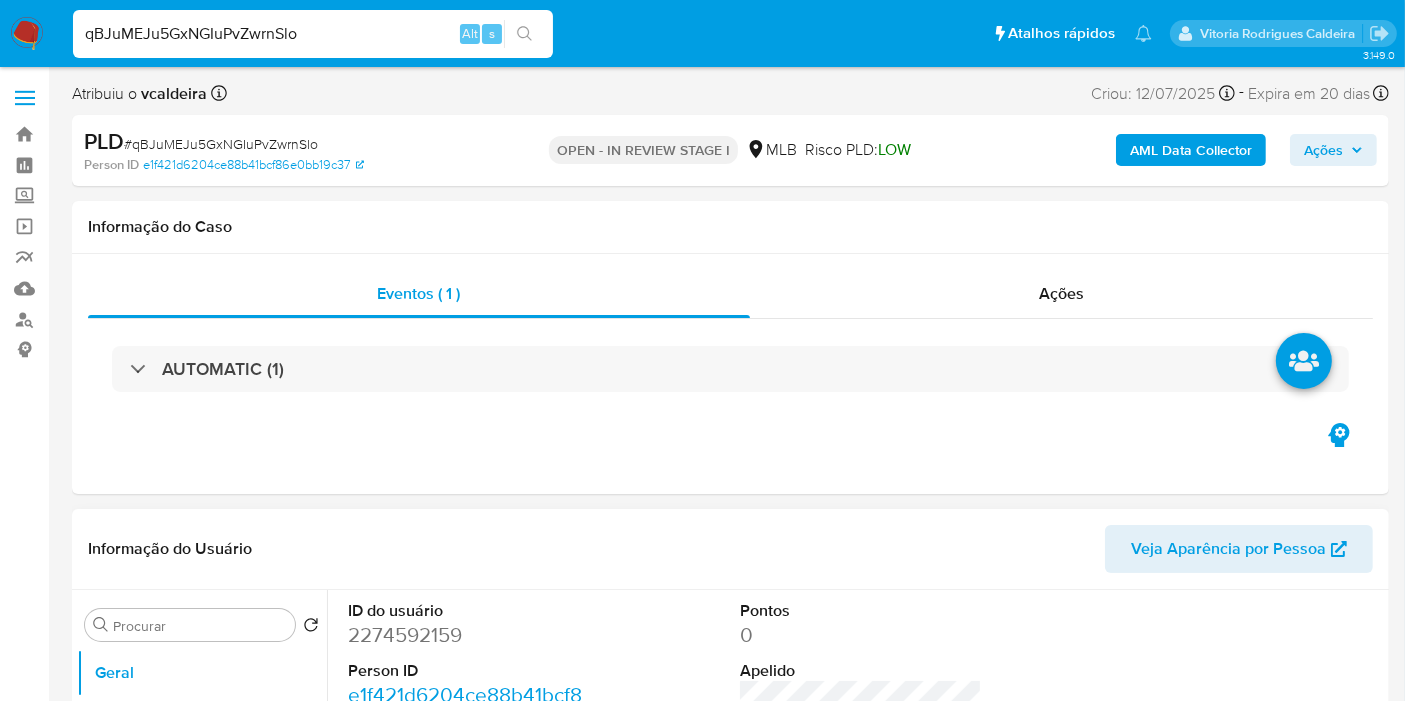 click on "2274592159" at bounding box center (469, 635) 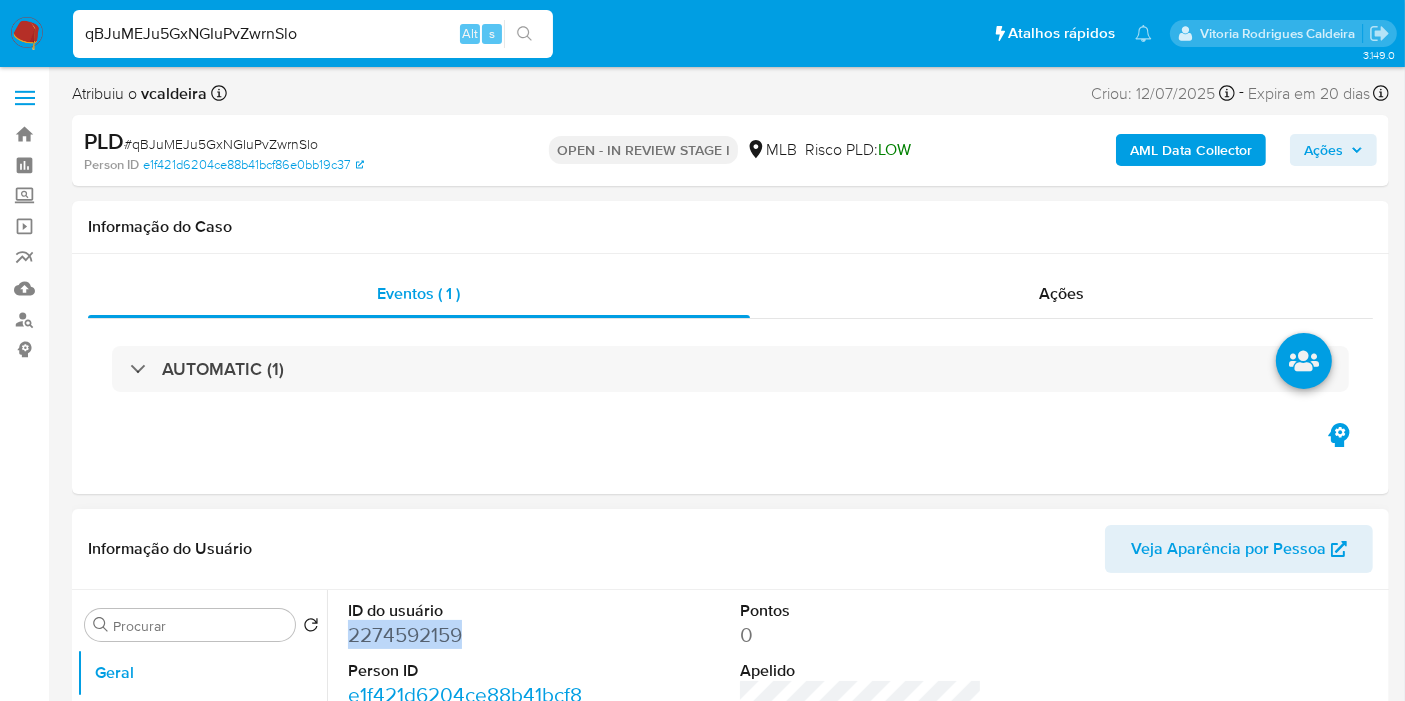 click on "2274592159" at bounding box center [469, 635] 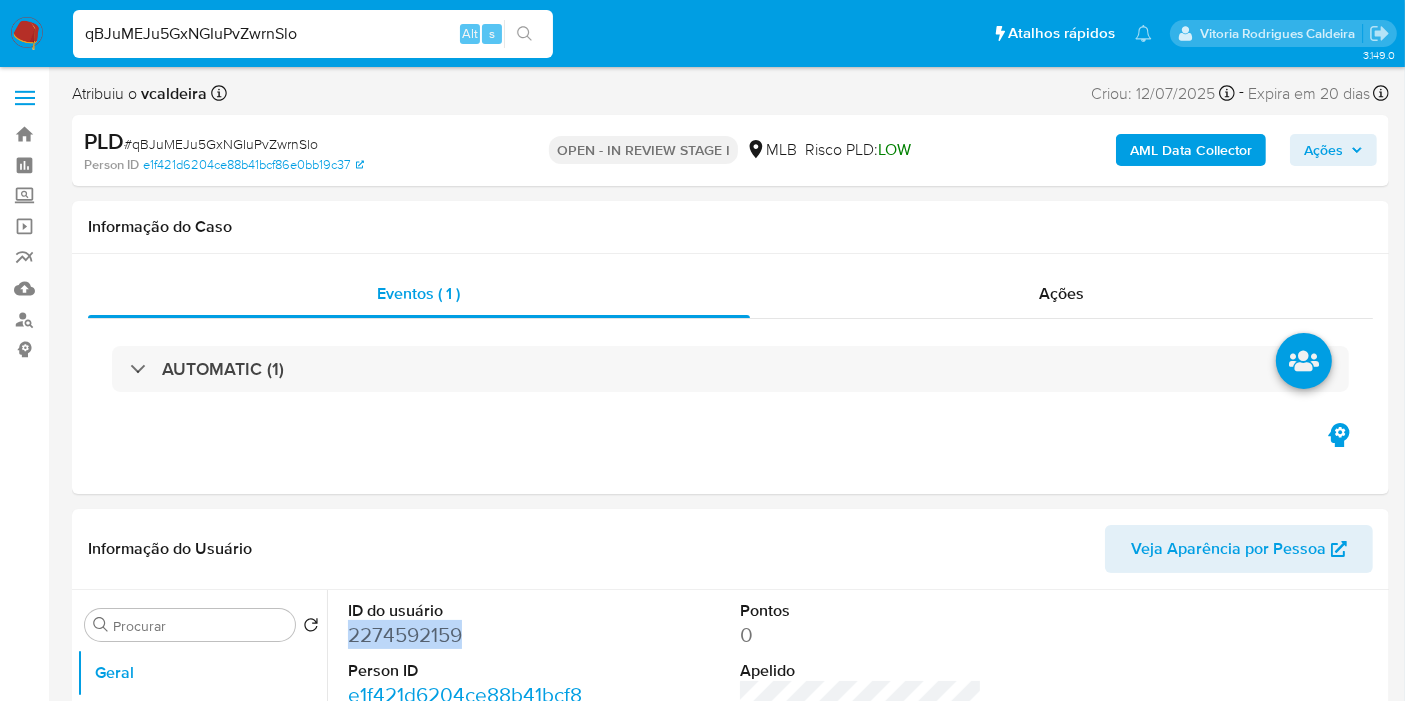 copy on "2274592159" 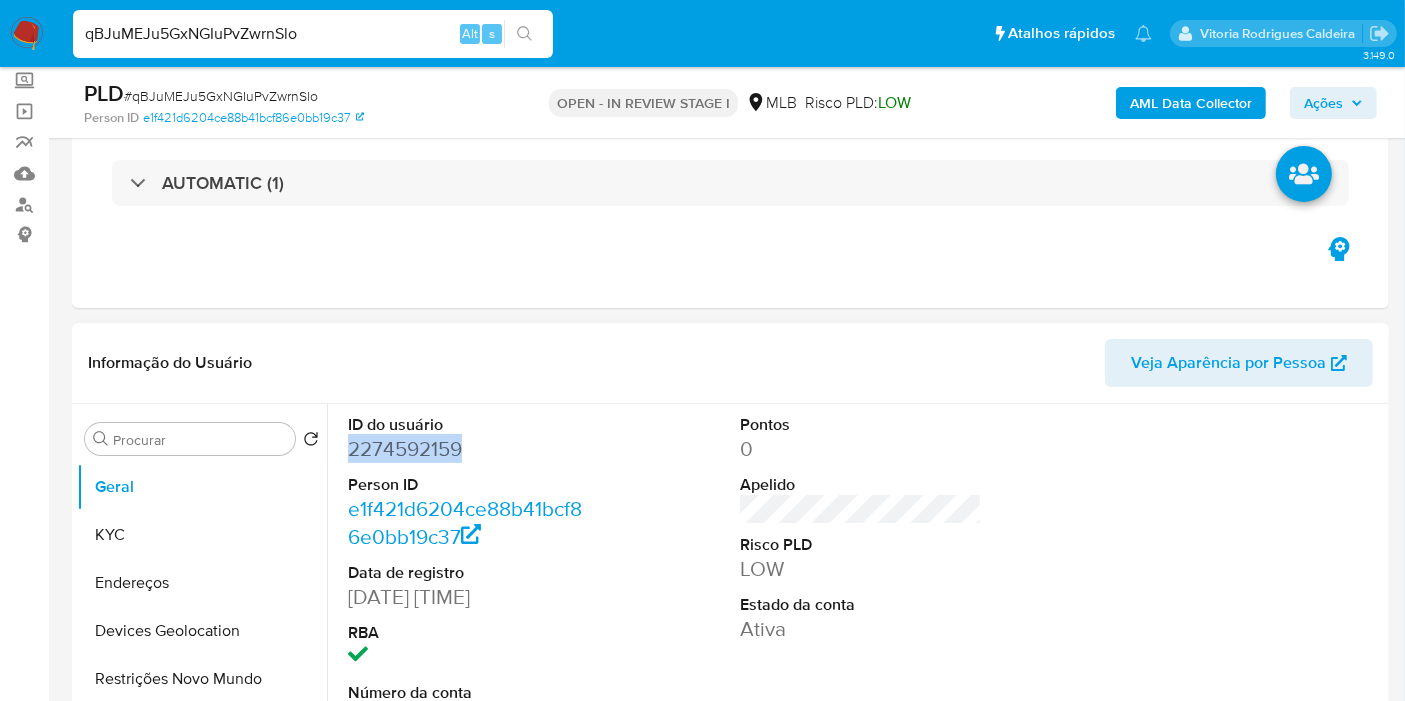 scroll, scrollTop: 333, scrollLeft: 0, axis: vertical 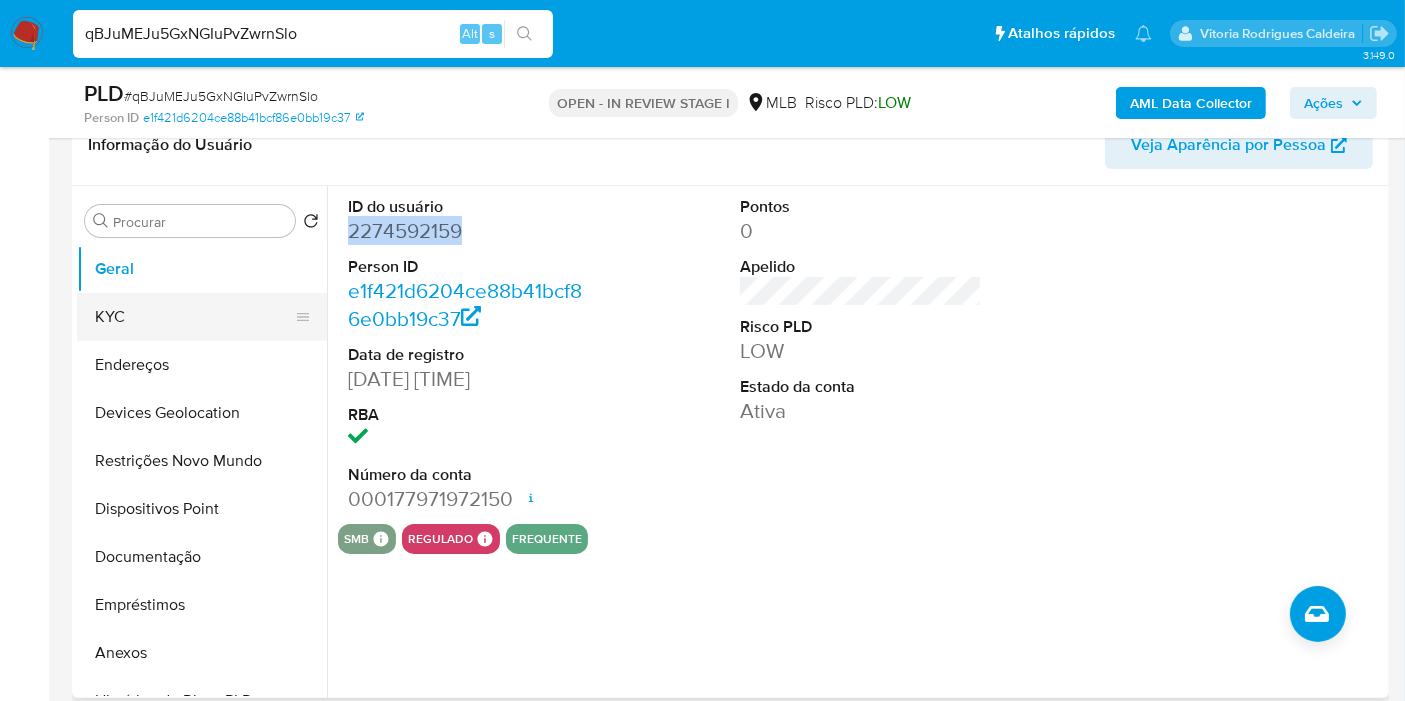 click on "KYC" at bounding box center (194, 317) 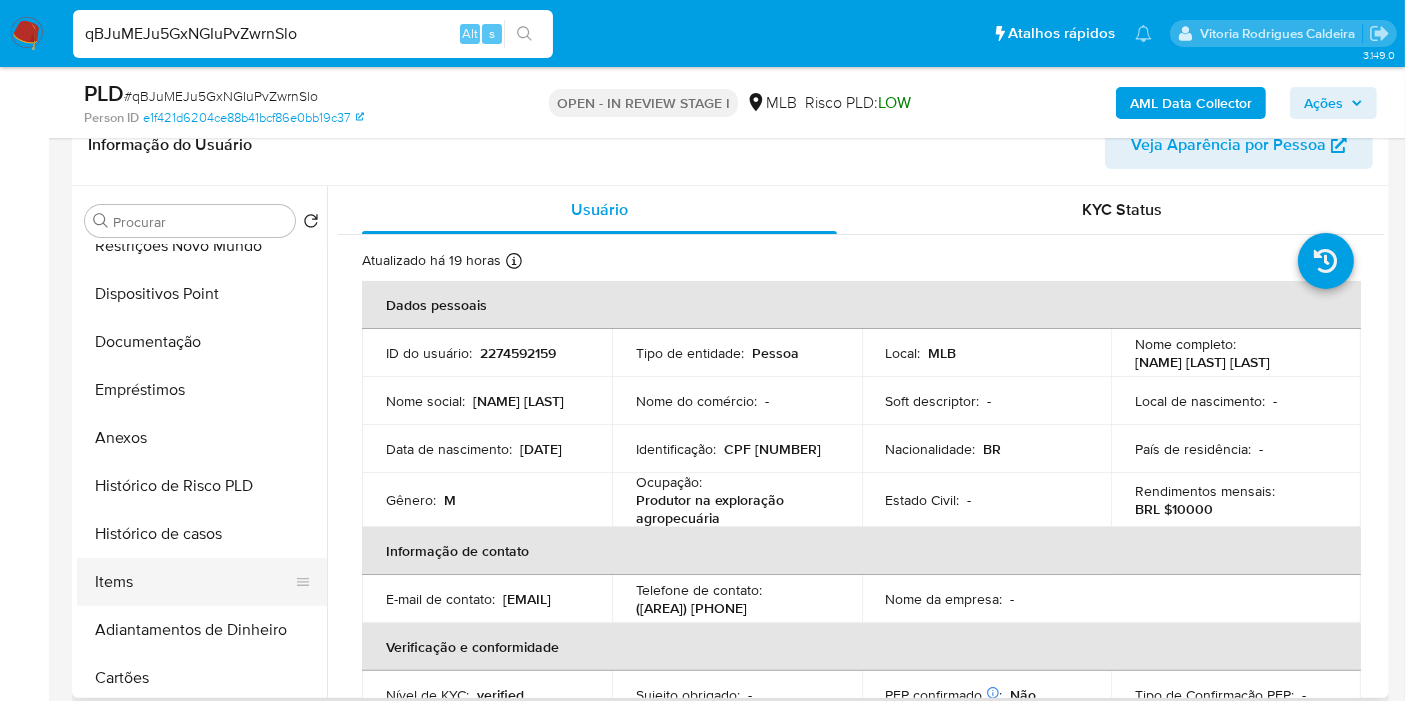 scroll, scrollTop: 222, scrollLeft: 0, axis: vertical 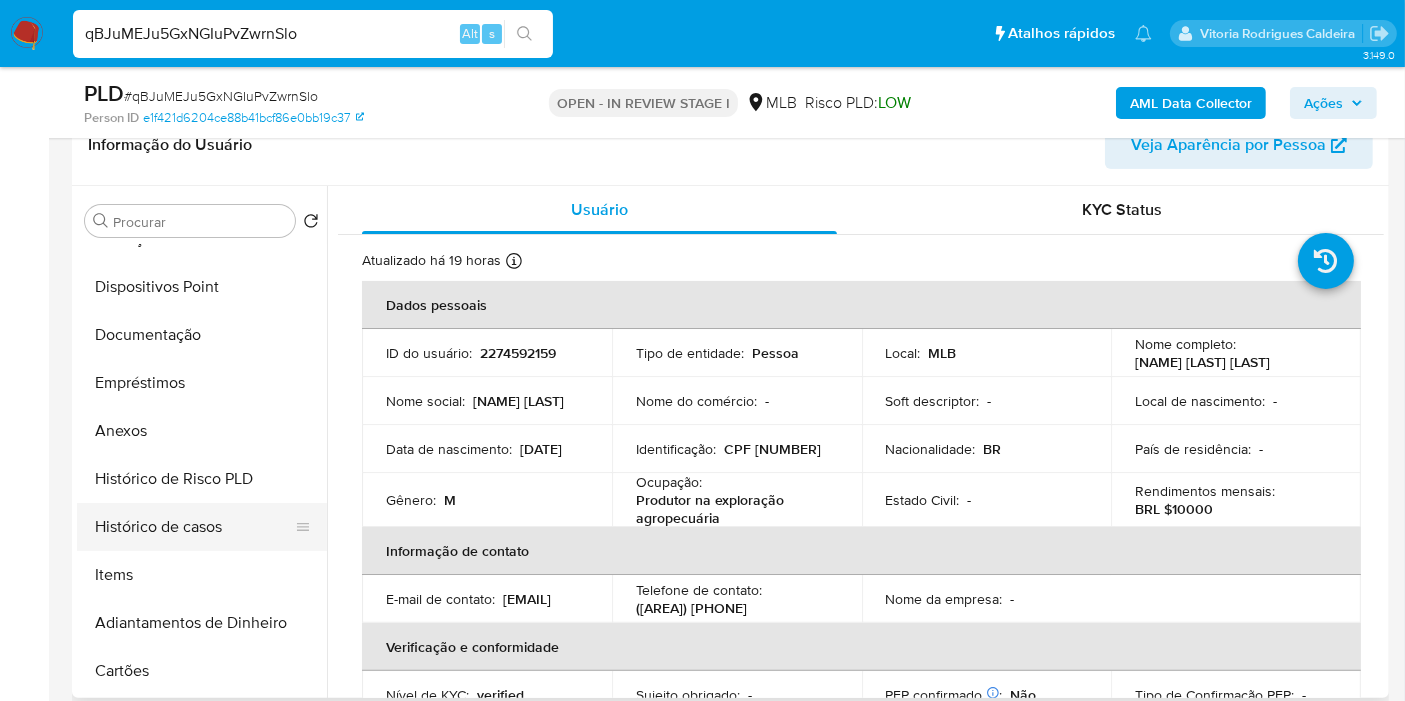 click on "Histórico de casos" at bounding box center (194, 527) 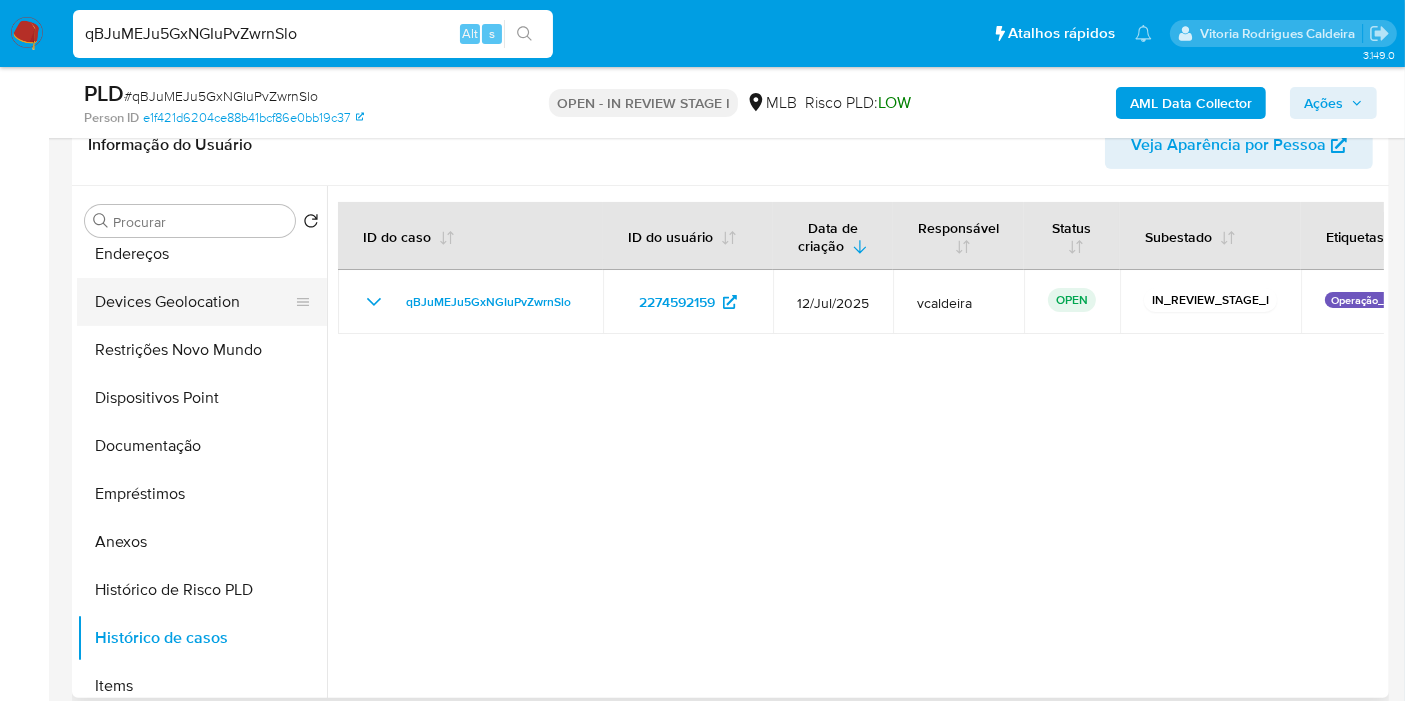 scroll, scrollTop: 0, scrollLeft: 0, axis: both 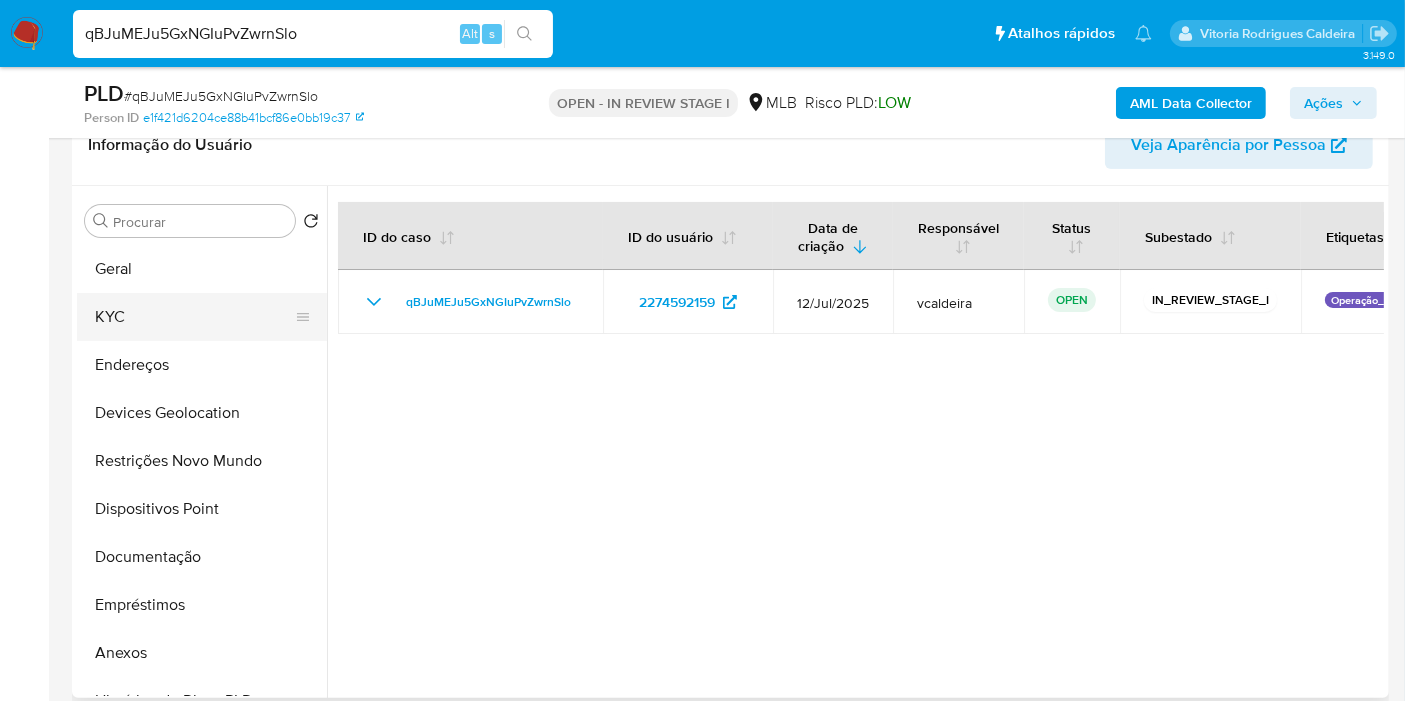 click on "KYC" at bounding box center (194, 317) 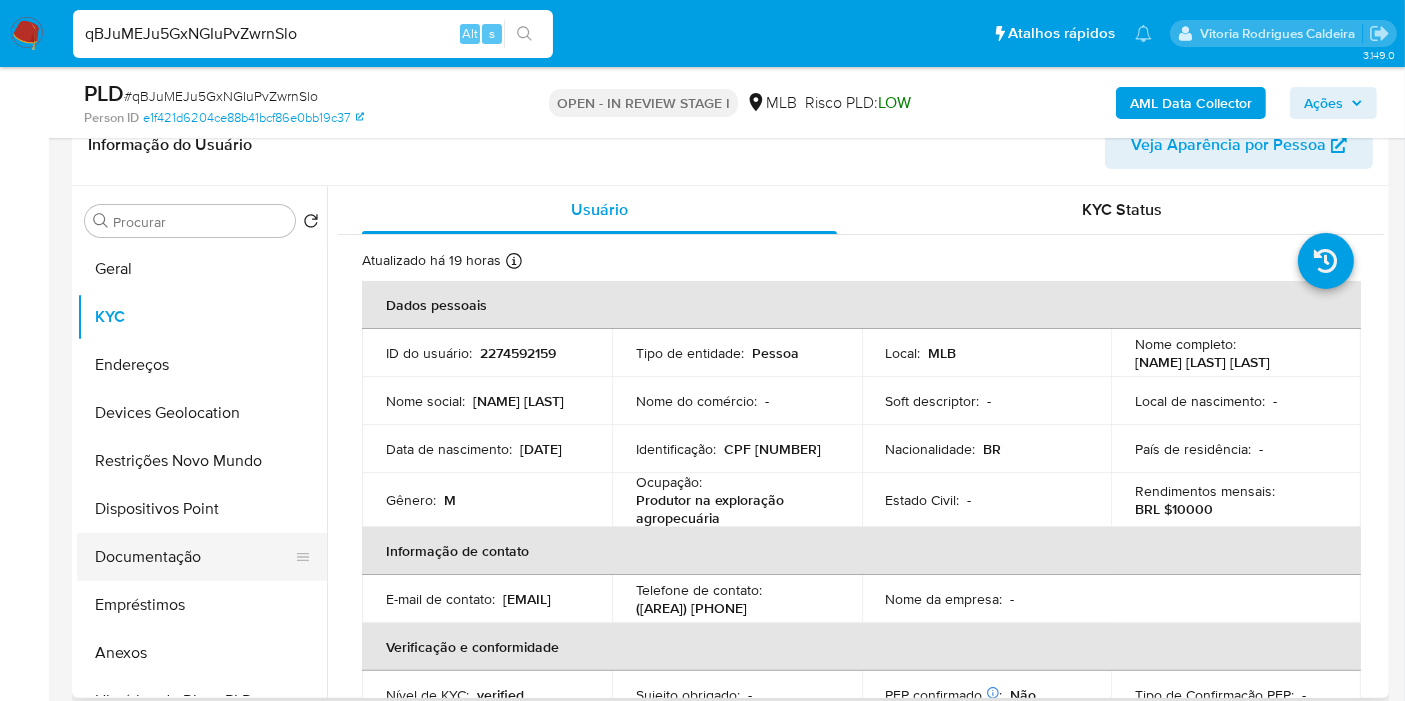 click on "Documentação" at bounding box center [194, 557] 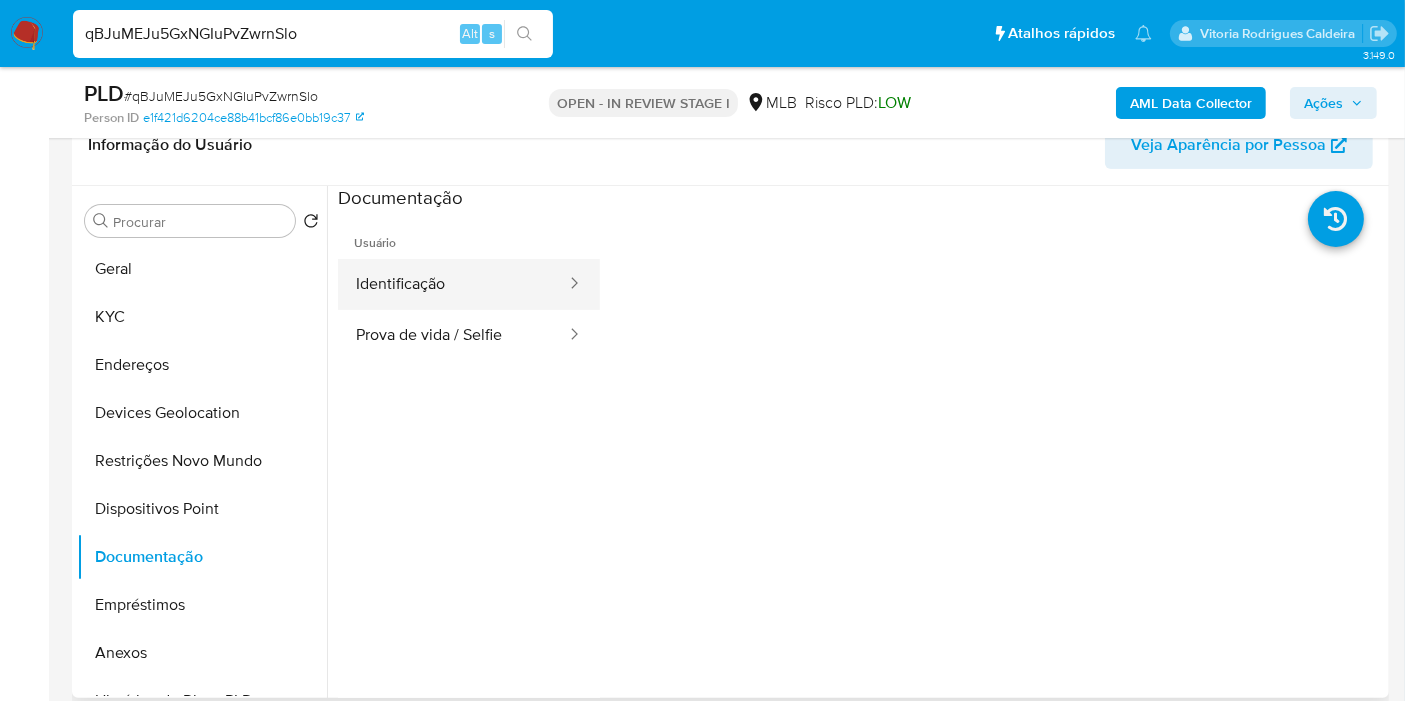 click on "Identificação" at bounding box center [453, 284] 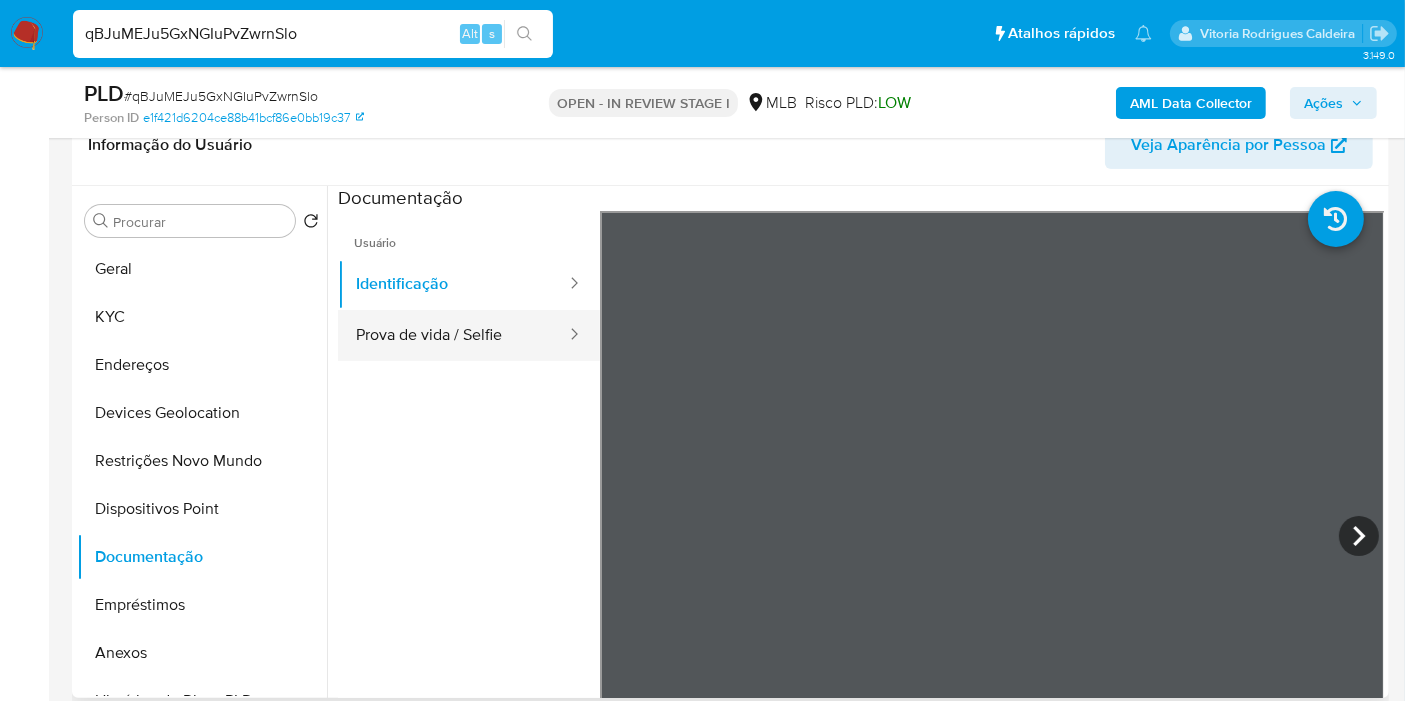click on "Prova de vida / Selfie" at bounding box center [453, 335] 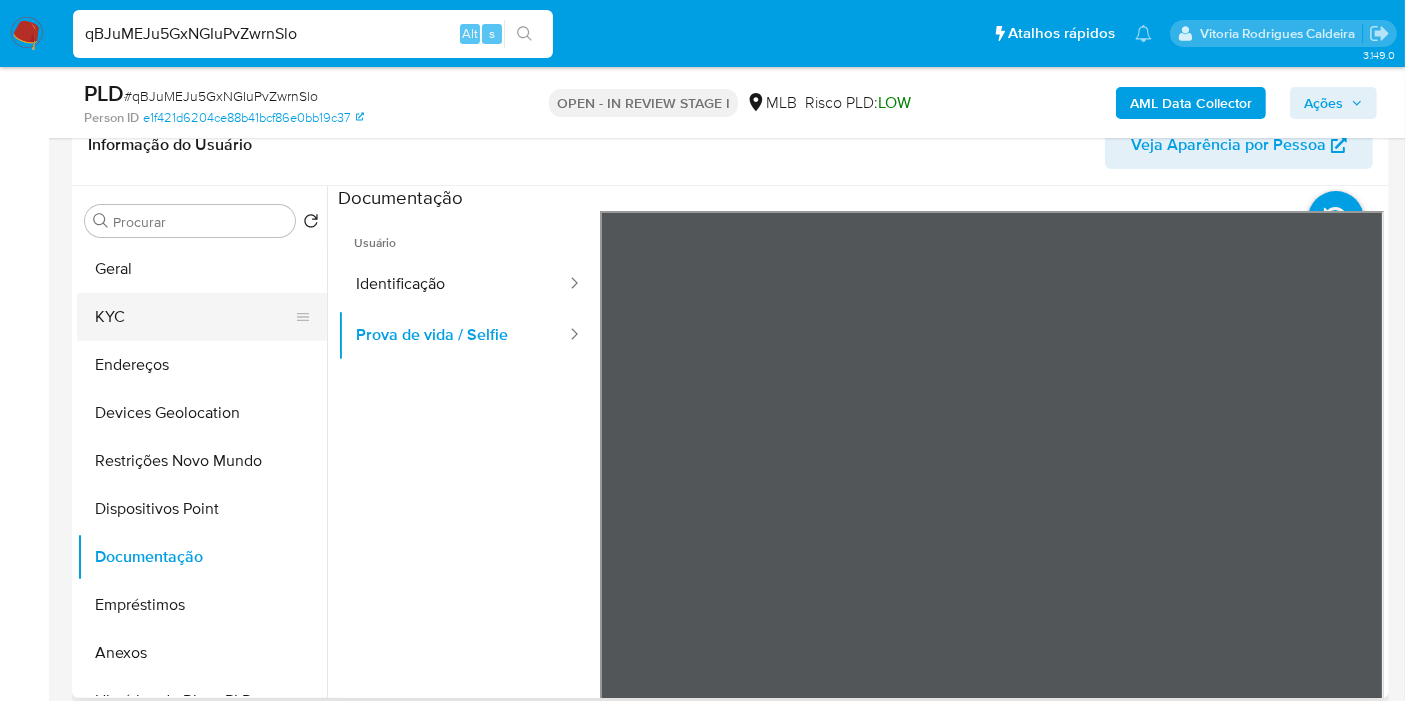 click on "KYC" at bounding box center (194, 317) 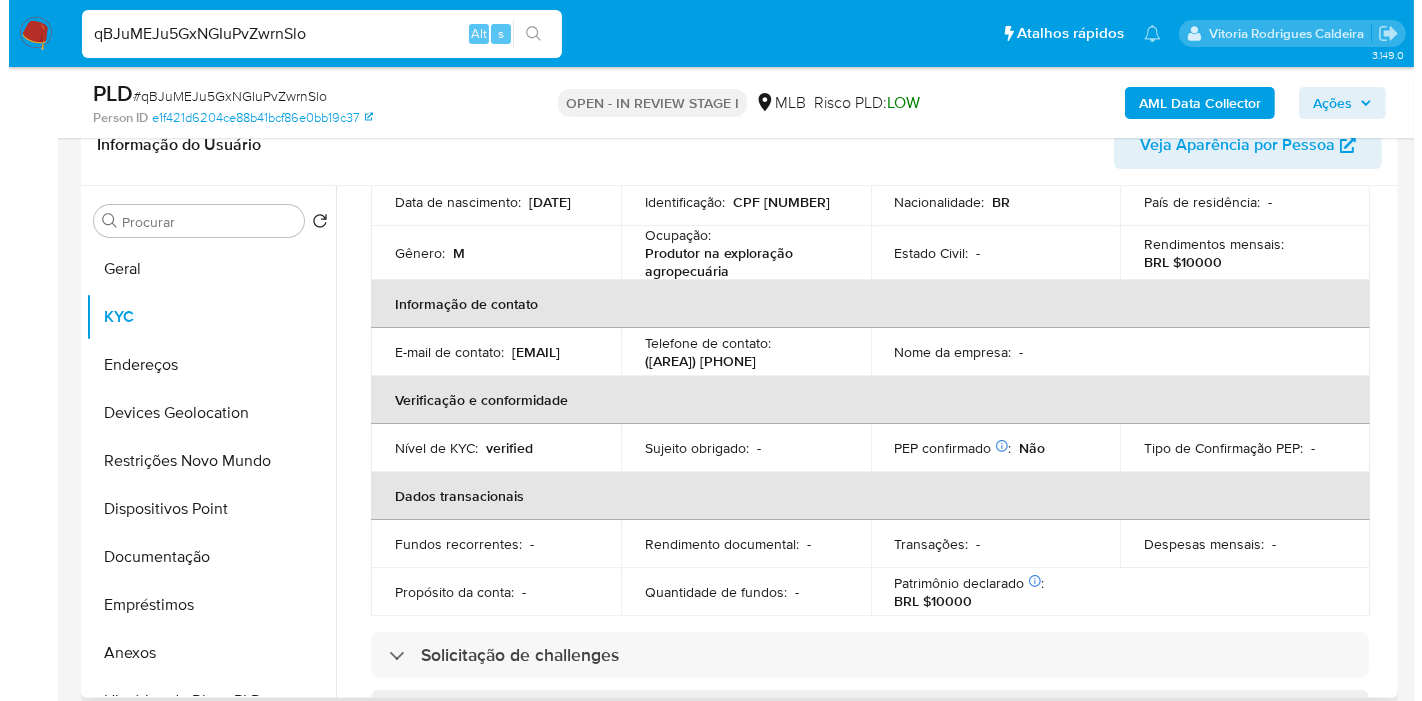 scroll, scrollTop: 0, scrollLeft: 0, axis: both 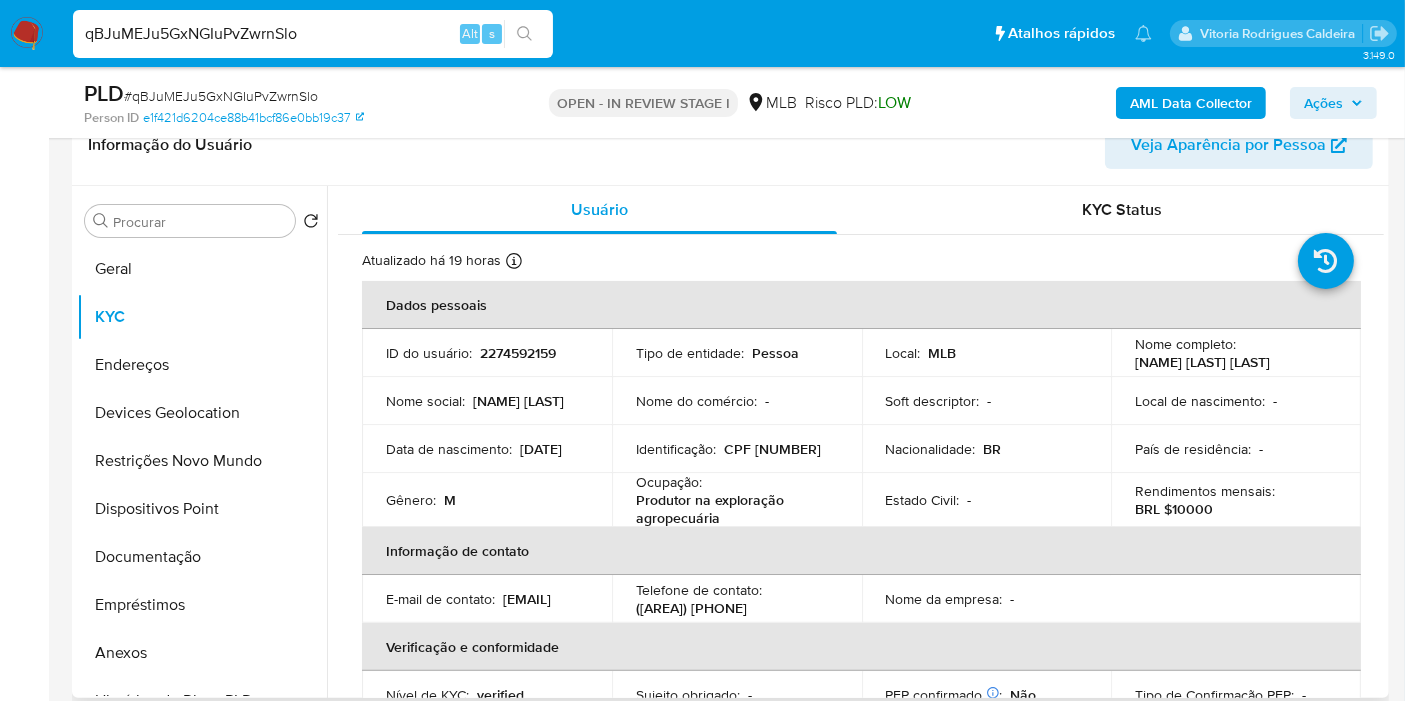 drag, startPoint x: 1251, startPoint y: 365, endPoint x: 1125, endPoint y: 365, distance: 126 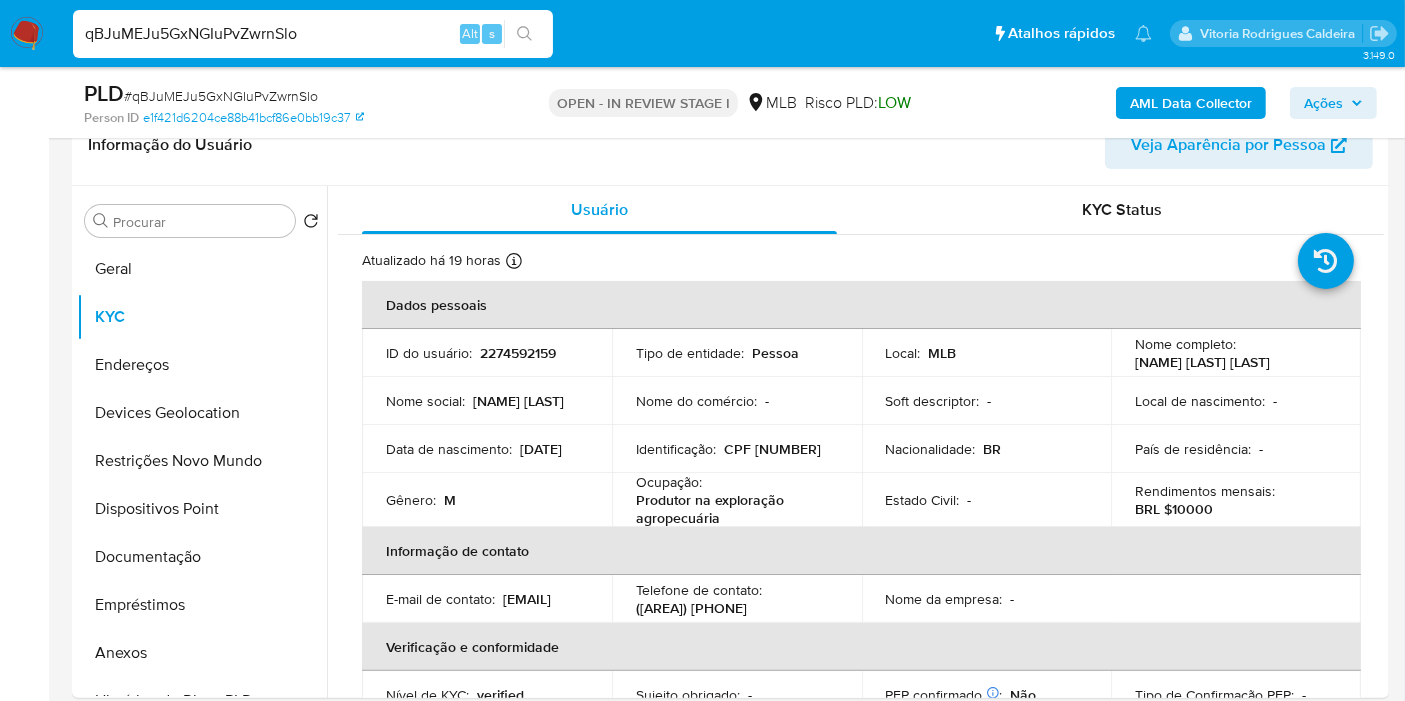 click on "AML Data Collector" at bounding box center (1191, 103) 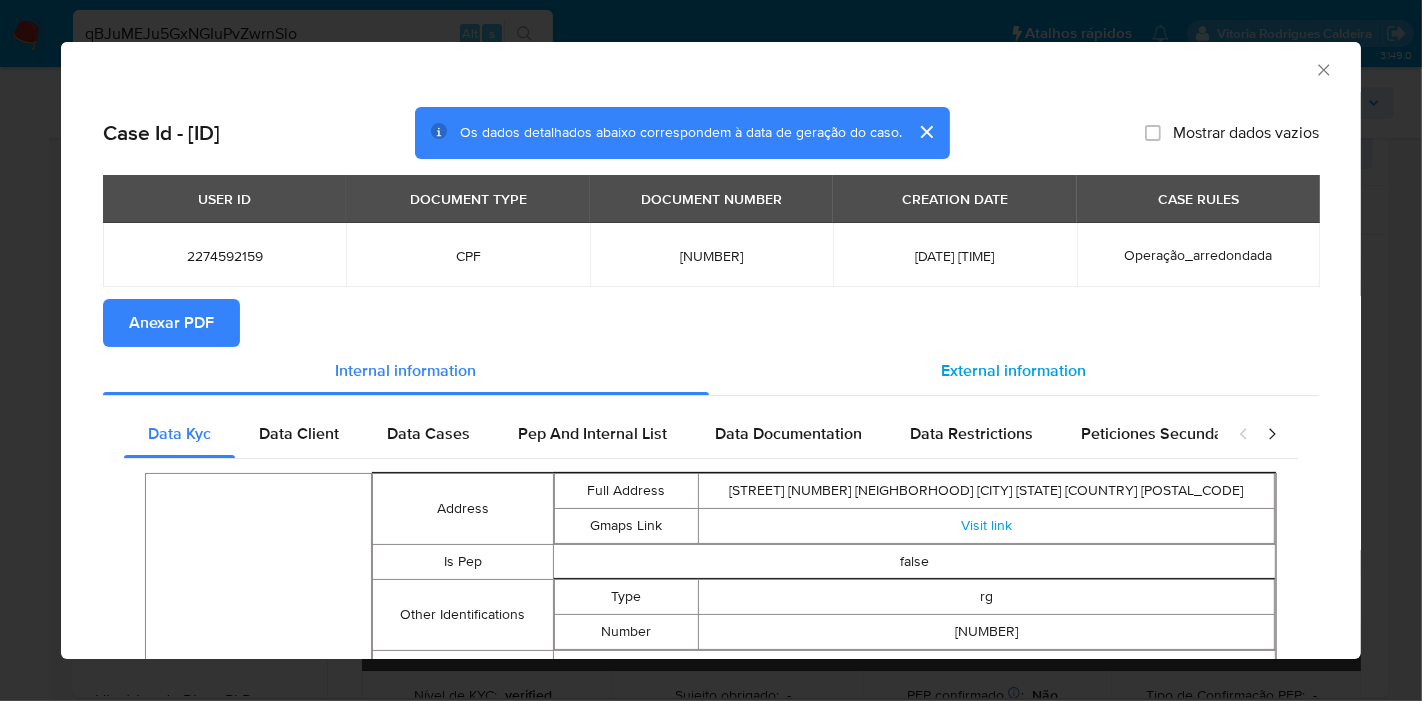 click on "External information" at bounding box center [1014, 371] 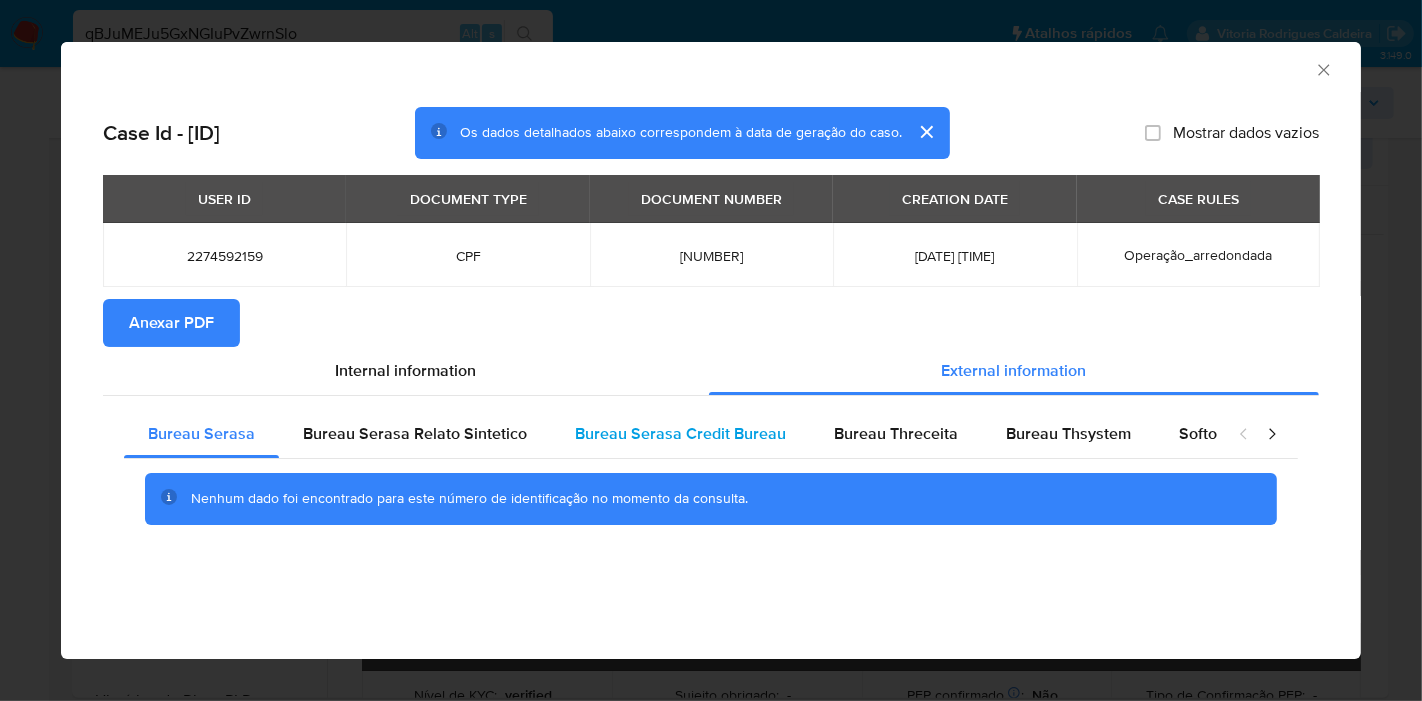 type 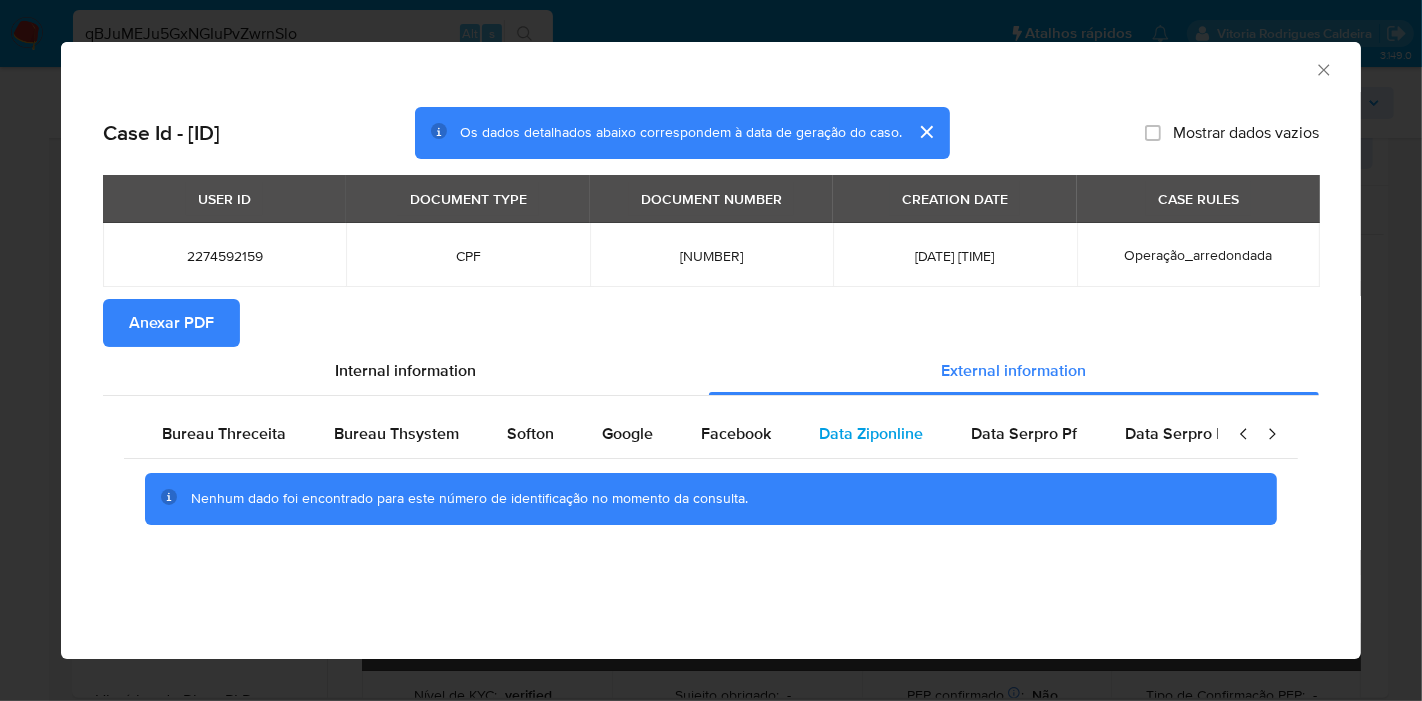 scroll, scrollTop: 0, scrollLeft: 676, axis: horizontal 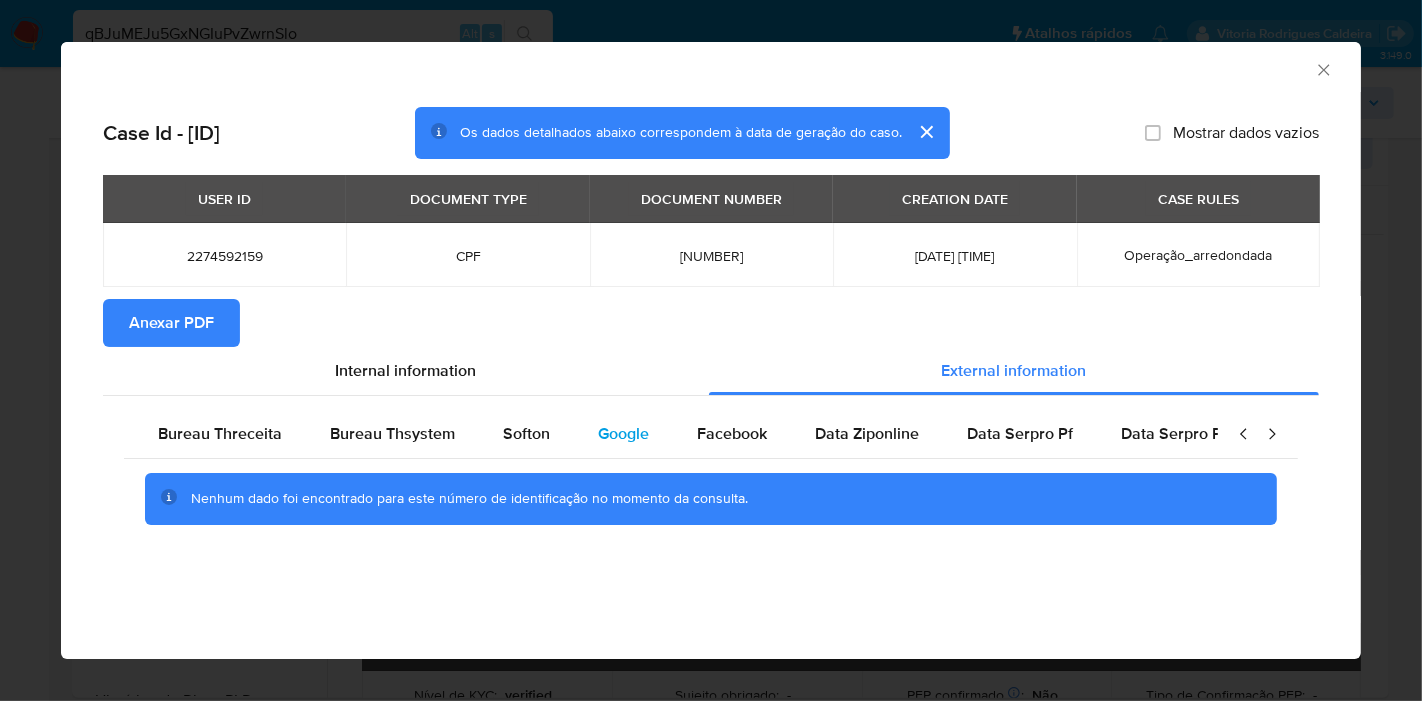 click on "Google" at bounding box center [623, 434] 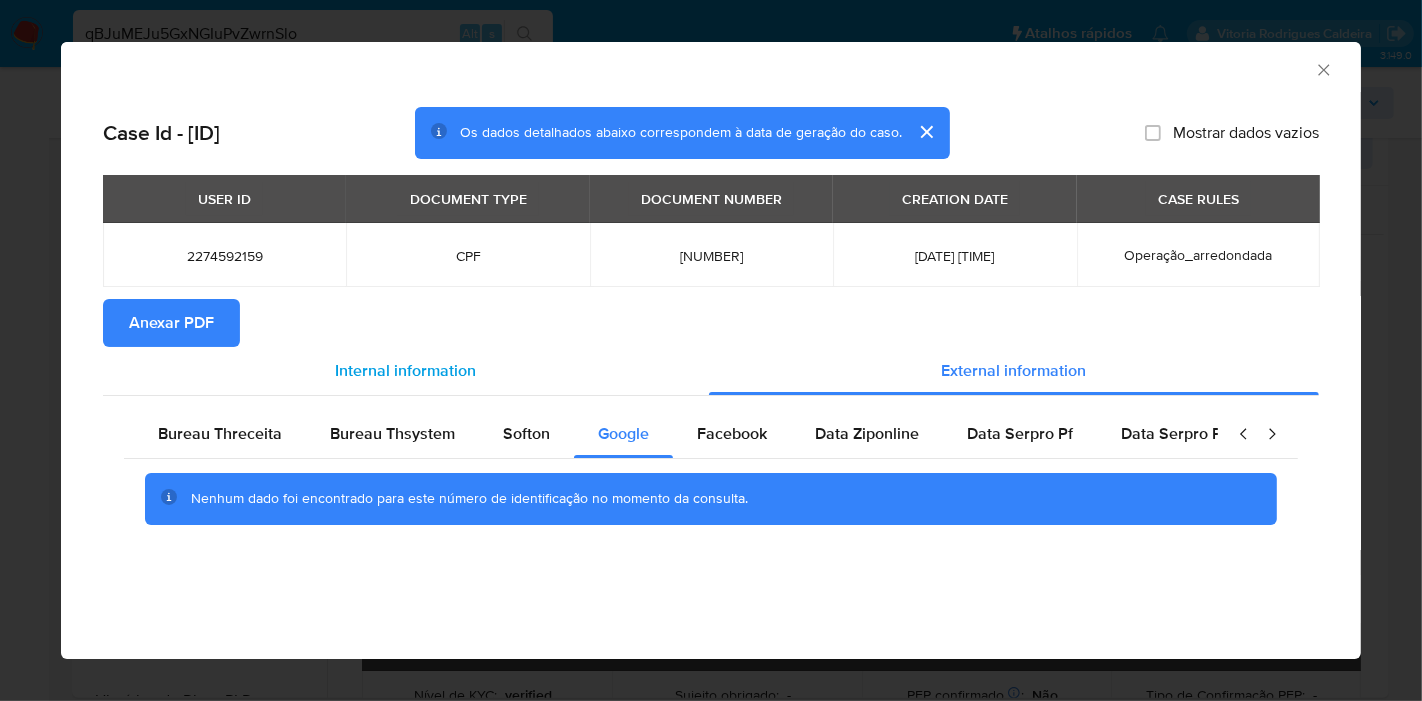 type 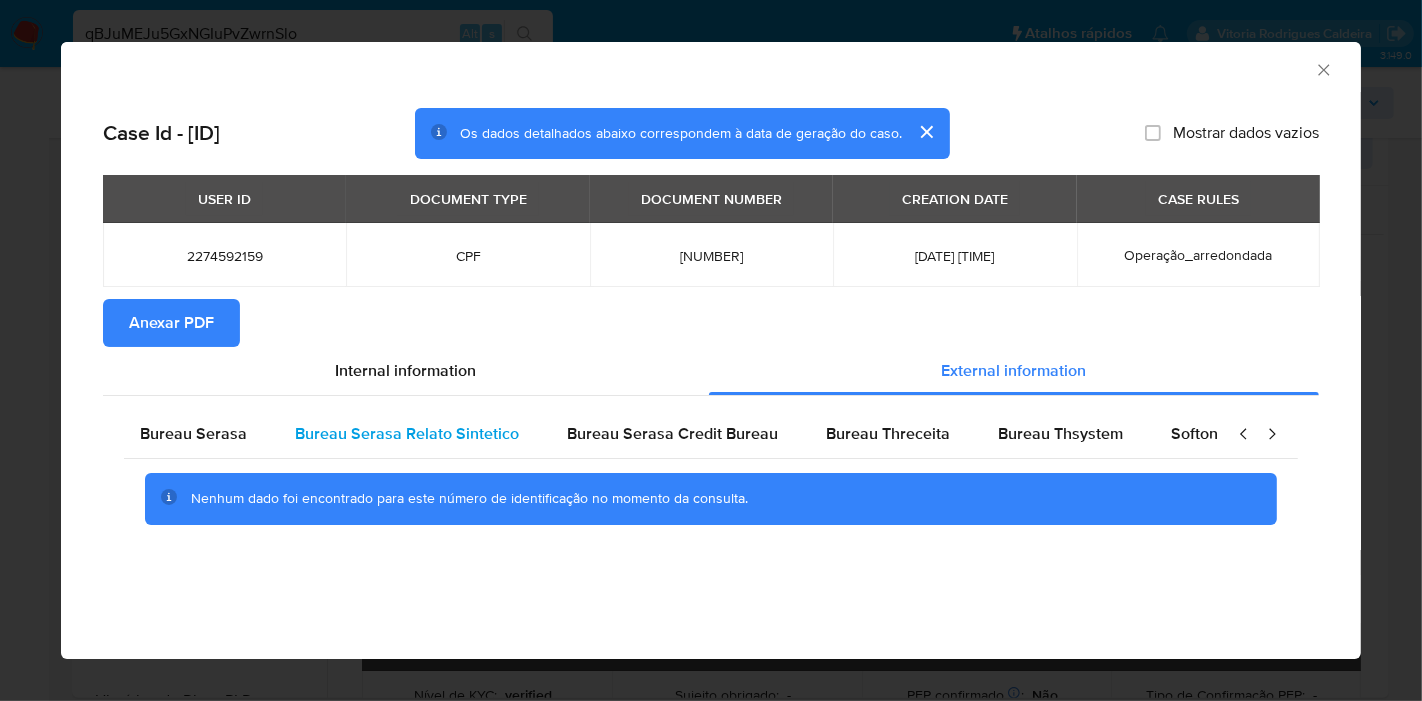 scroll, scrollTop: 0, scrollLeft: 0, axis: both 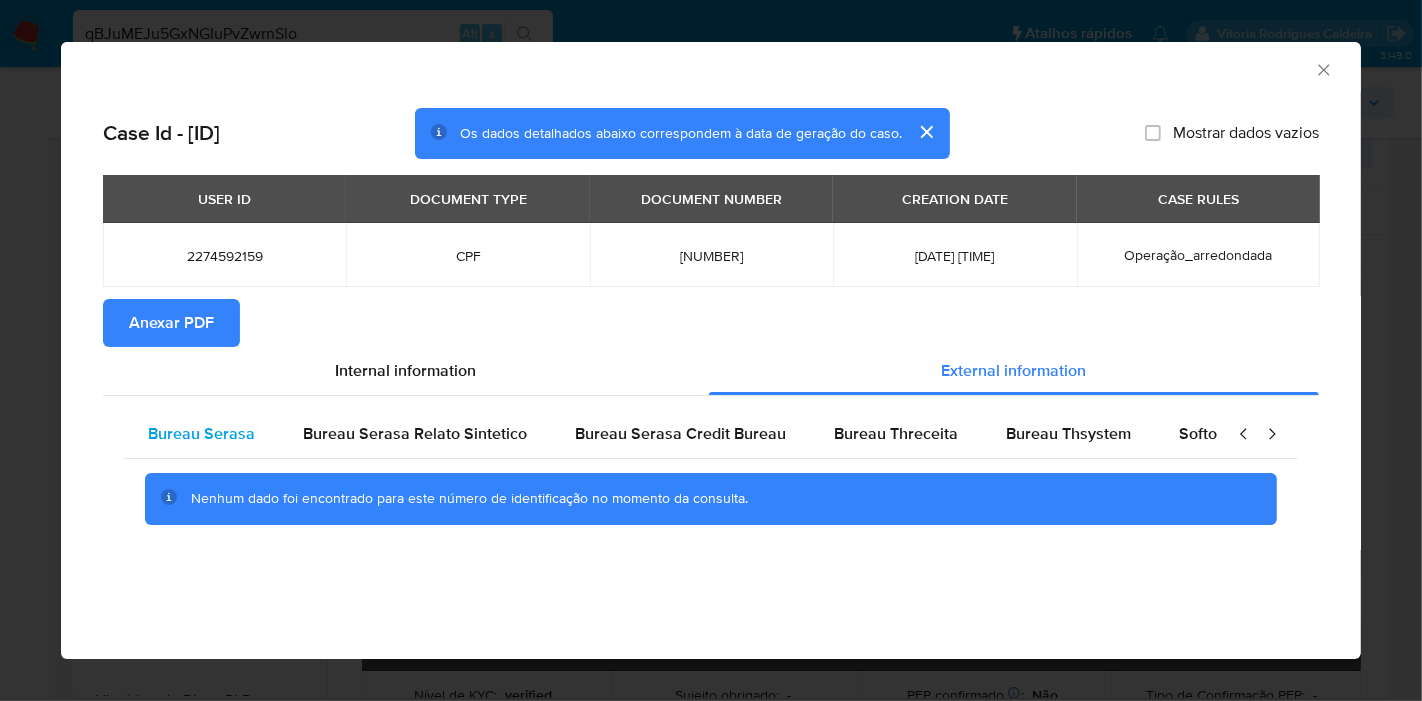 click on "Bureau Serasa" at bounding box center (201, 433) 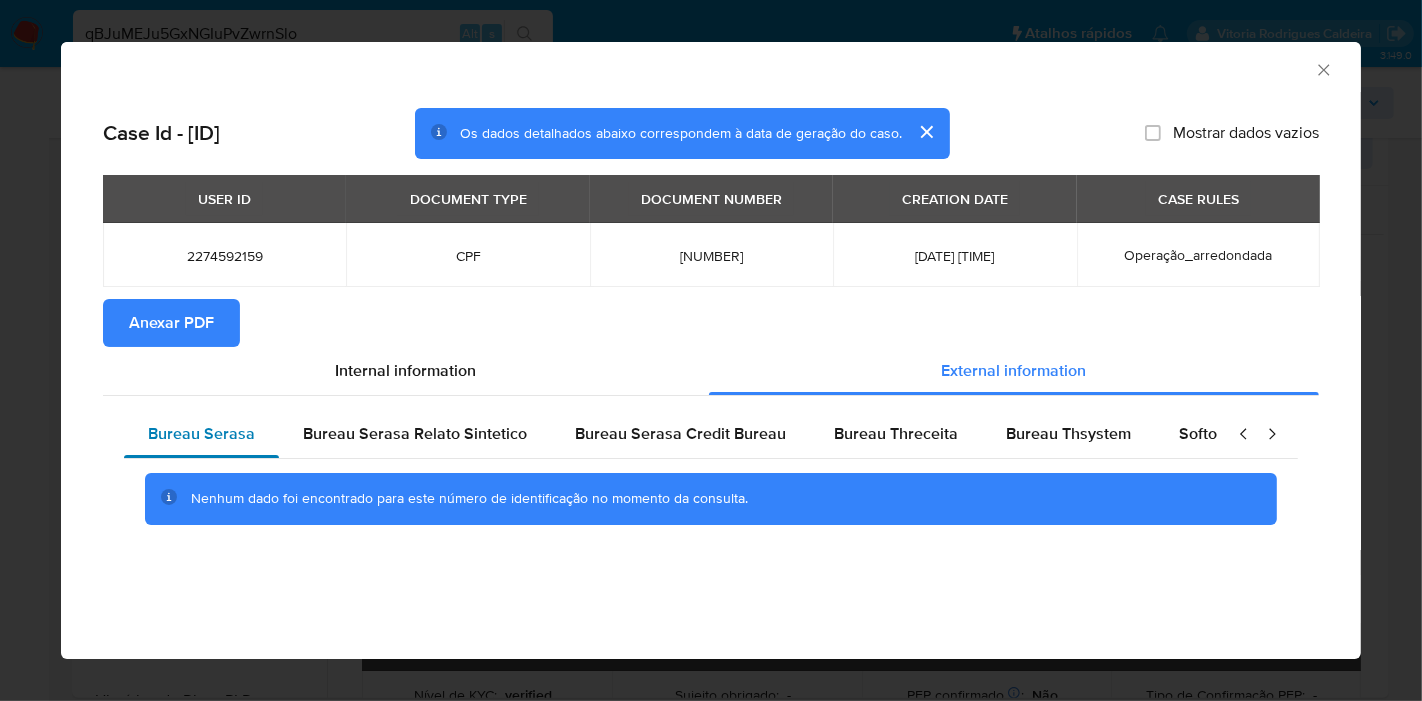 click on "Bureau Serasa" at bounding box center (201, 433) 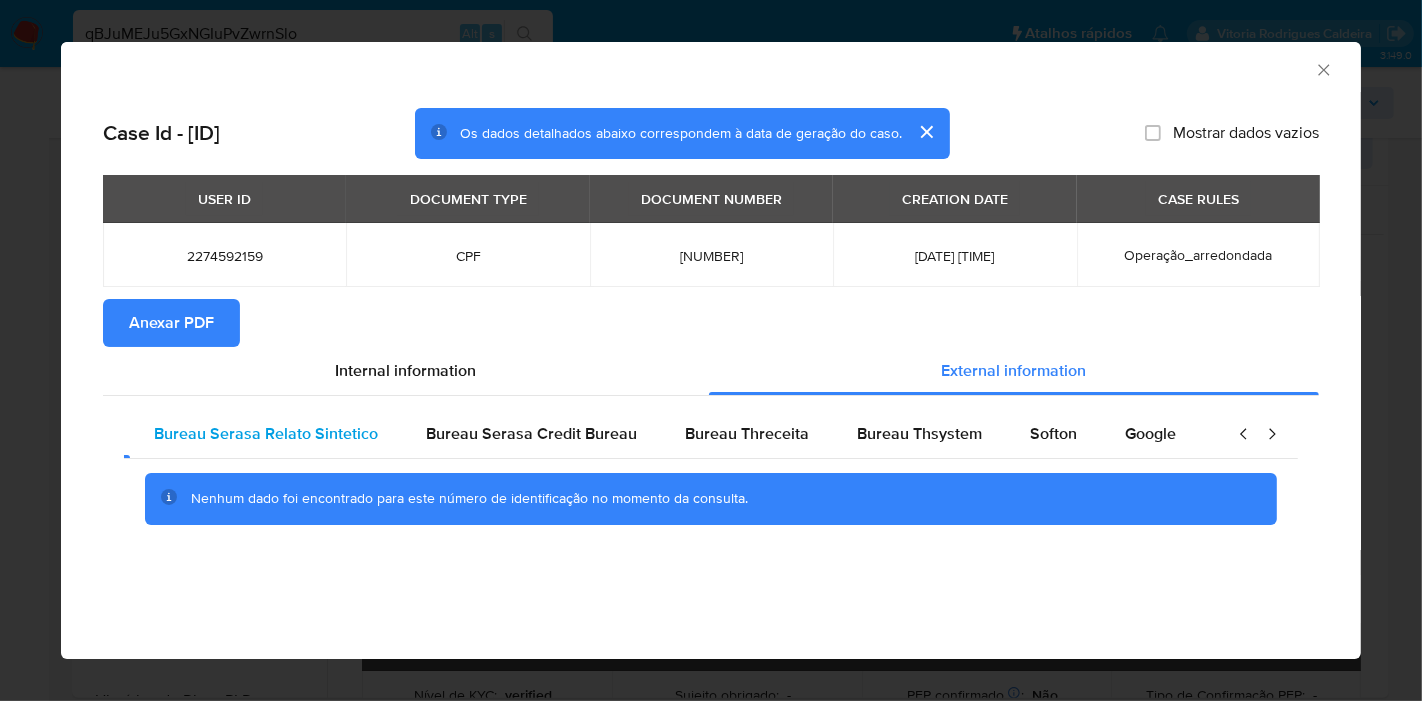 scroll, scrollTop: 0, scrollLeft: 152, axis: horizontal 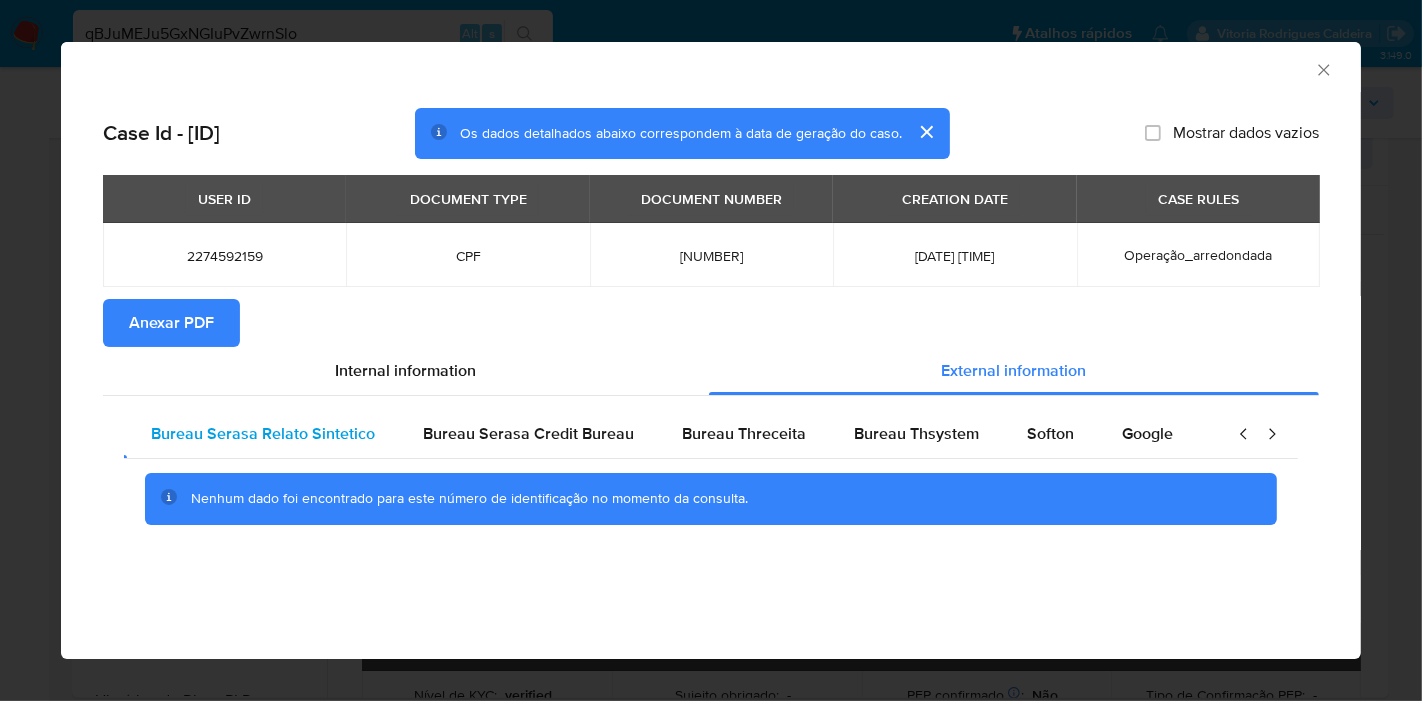click on "Bureau Serasa Relato Sintetico" at bounding box center (263, 433) 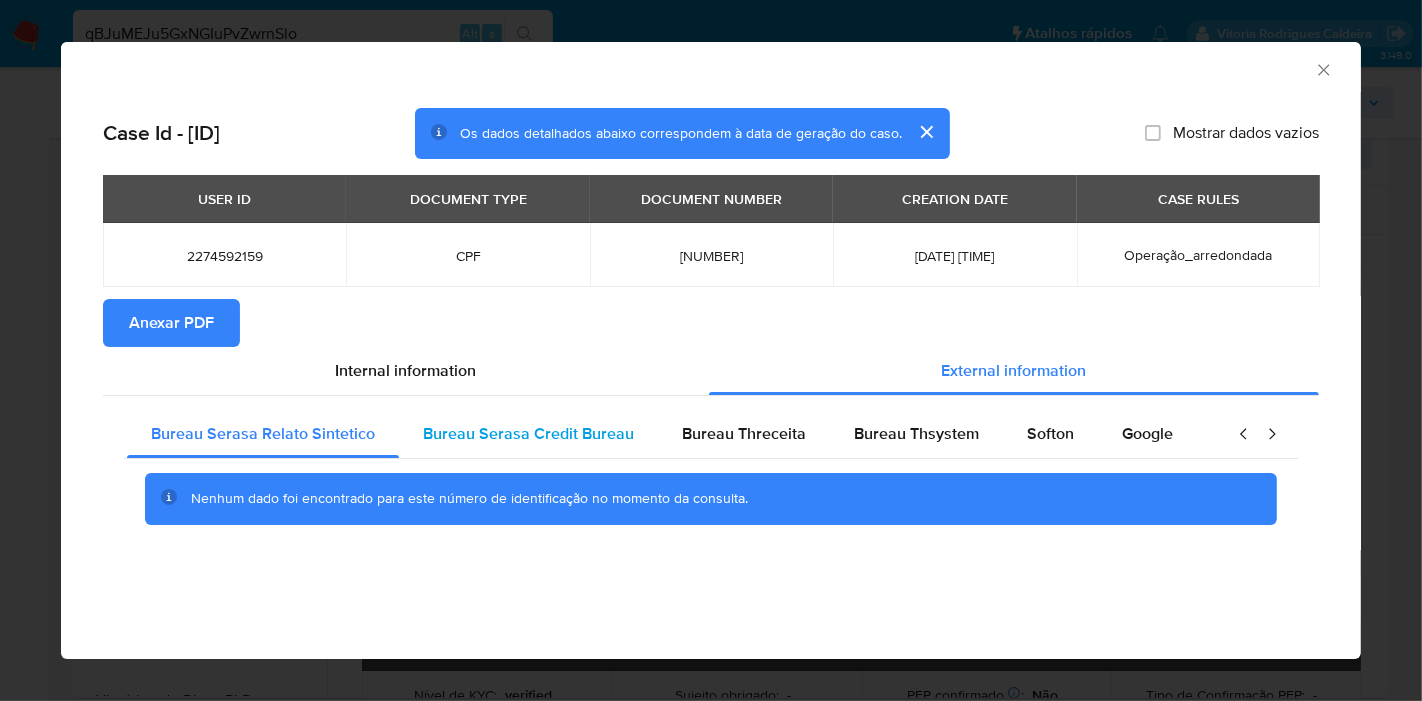 click on "Bureau Serasa Credit Bureau" at bounding box center [528, 433] 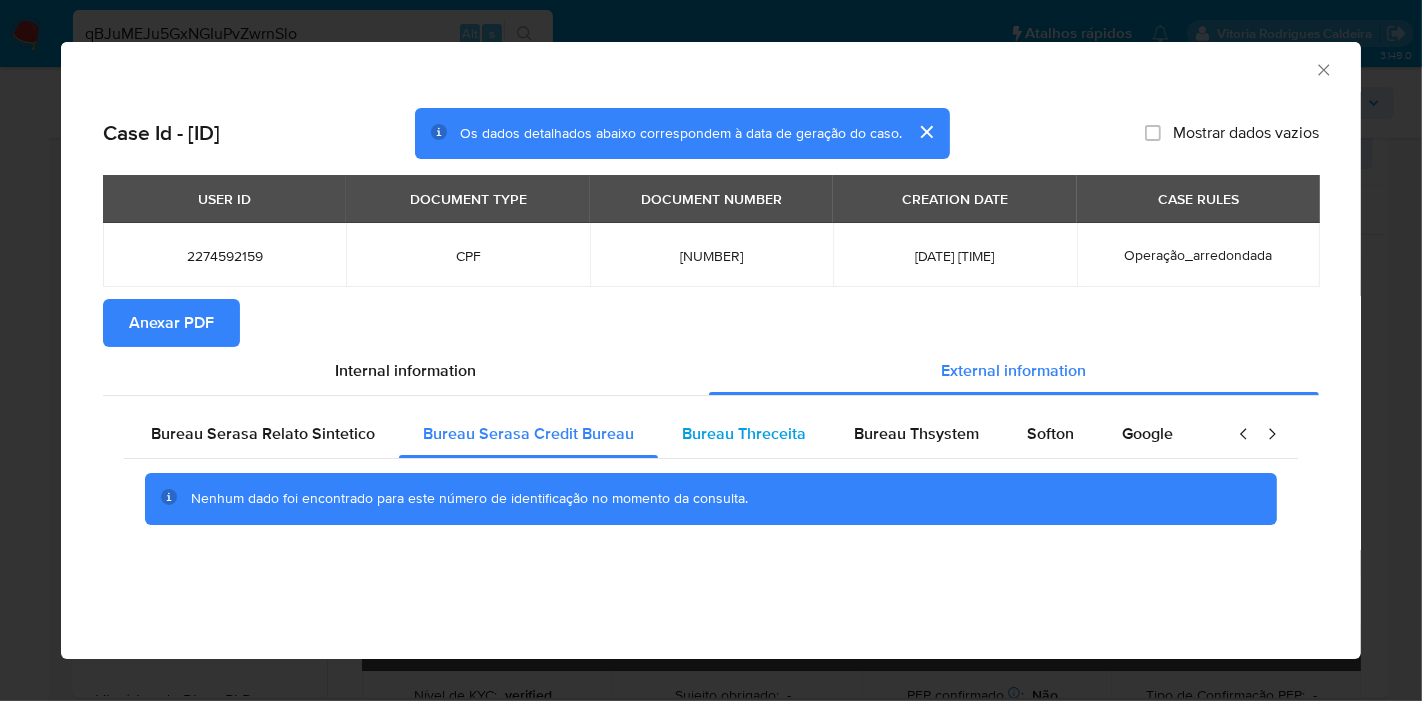type 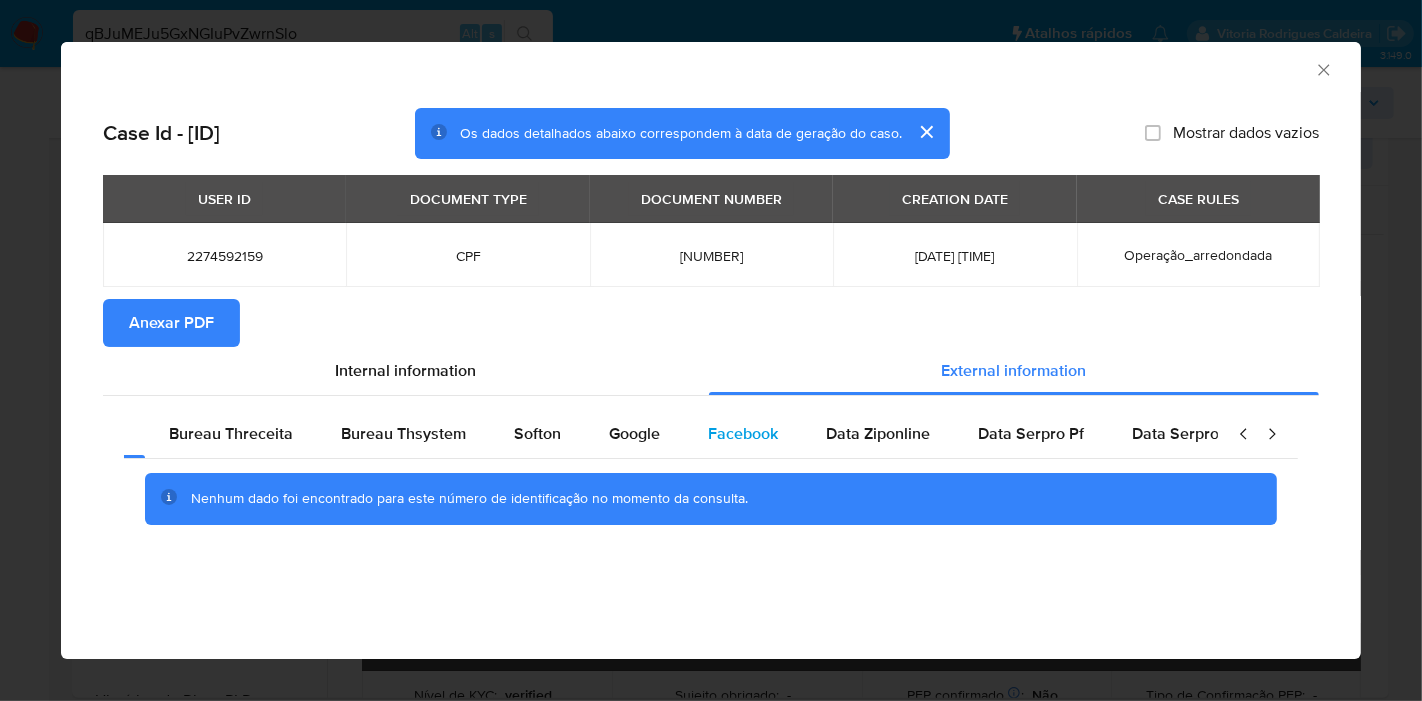 scroll, scrollTop: 0, scrollLeft: 676, axis: horizontal 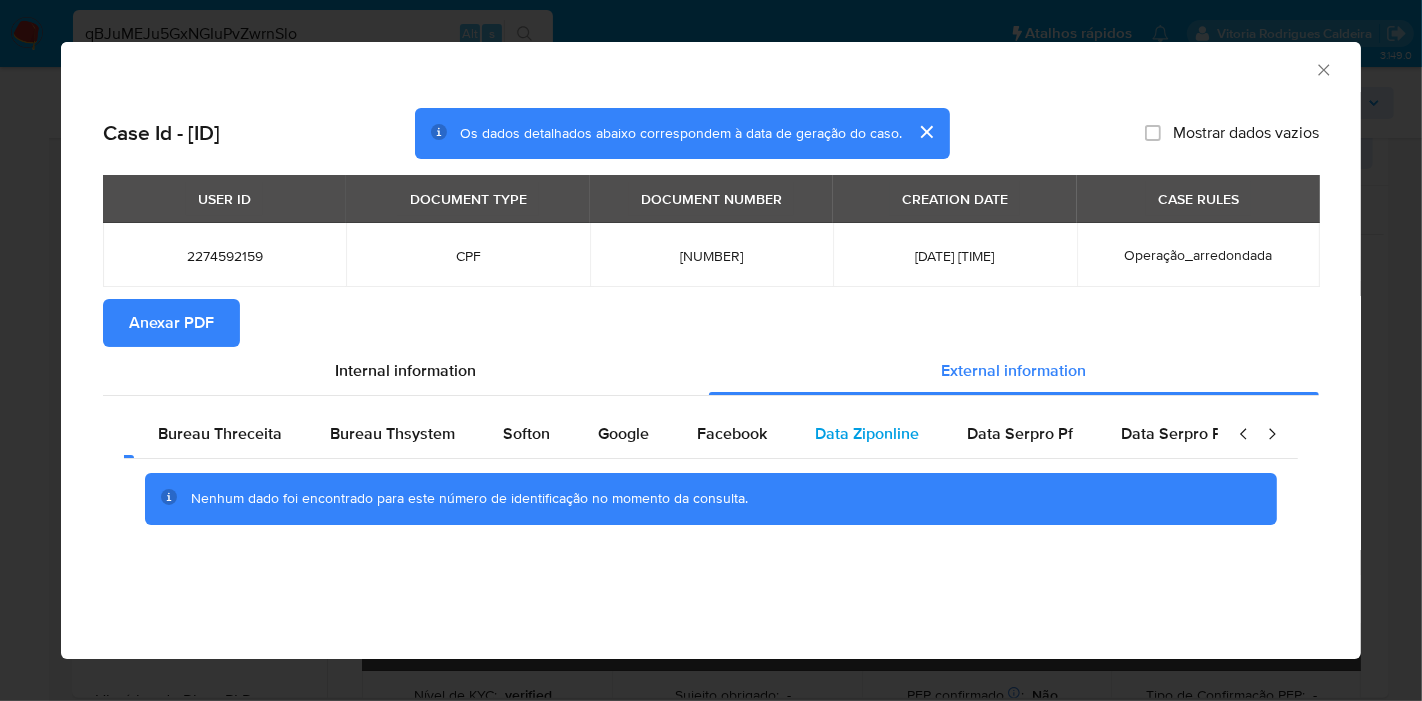 click on "Data Ziponline" at bounding box center (867, 433) 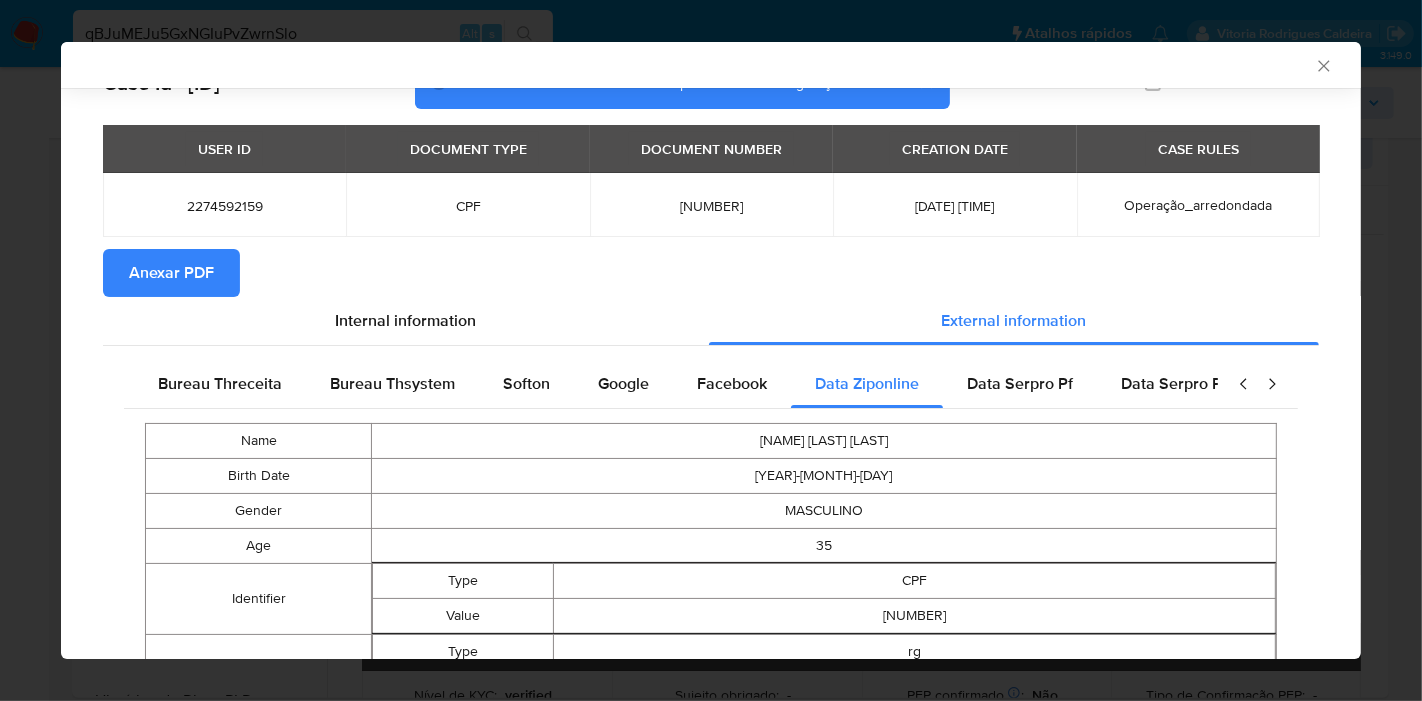 scroll, scrollTop: 0, scrollLeft: 0, axis: both 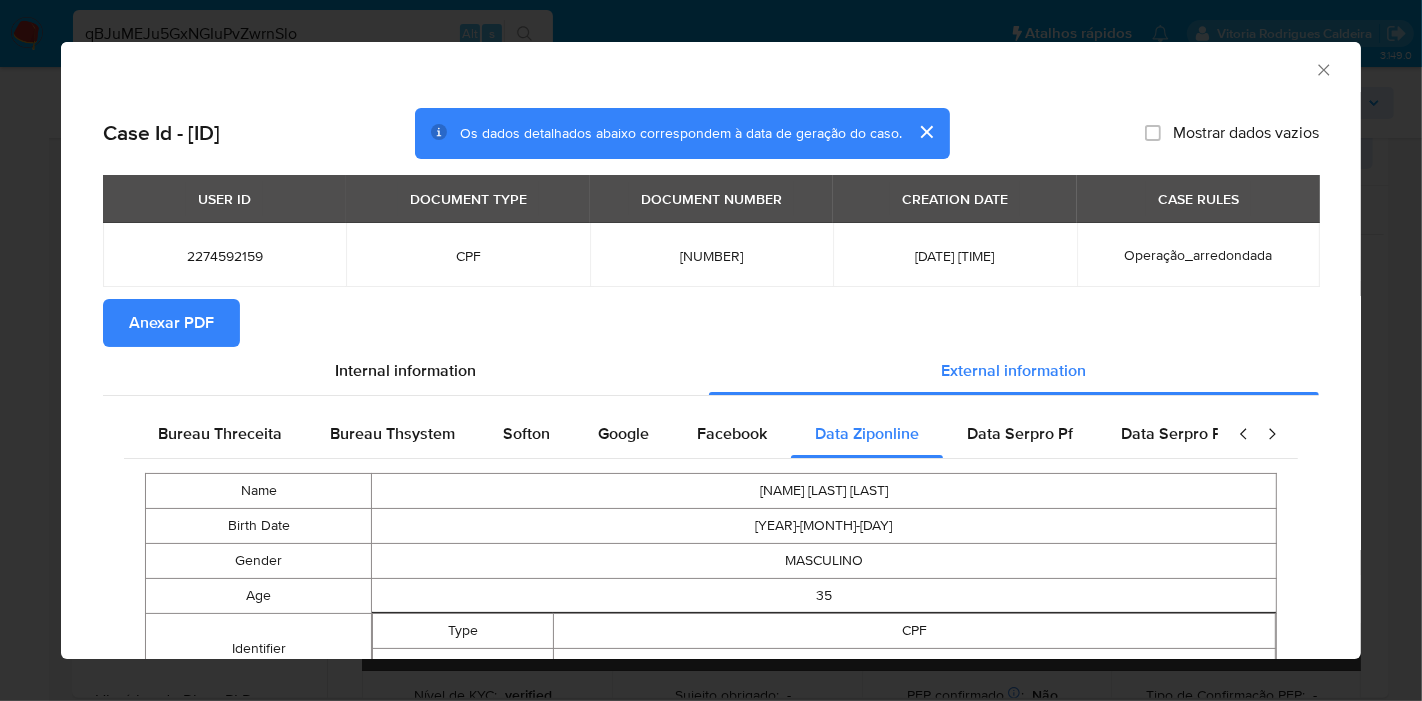 type 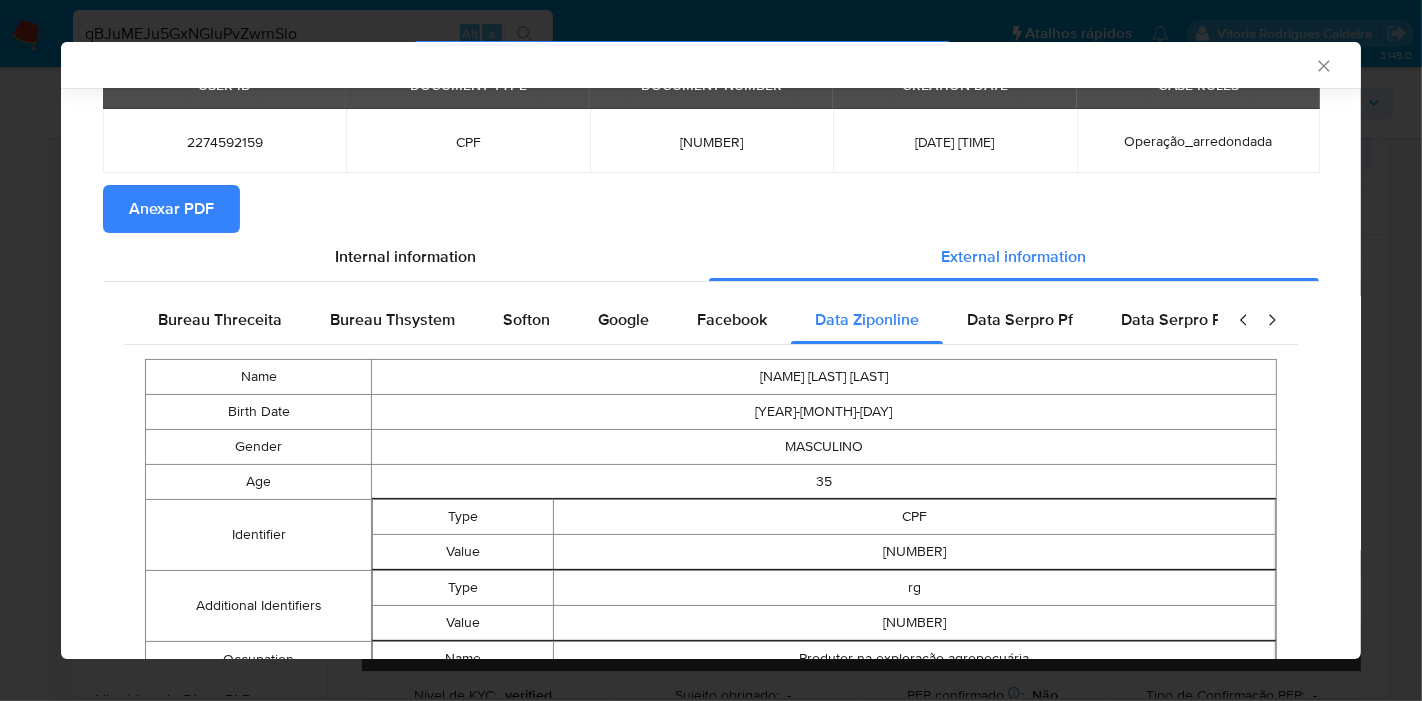 scroll, scrollTop: 662, scrollLeft: 0, axis: vertical 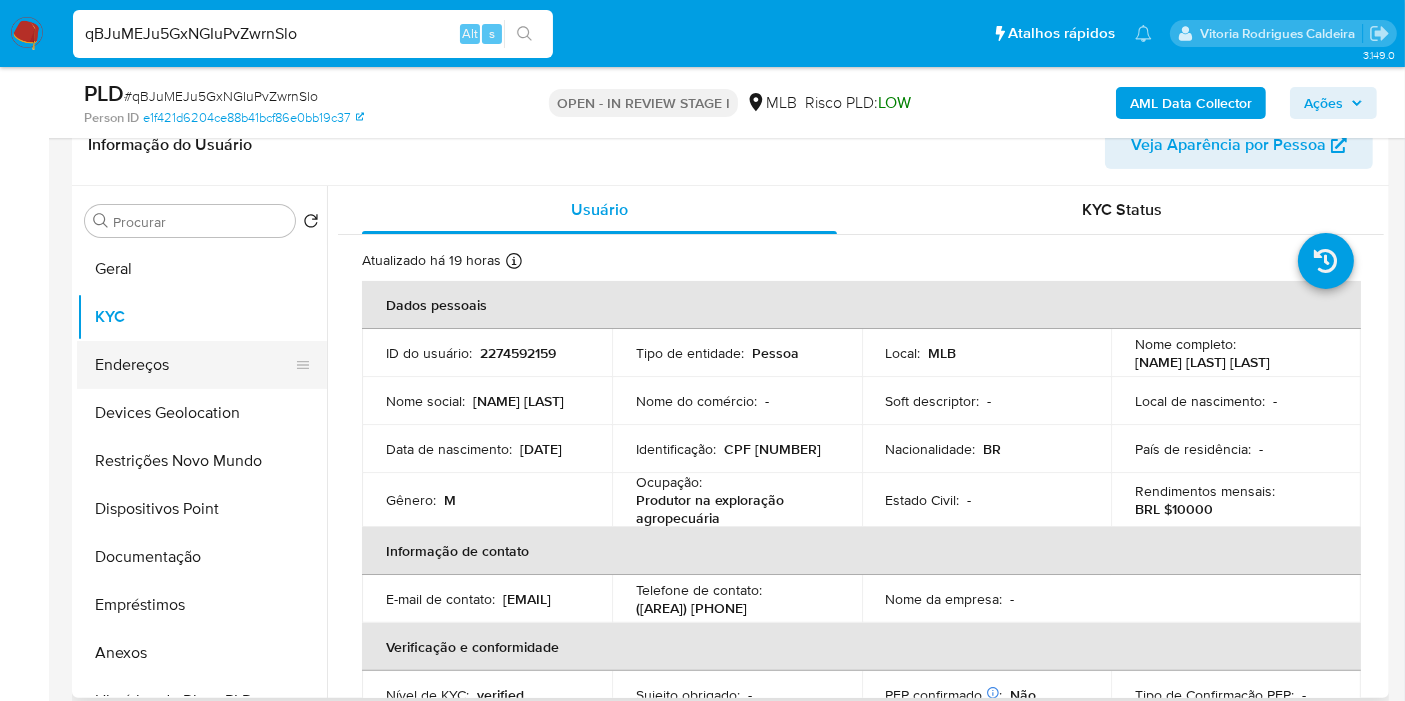 click on "Endereços" at bounding box center [194, 365] 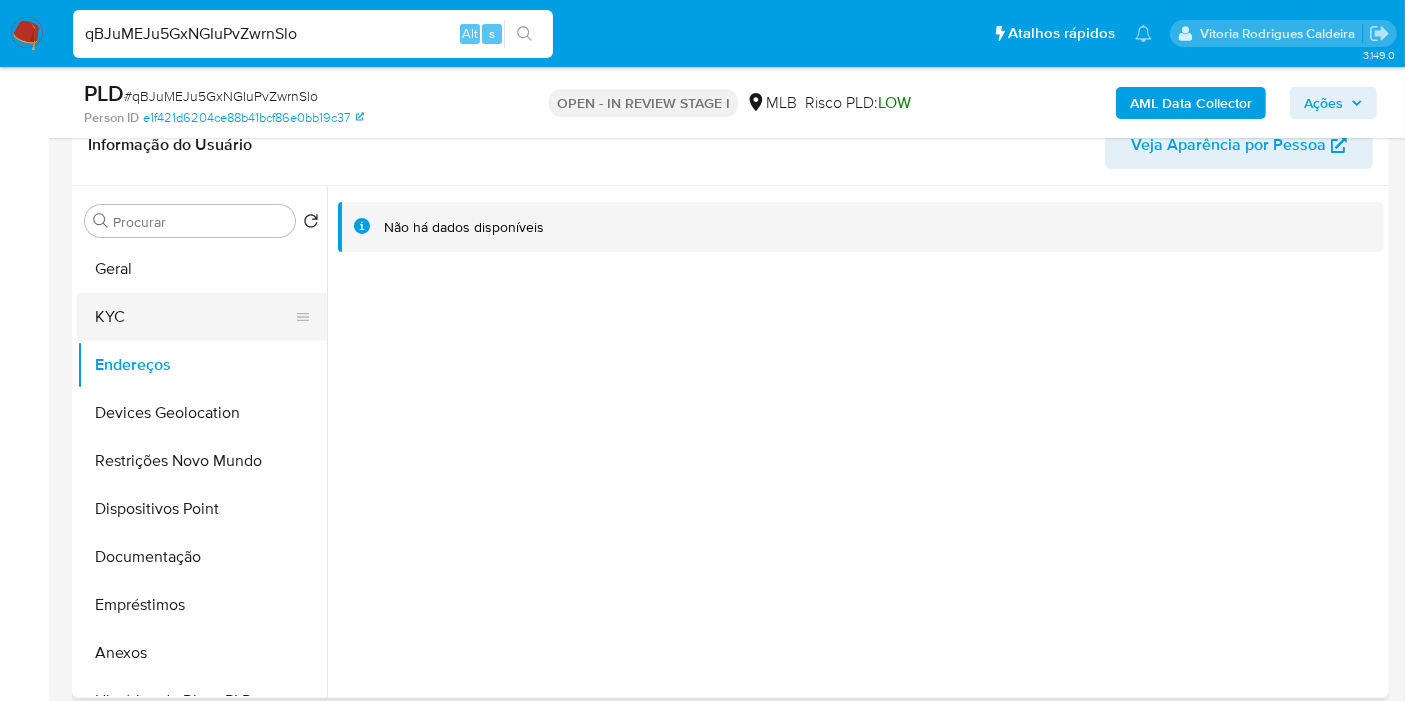 click on "KYC" at bounding box center (194, 317) 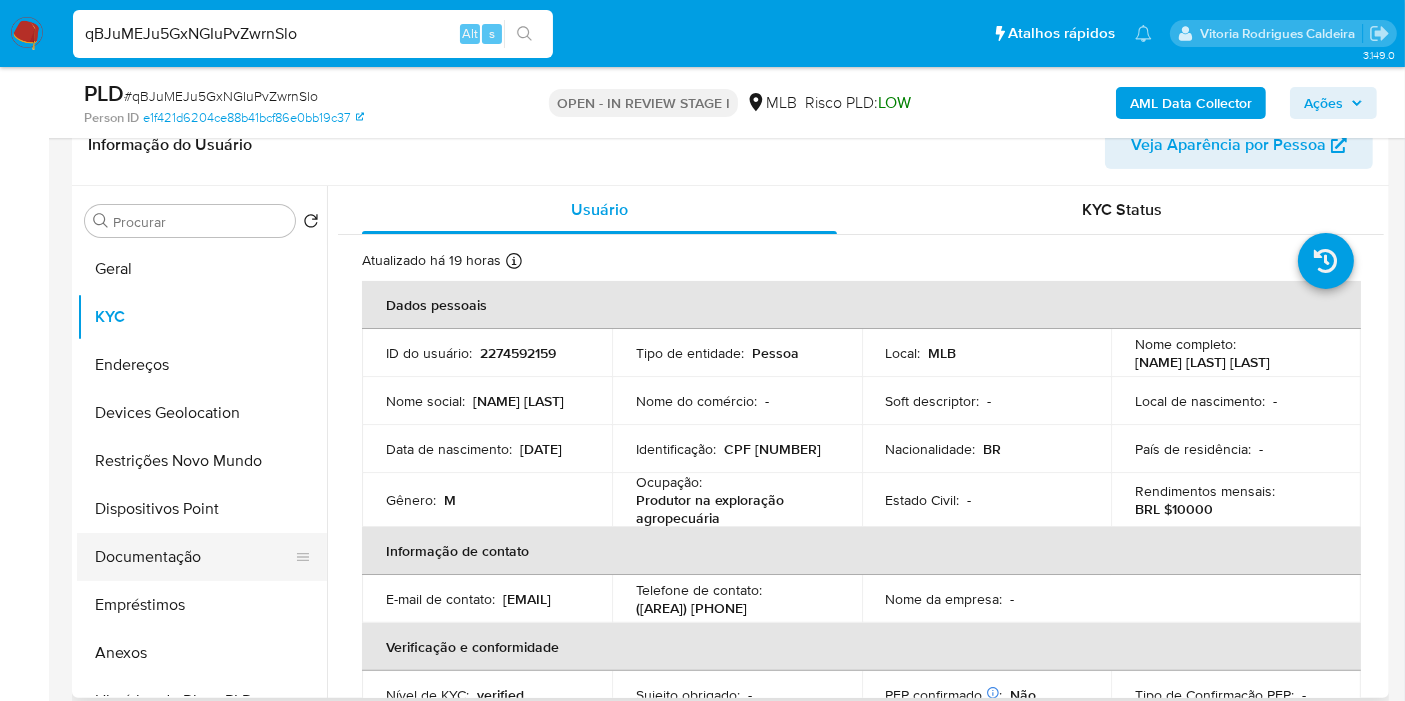 click on "Documentação" at bounding box center [194, 557] 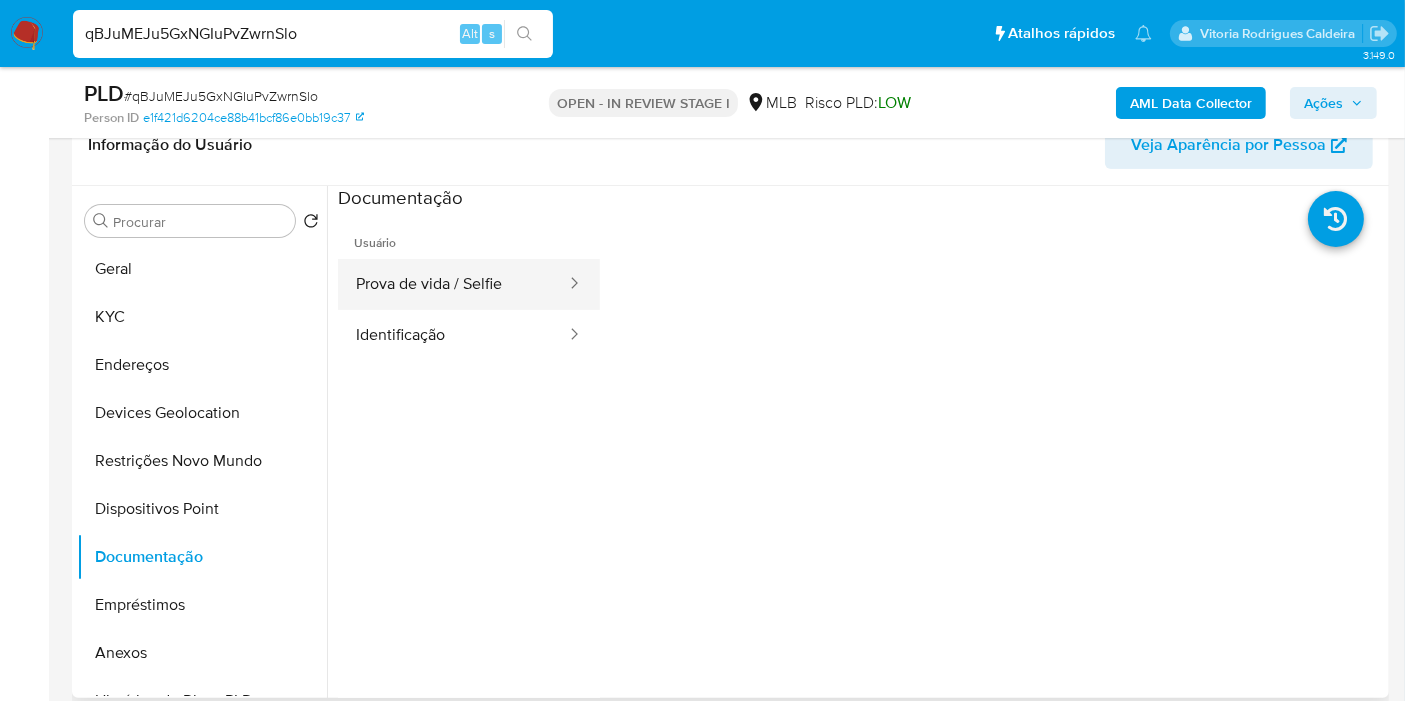 click on "Prova de vida / Selfie" at bounding box center (453, 284) 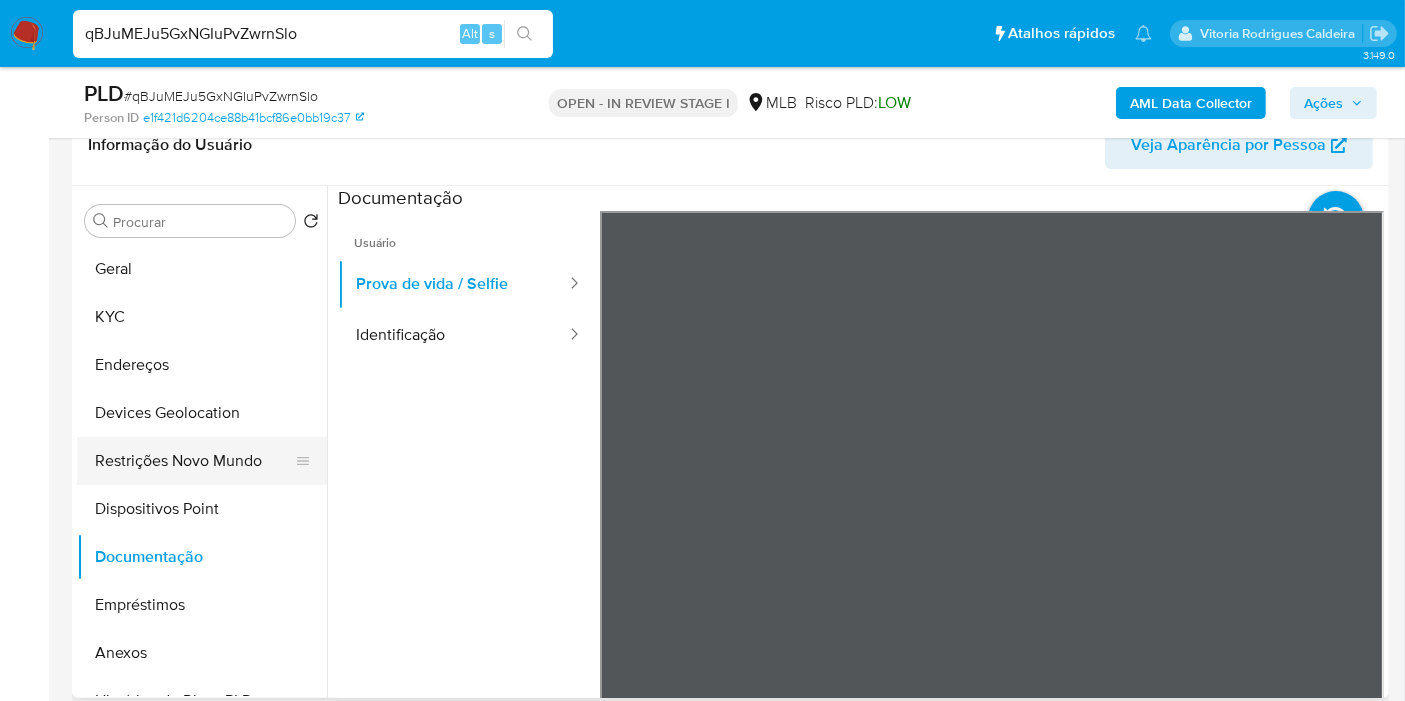 click on "Restrições Novo Mundo" at bounding box center (194, 461) 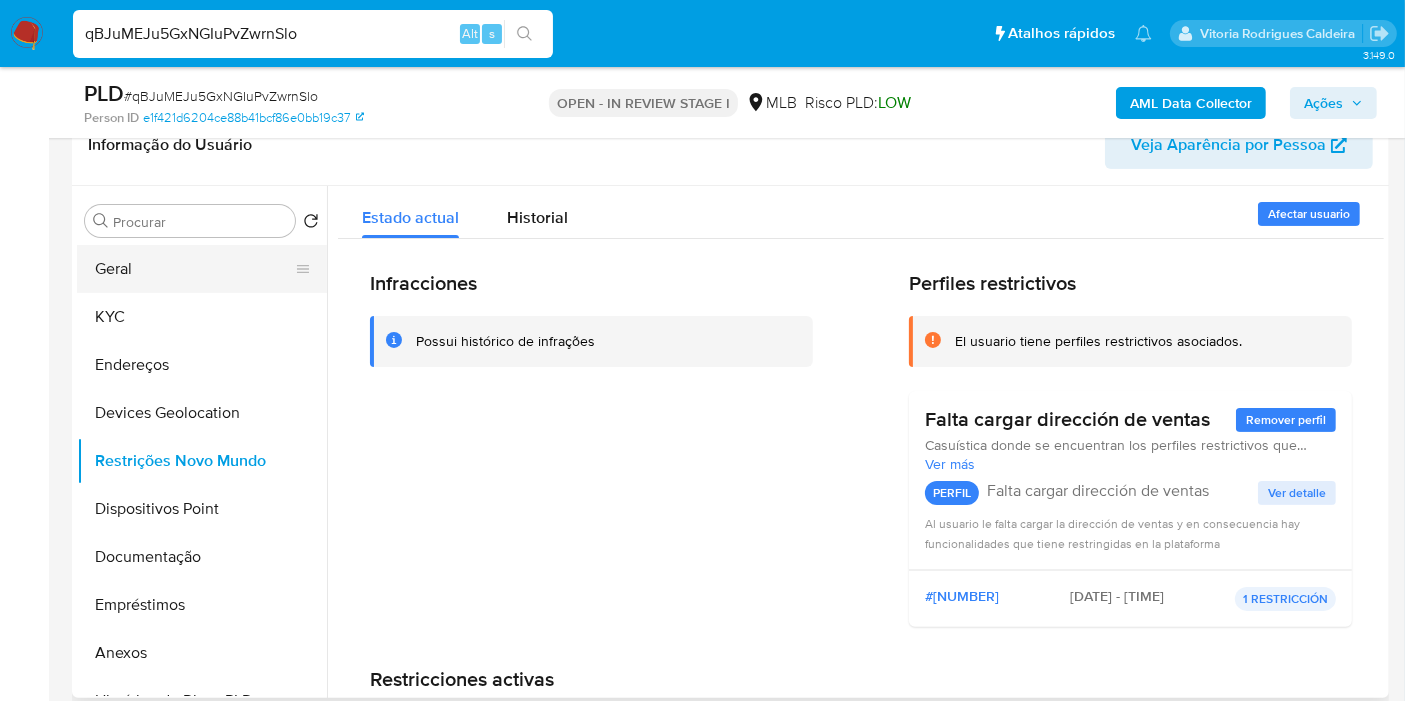 click on "Geral" at bounding box center [194, 269] 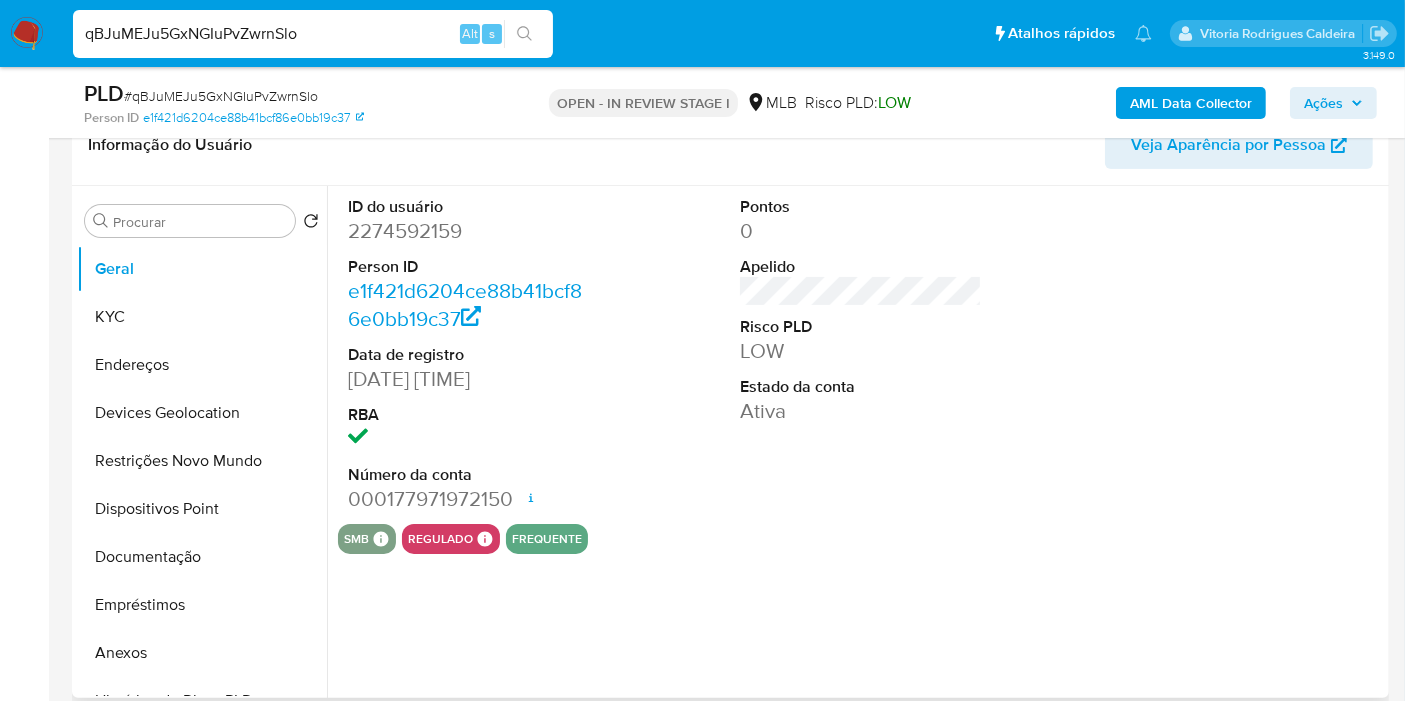 type 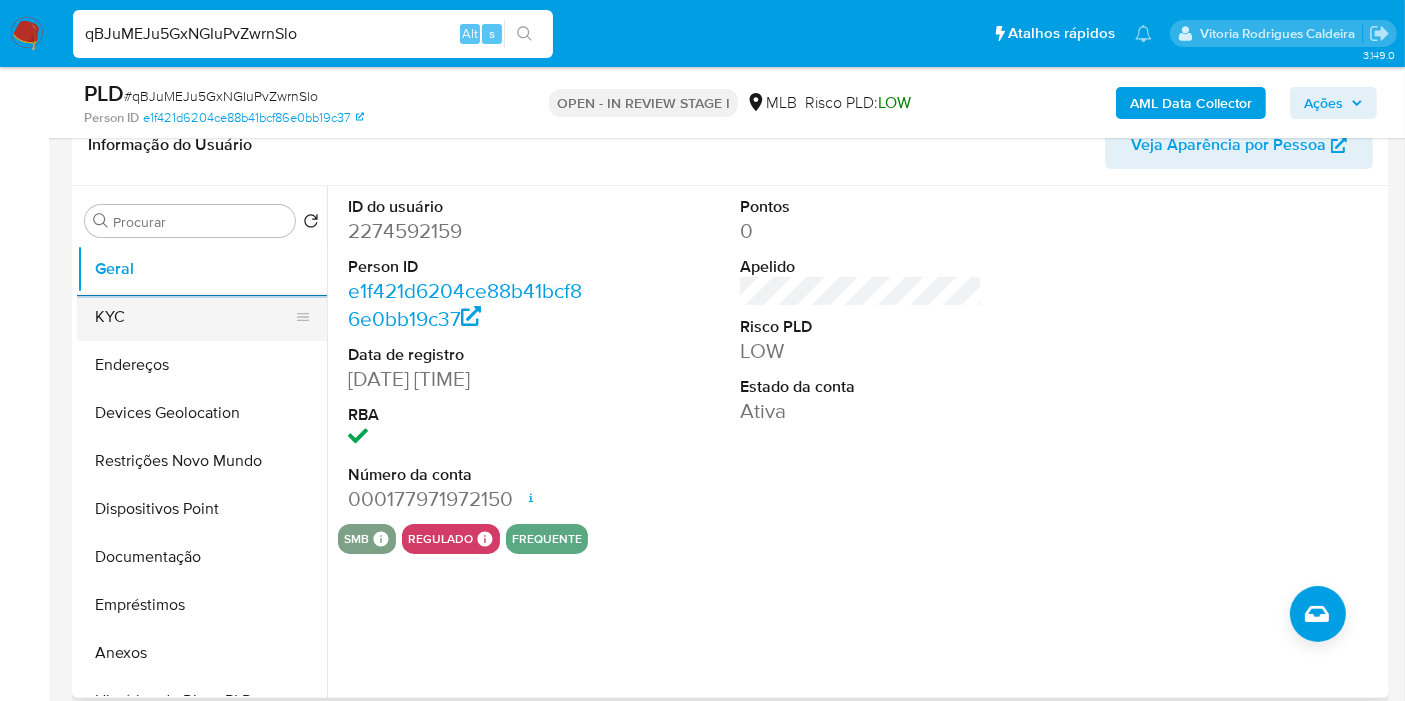 click on "KYC" at bounding box center (194, 317) 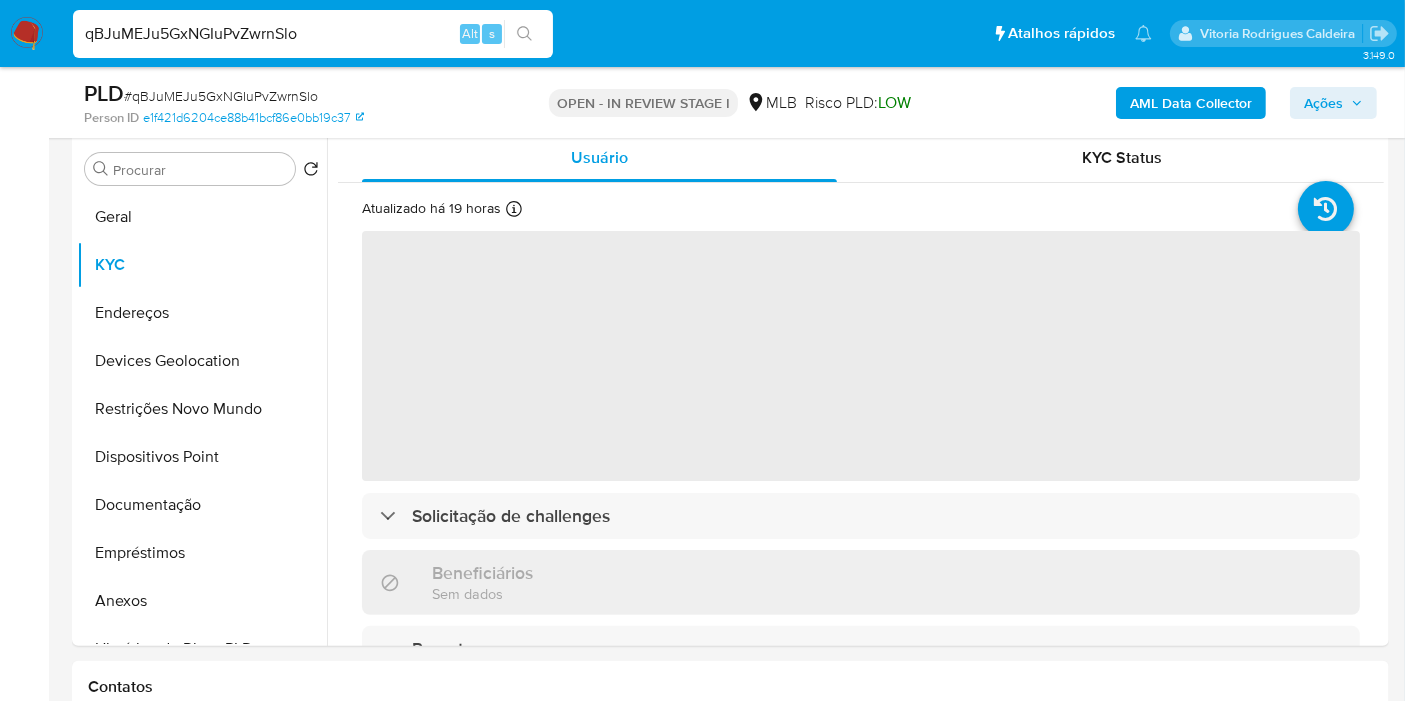 scroll, scrollTop: 396, scrollLeft: 0, axis: vertical 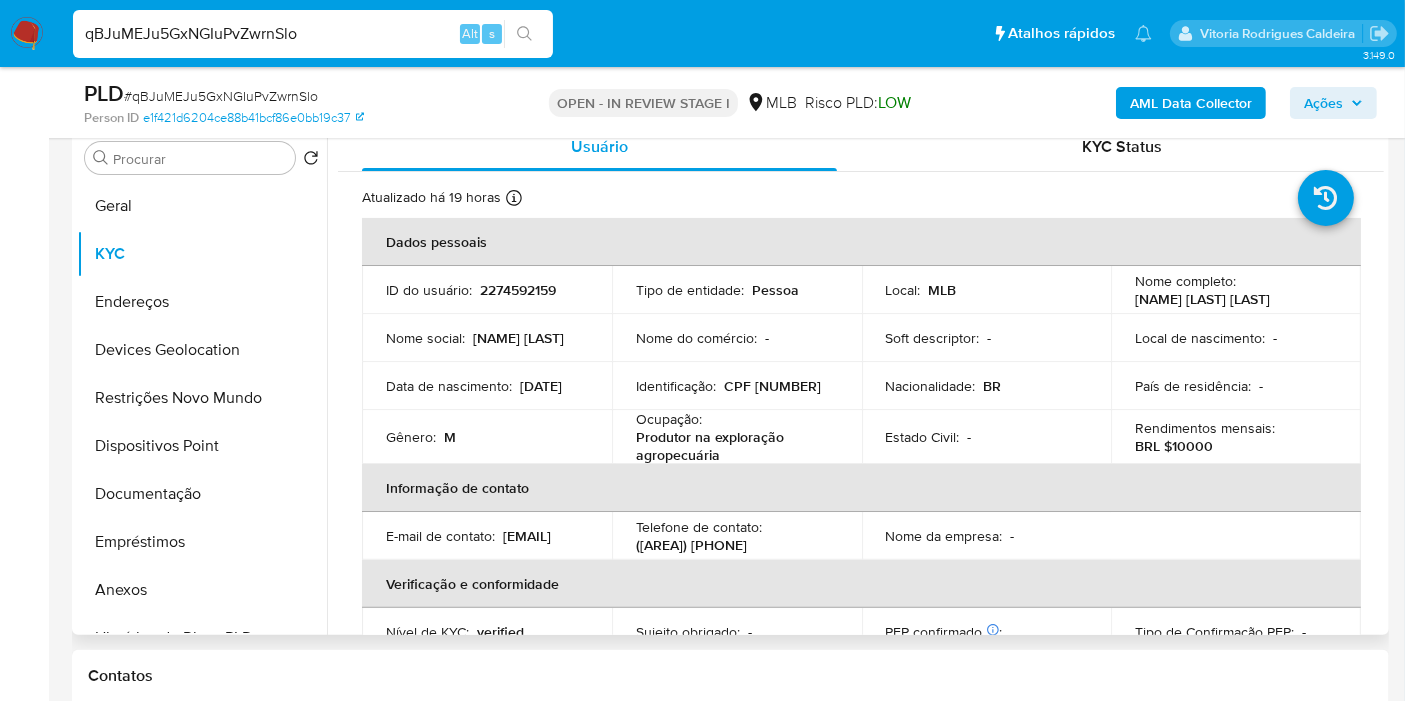 type 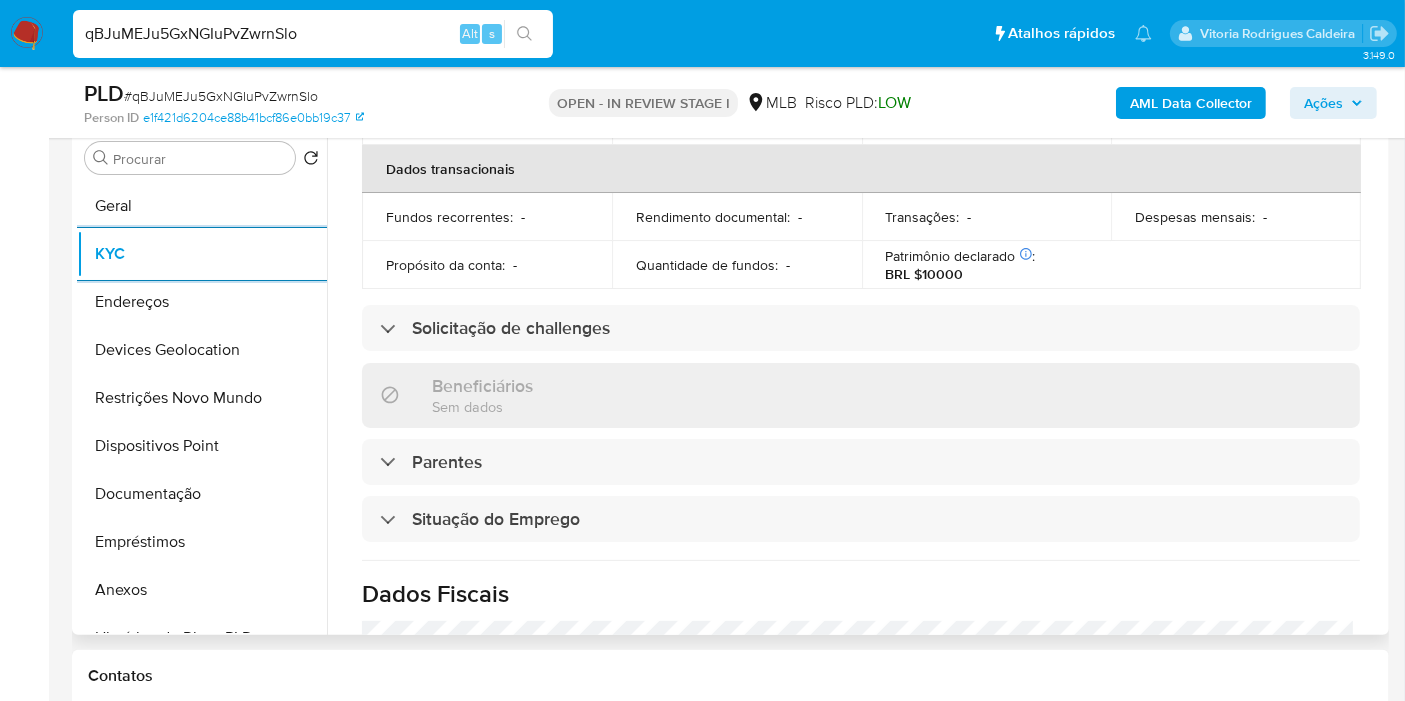 scroll, scrollTop: 914, scrollLeft: 0, axis: vertical 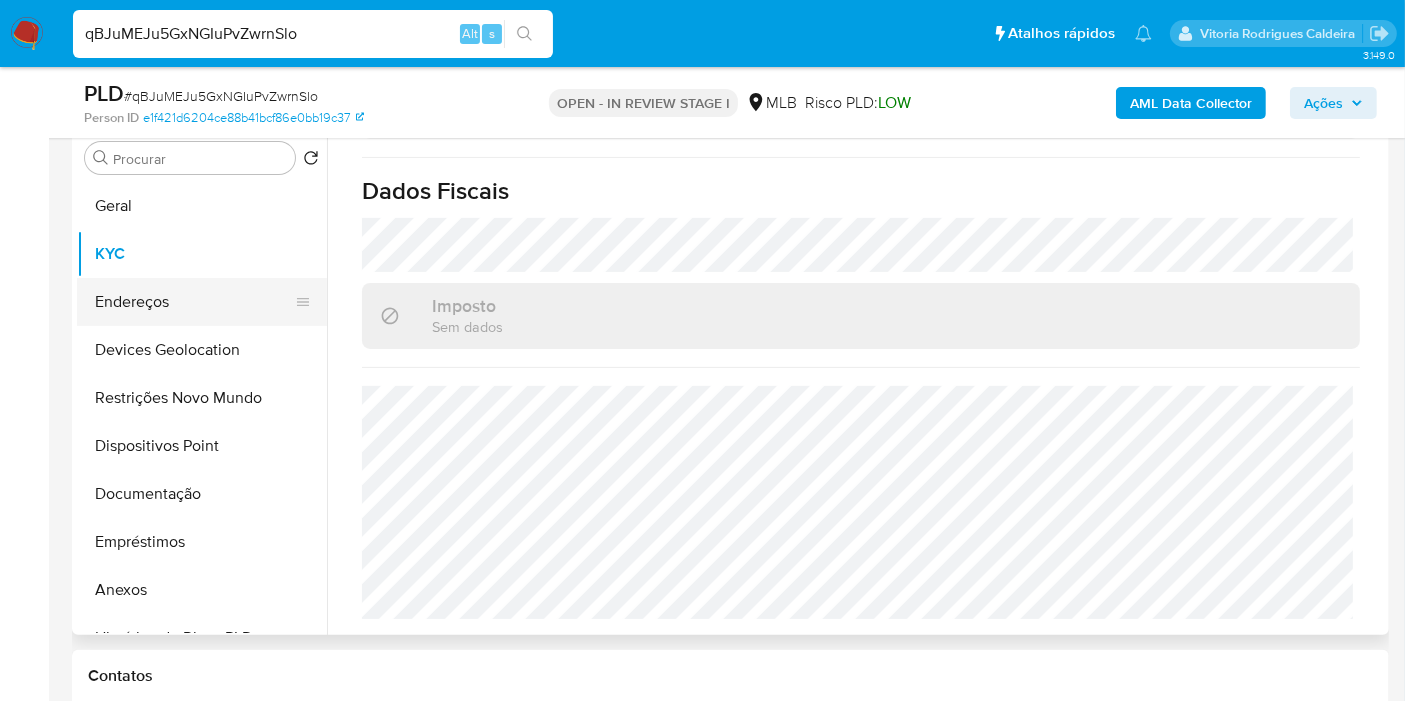 click on "Endereços" at bounding box center [194, 302] 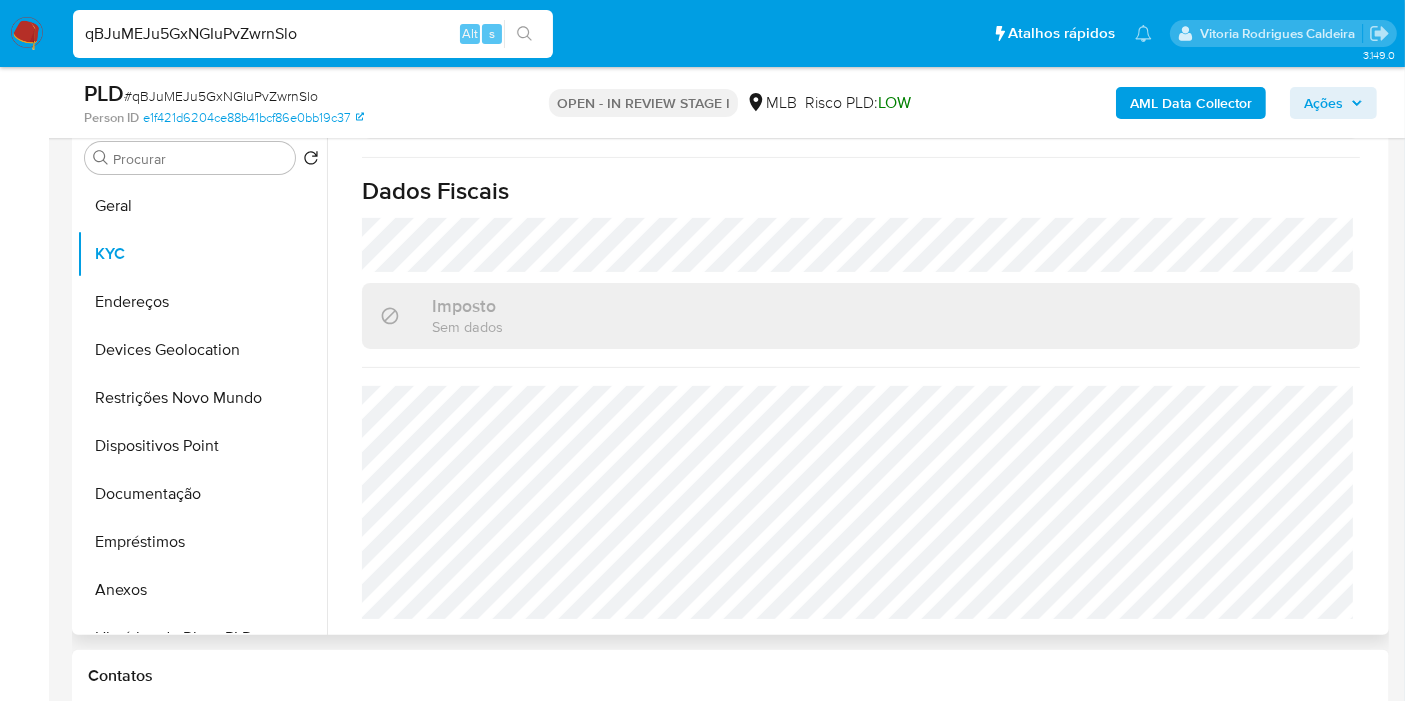 scroll, scrollTop: 0, scrollLeft: 0, axis: both 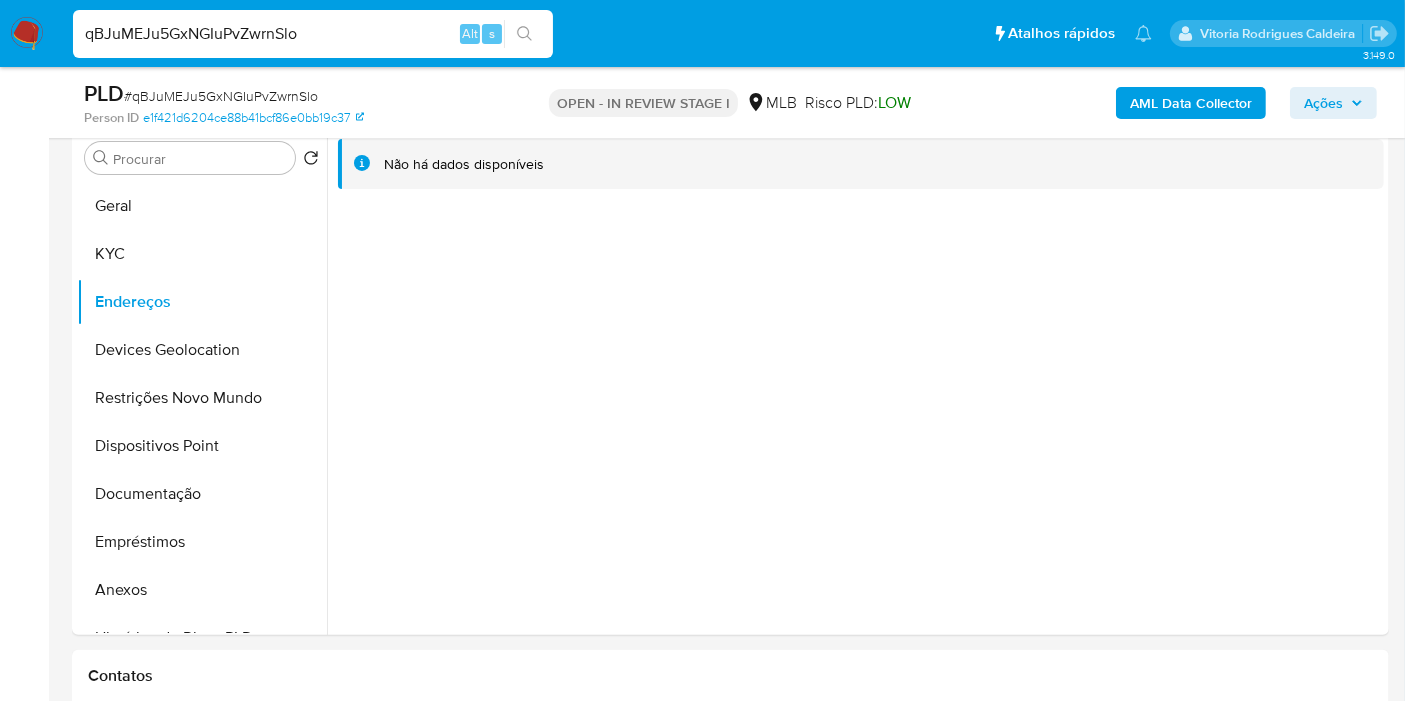 type 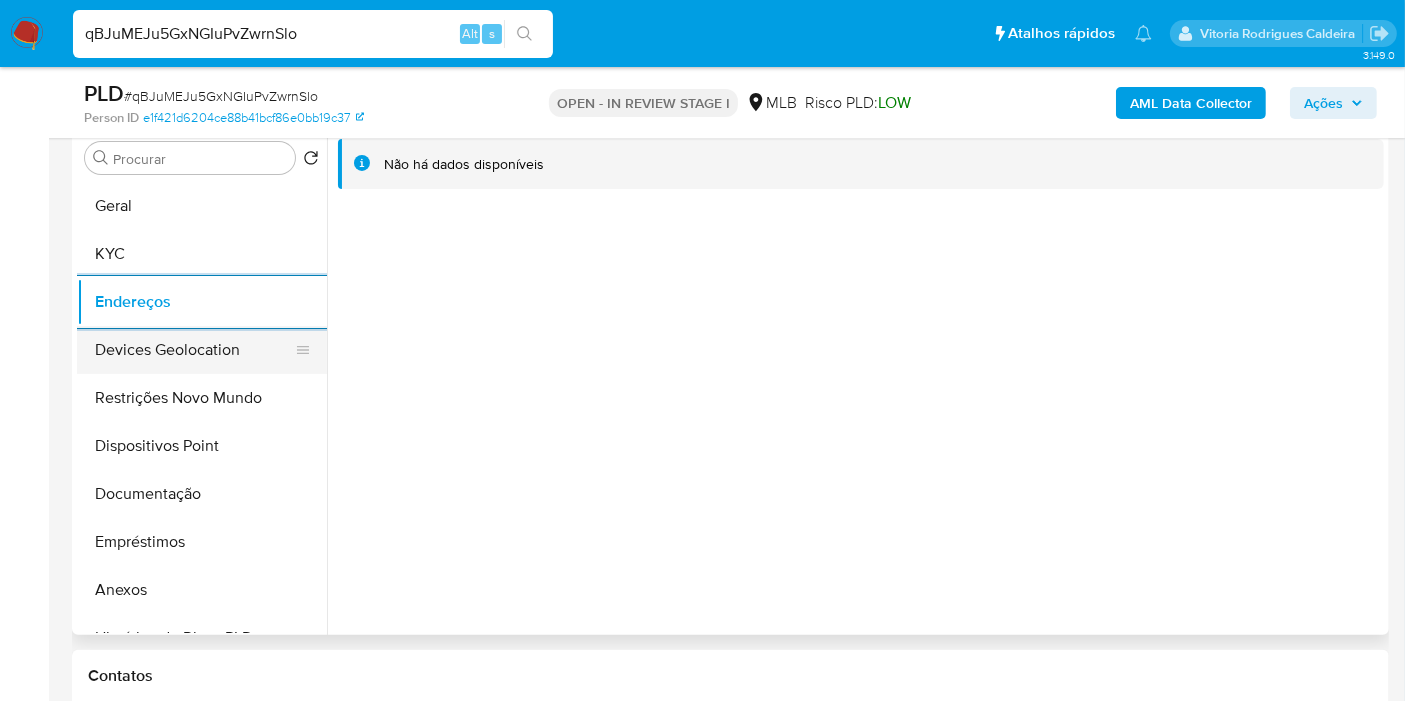 click on "Devices Geolocation" at bounding box center [194, 350] 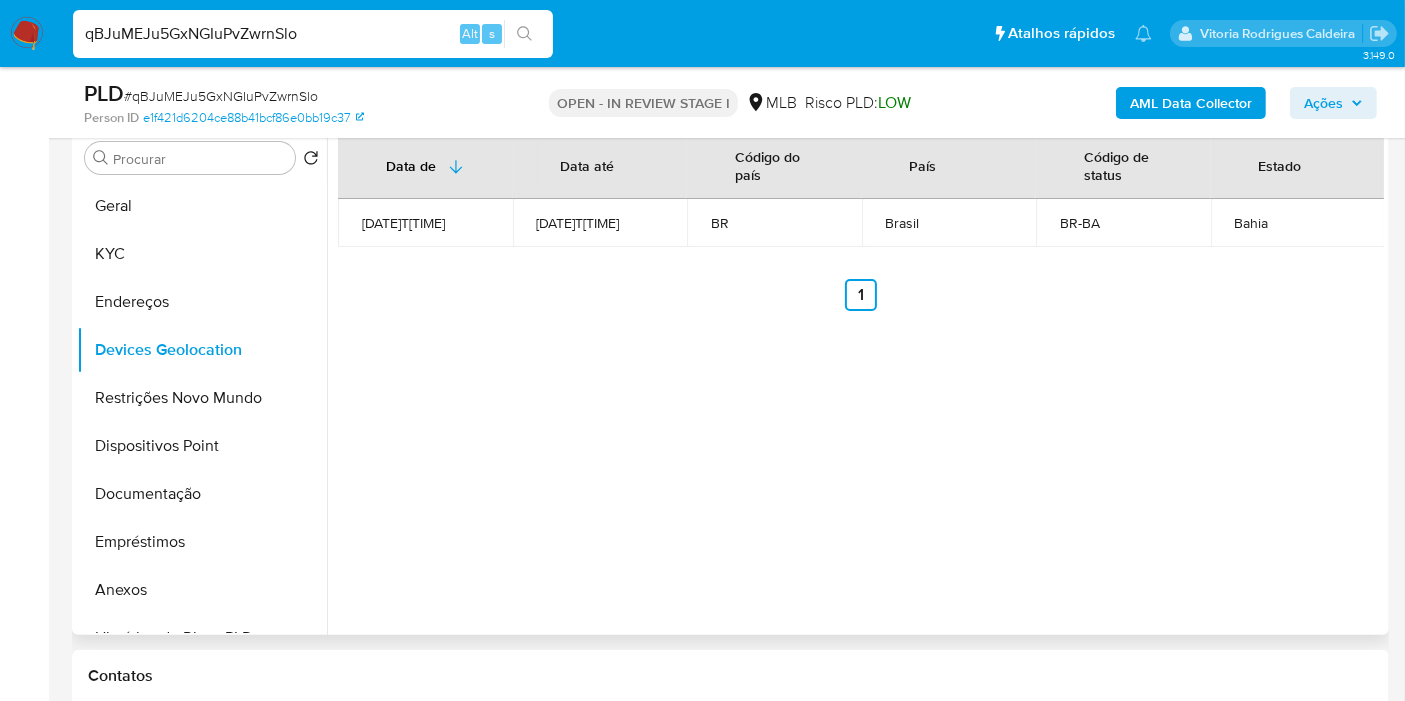 type 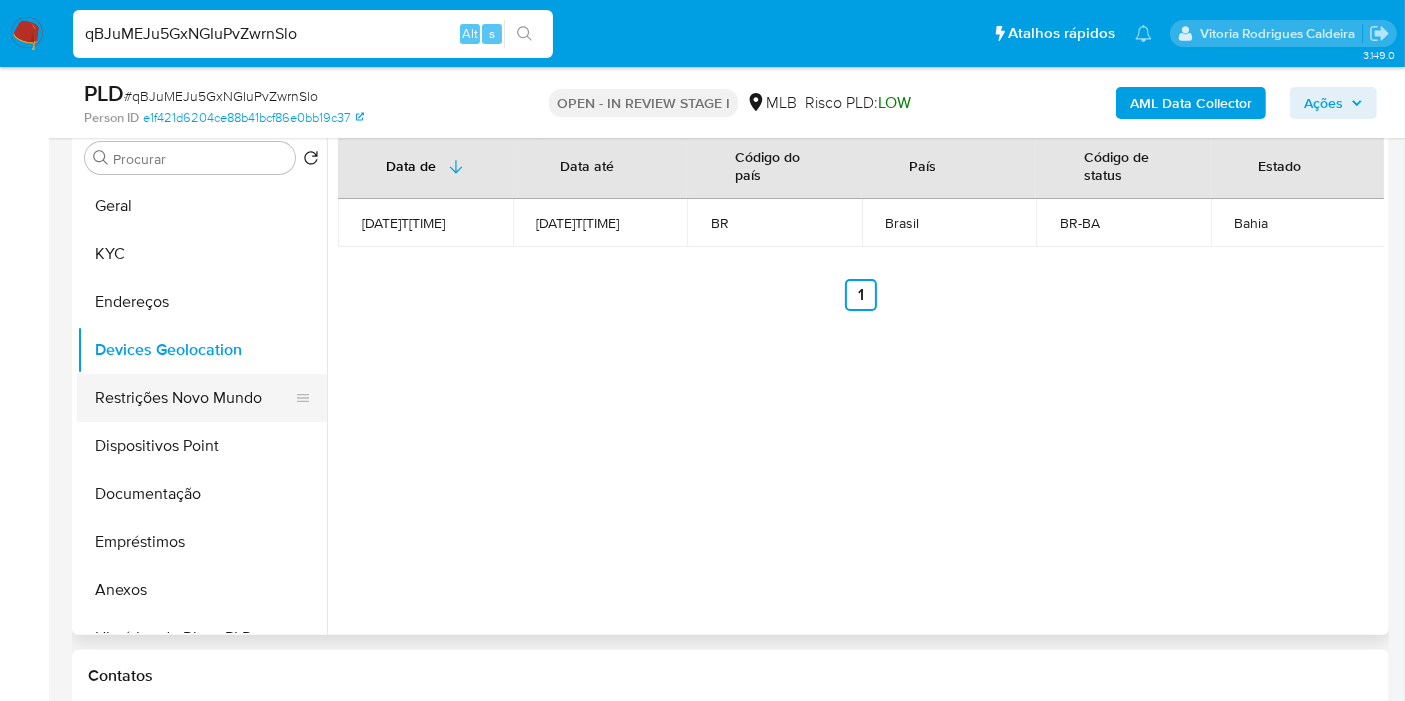 click on "Restrições Novo Mundo" at bounding box center [194, 398] 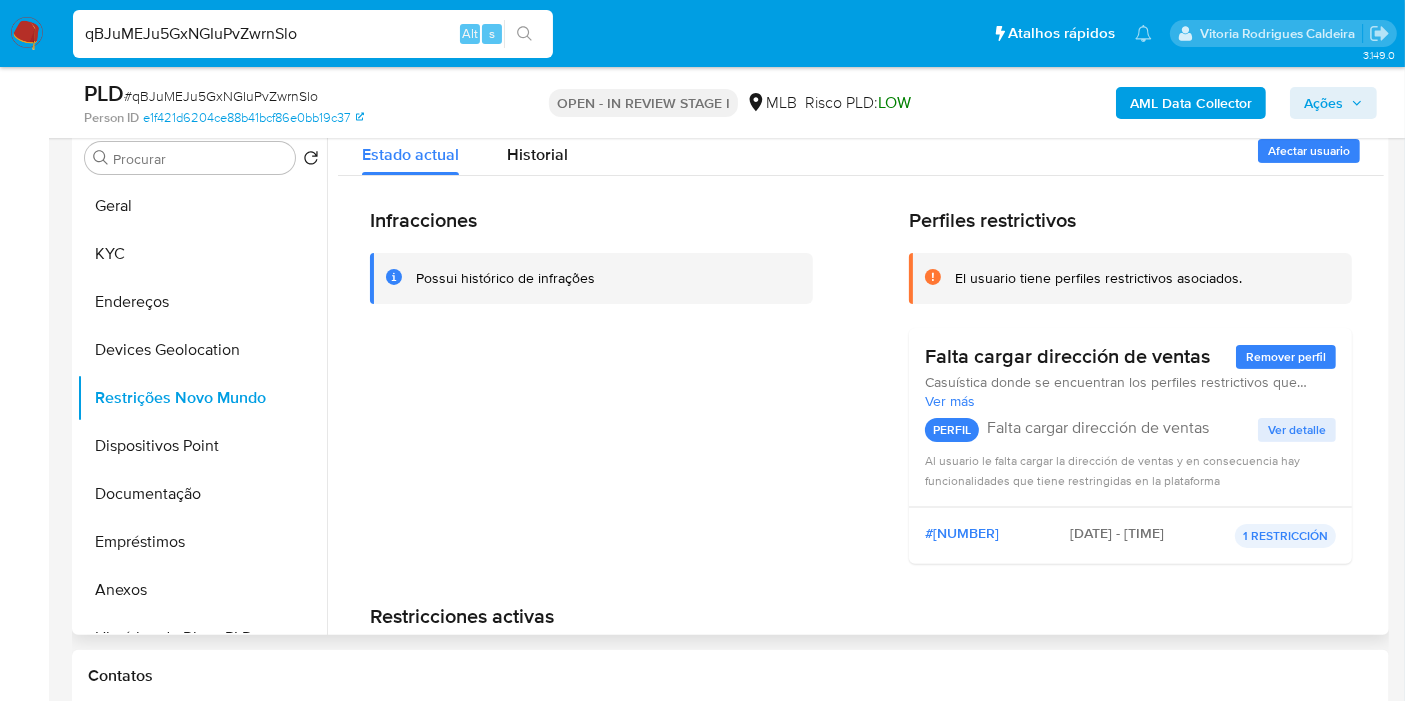 type 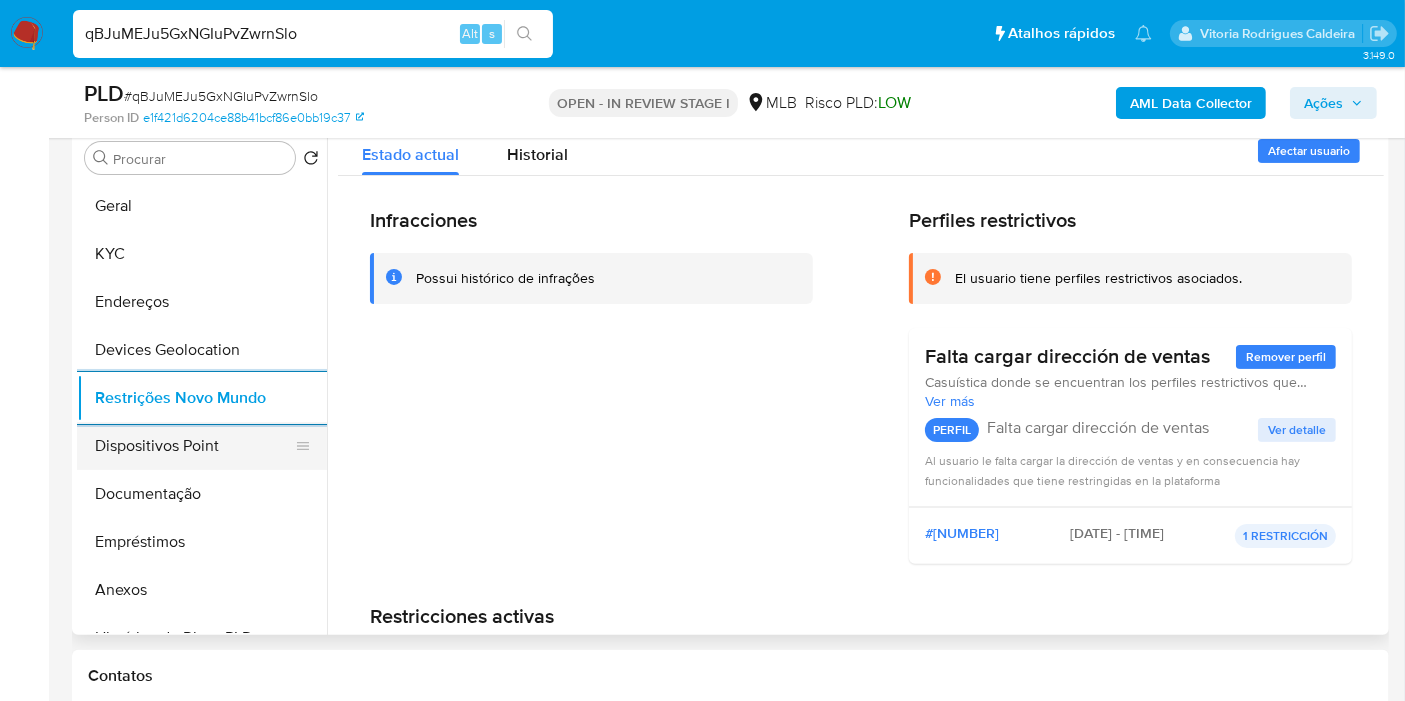 click on "Dispositivos Point" at bounding box center (194, 446) 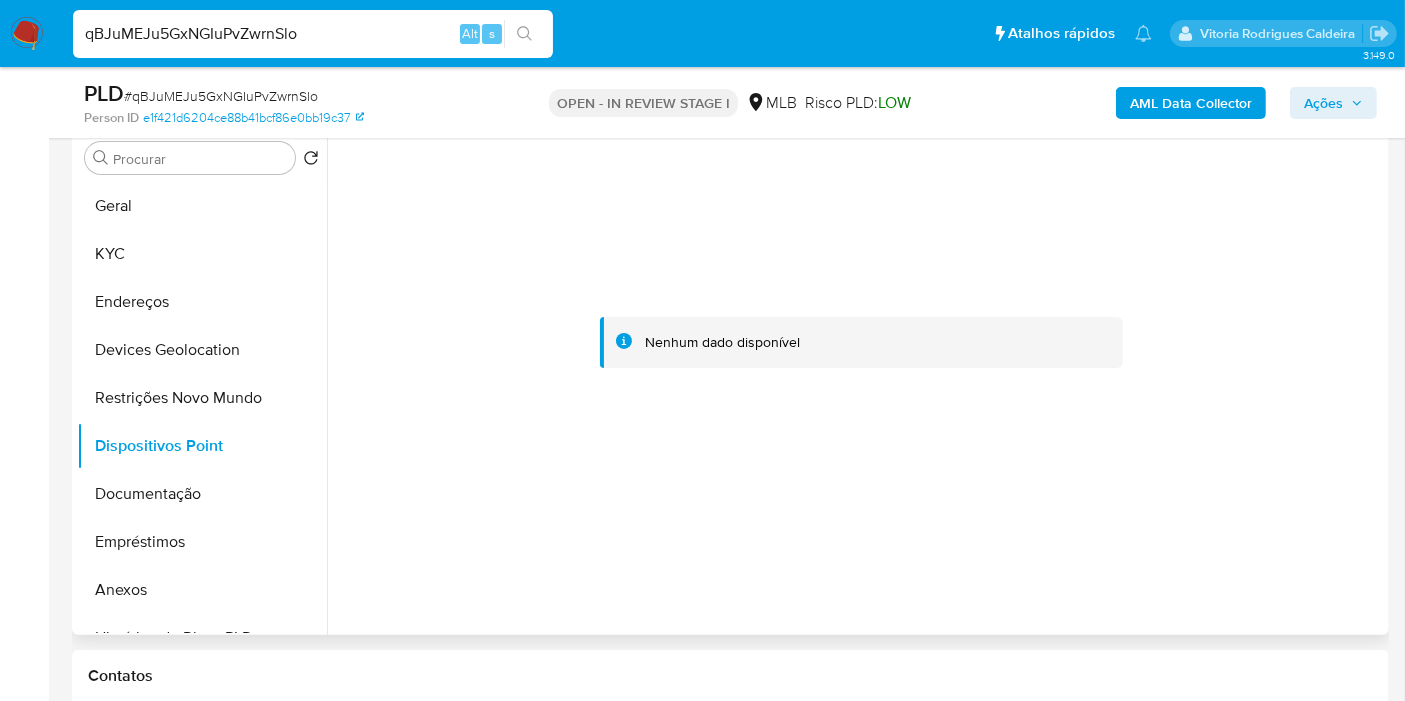 type 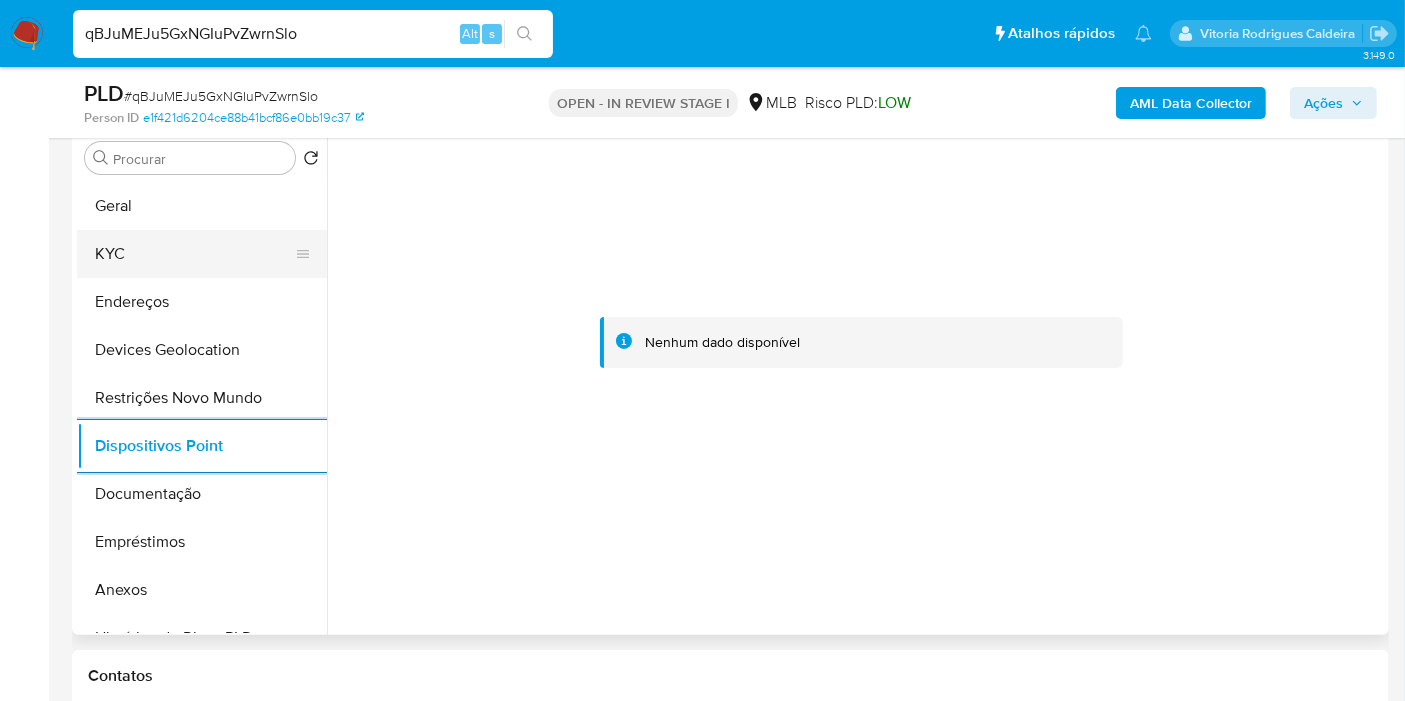 click on "KYC" at bounding box center [194, 254] 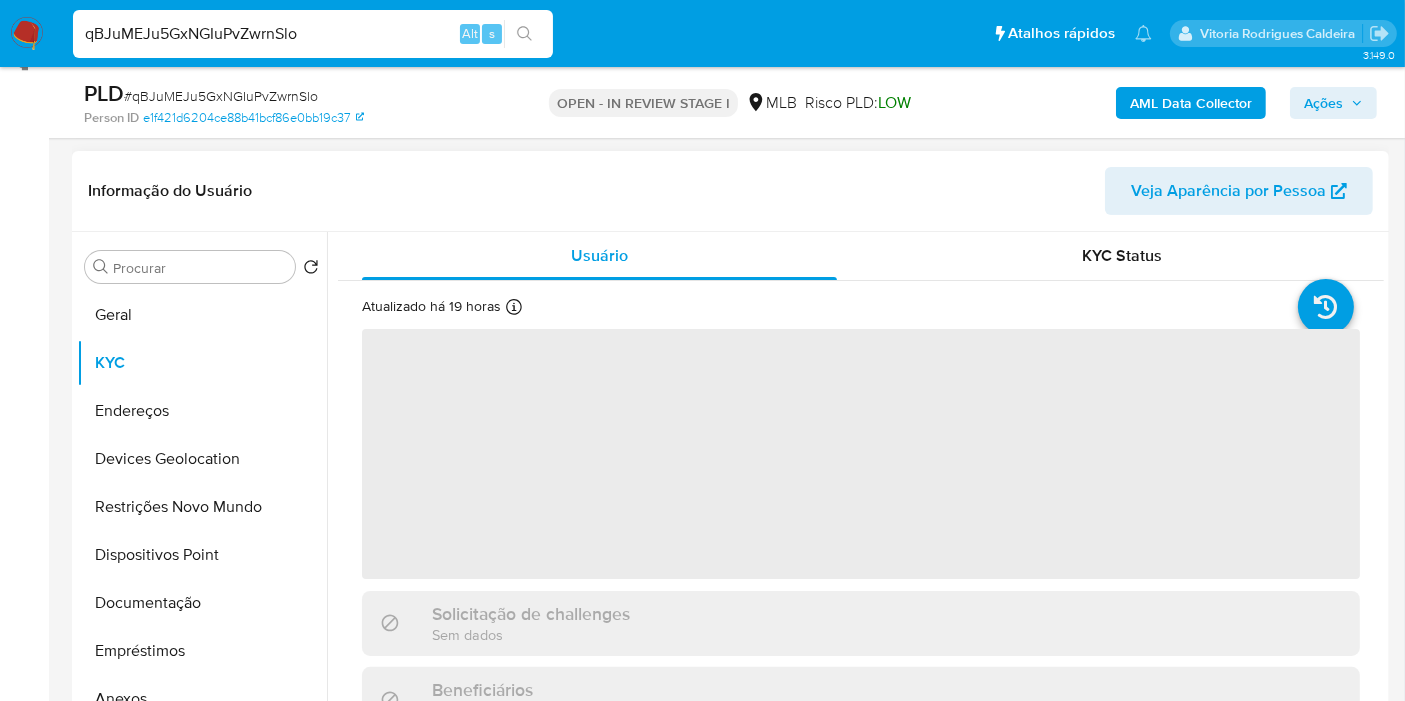 scroll, scrollTop: 285, scrollLeft: 0, axis: vertical 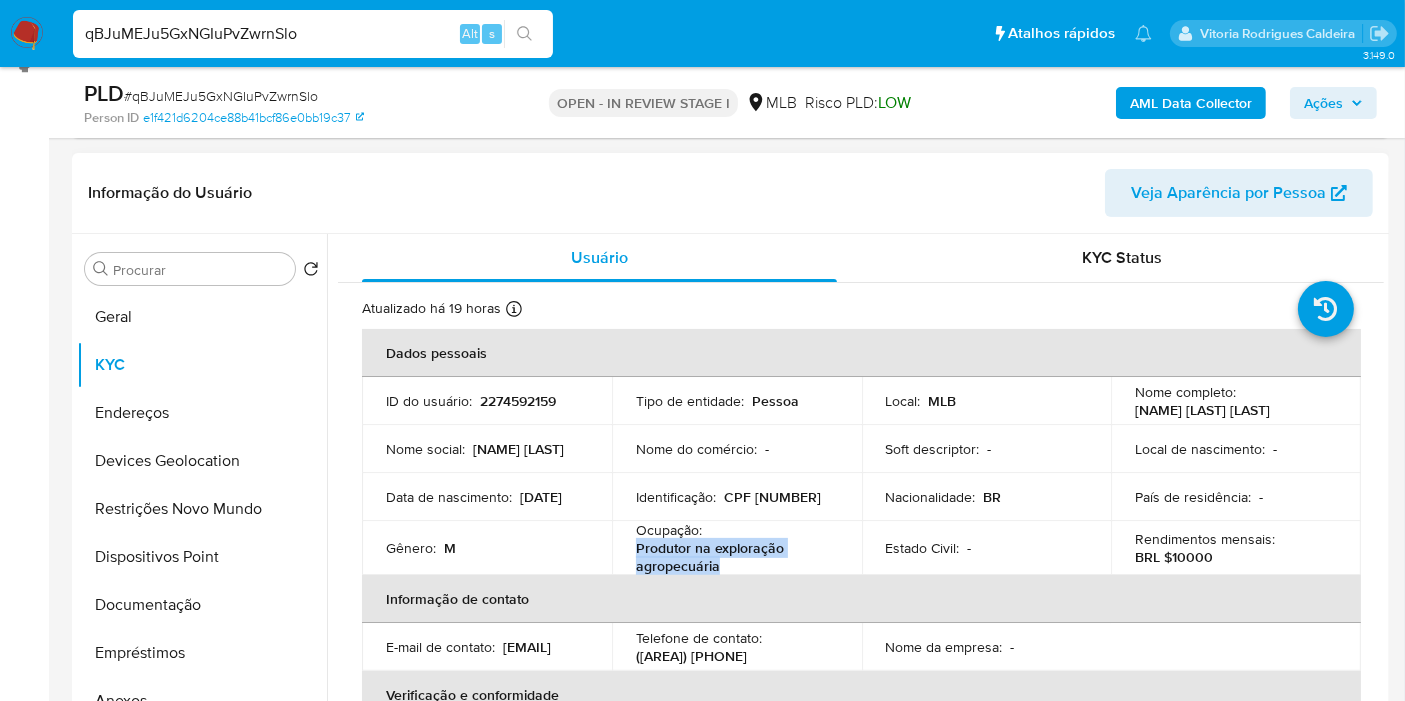 drag, startPoint x: 732, startPoint y: 567, endPoint x: 615, endPoint y: 546, distance: 118.869675 